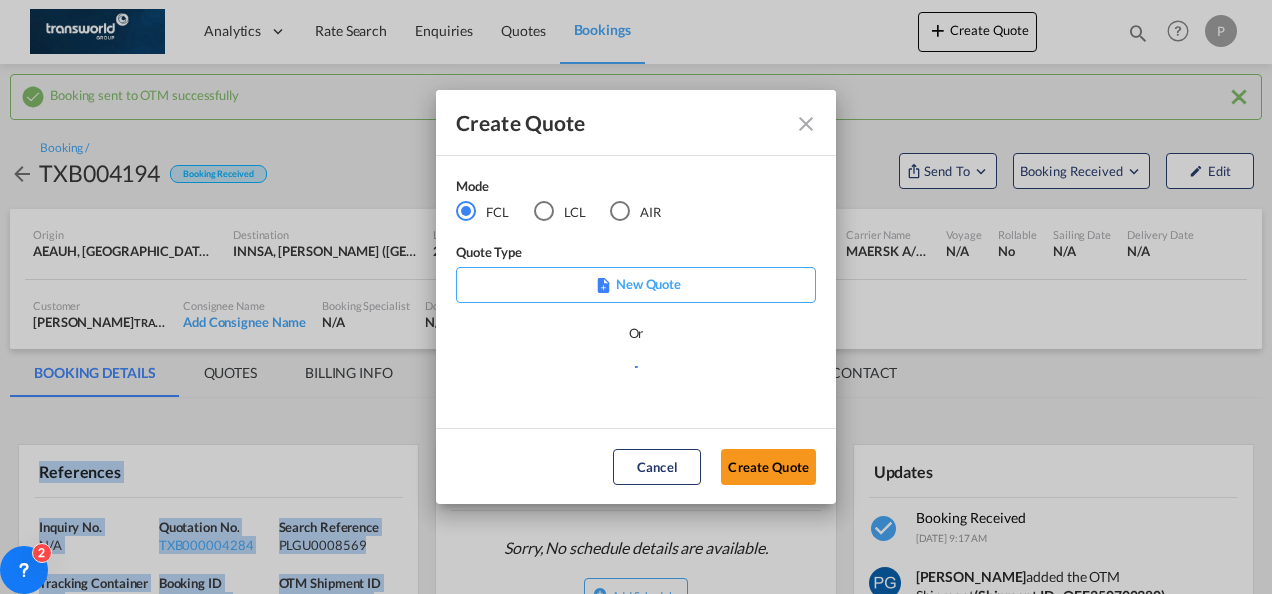scroll, scrollTop: 0, scrollLeft: 0, axis: both 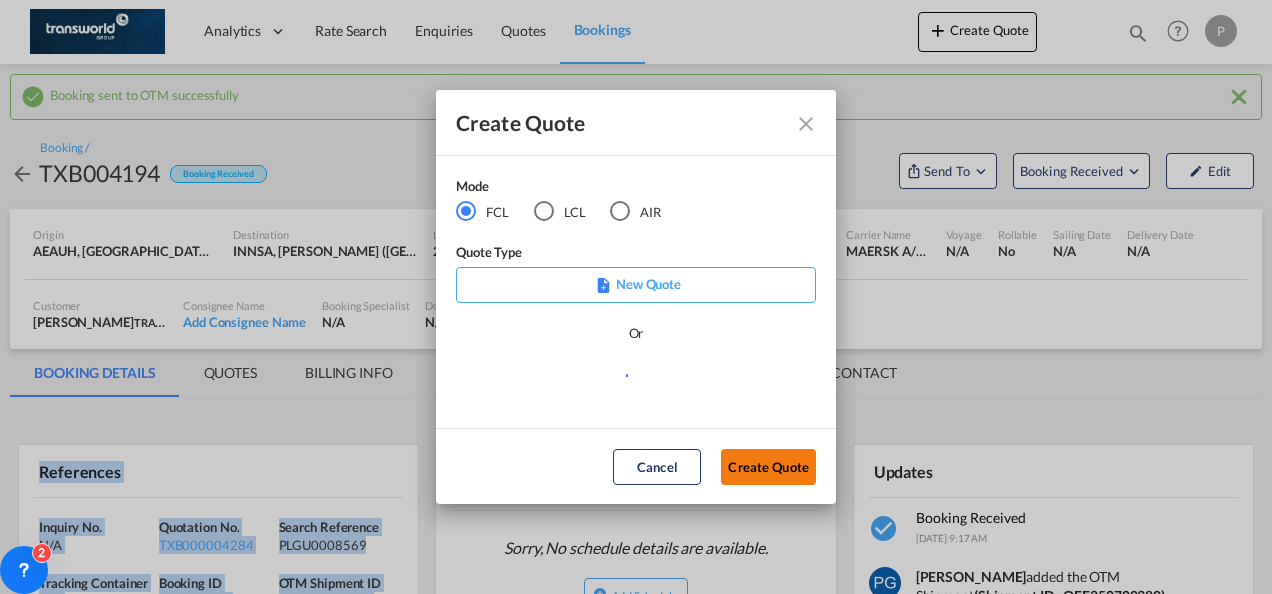 click on "Create Quote" 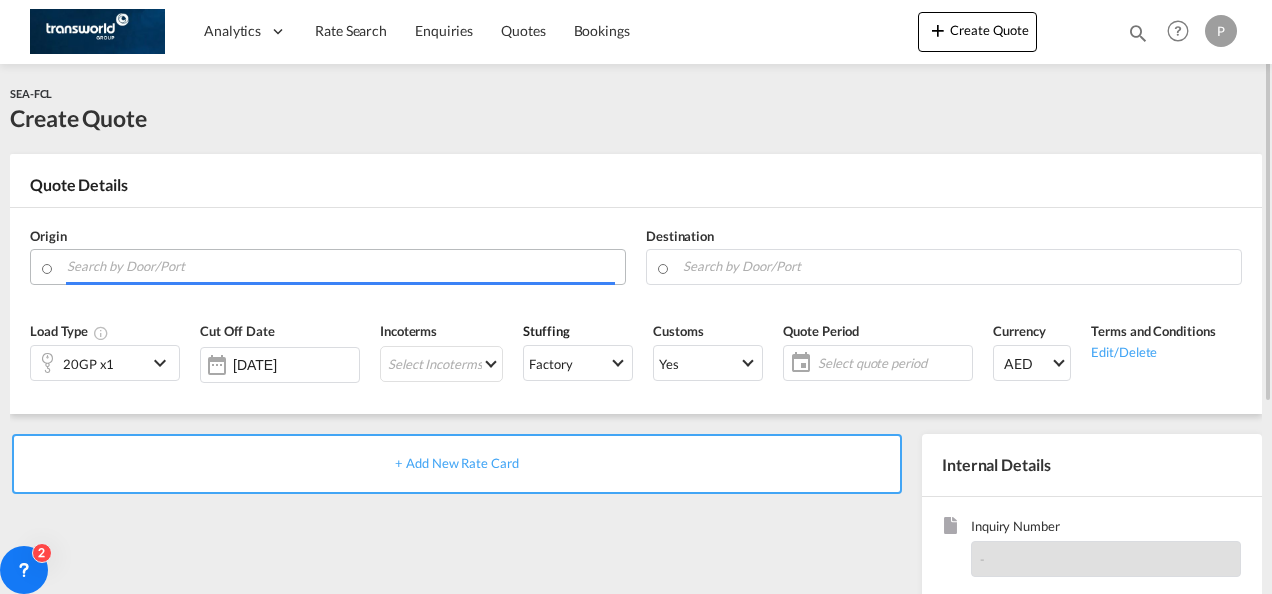 click at bounding box center (341, 266) 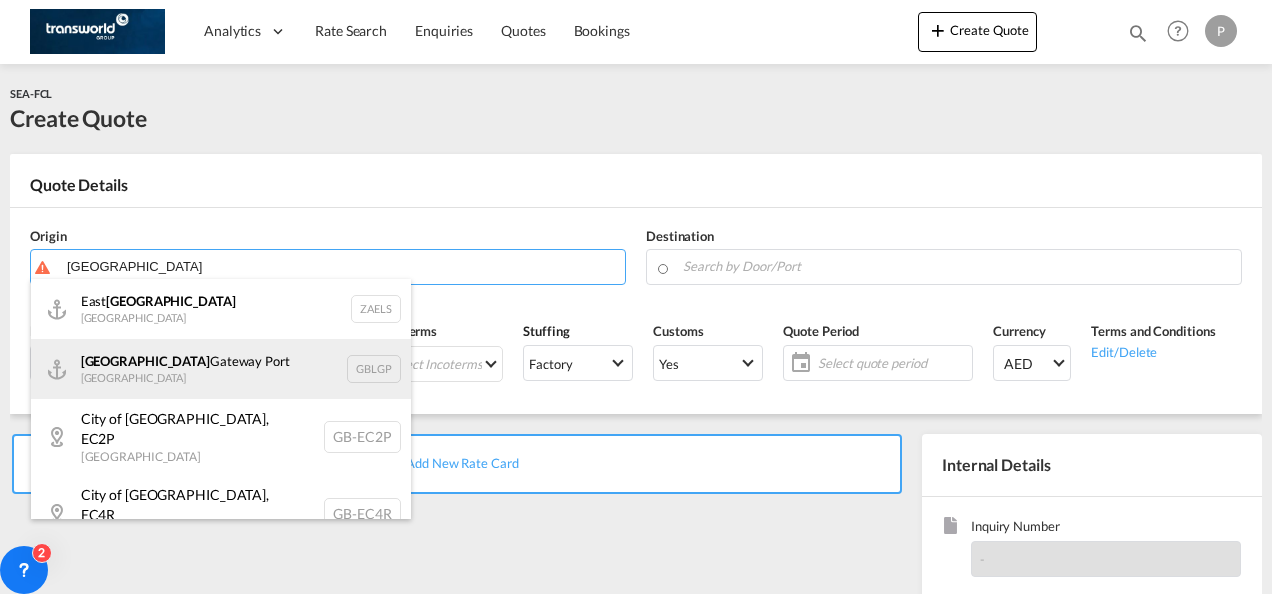 click on "[GEOGRAPHIC_DATA] [GEOGRAPHIC_DATA]
[GEOGRAPHIC_DATA]" at bounding box center (221, 369) 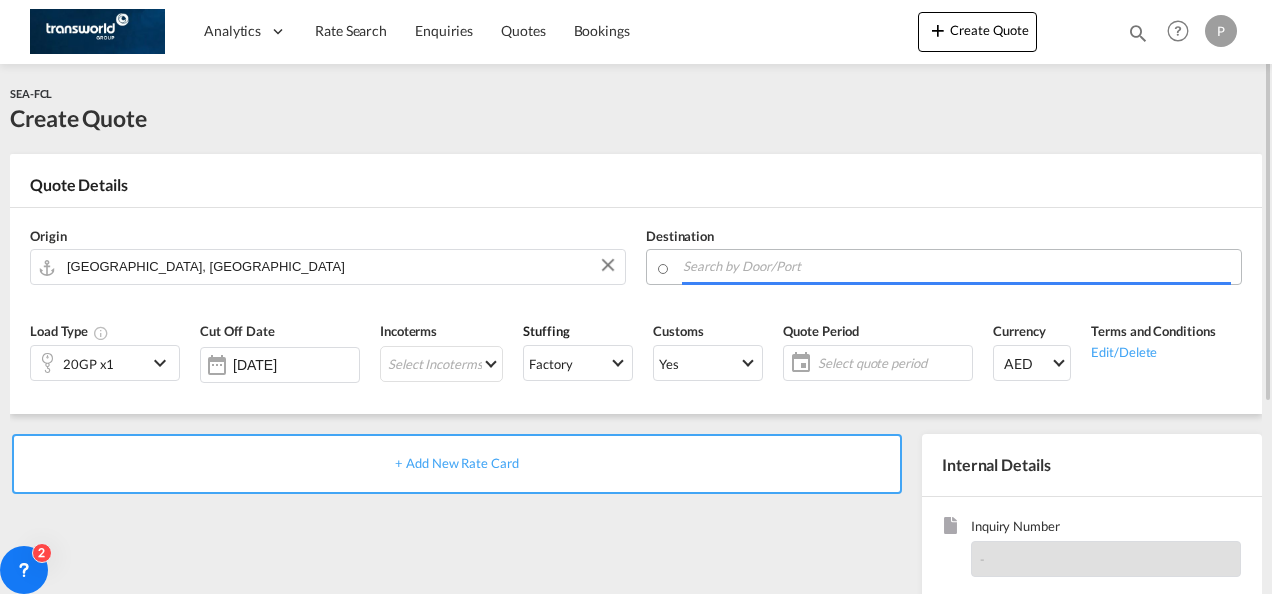 click at bounding box center [957, 266] 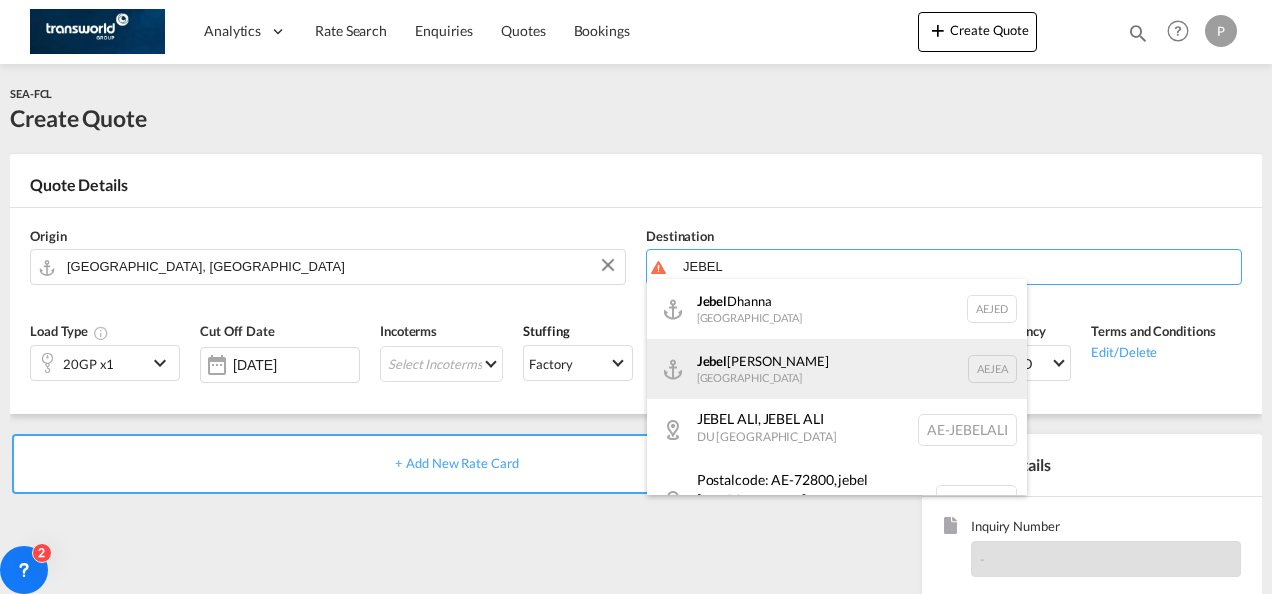 click on "[GEOGRAPHIC_DATA]
[GEOGRAPHIC_DATA]" at bounding box center [837, 369] 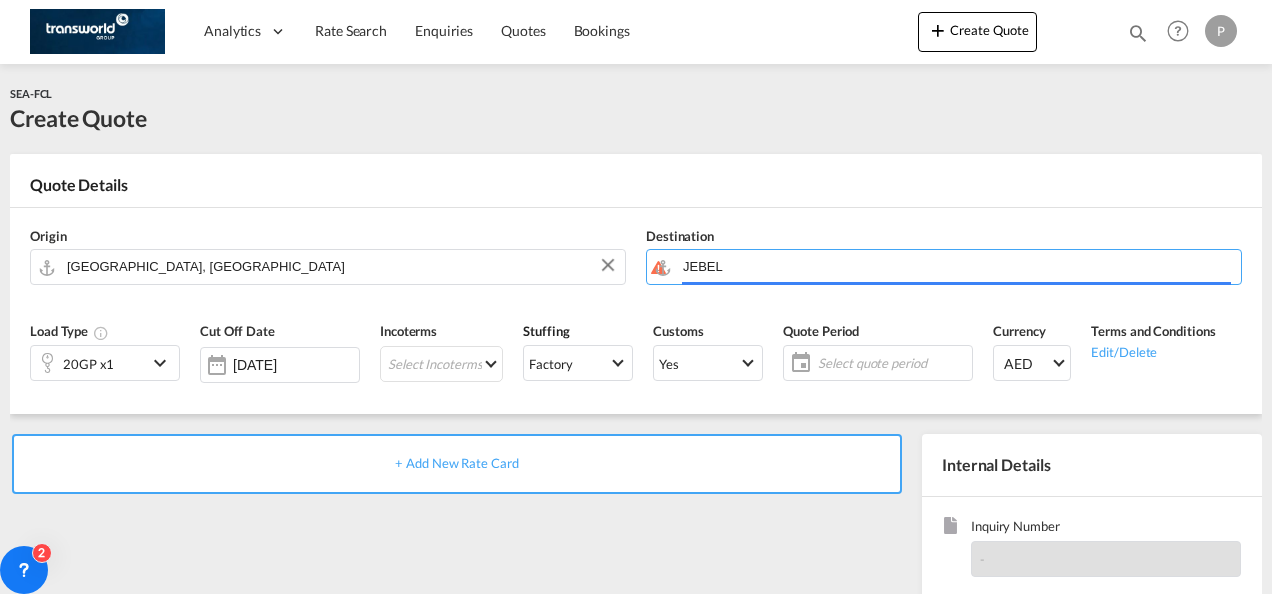 type on "[GEOGRAPHIC_DATA], [GEOGRAPHIC_DATA]" 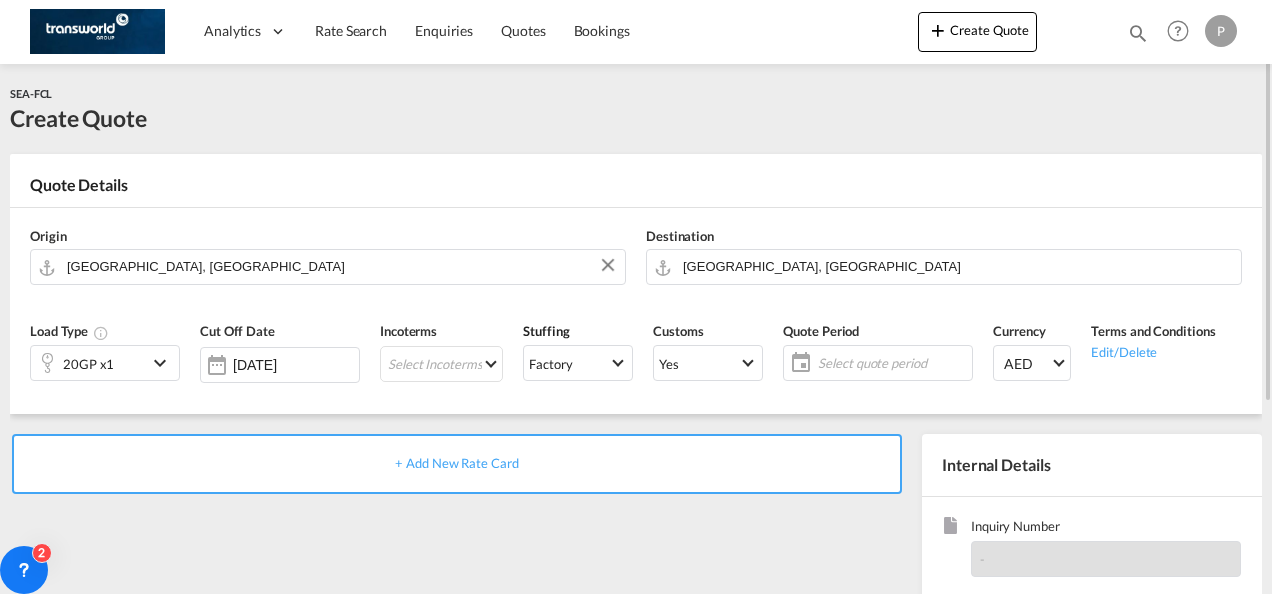 click at bounding box center (163, 363) 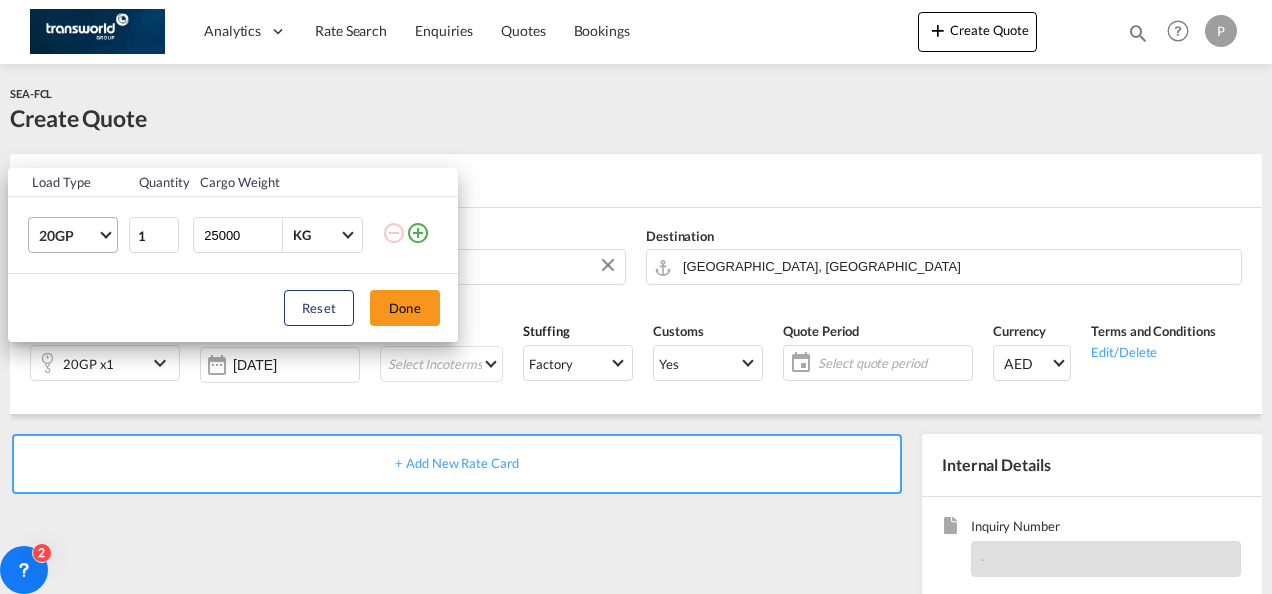 click on "20GP" at bounding box center [77, 235] 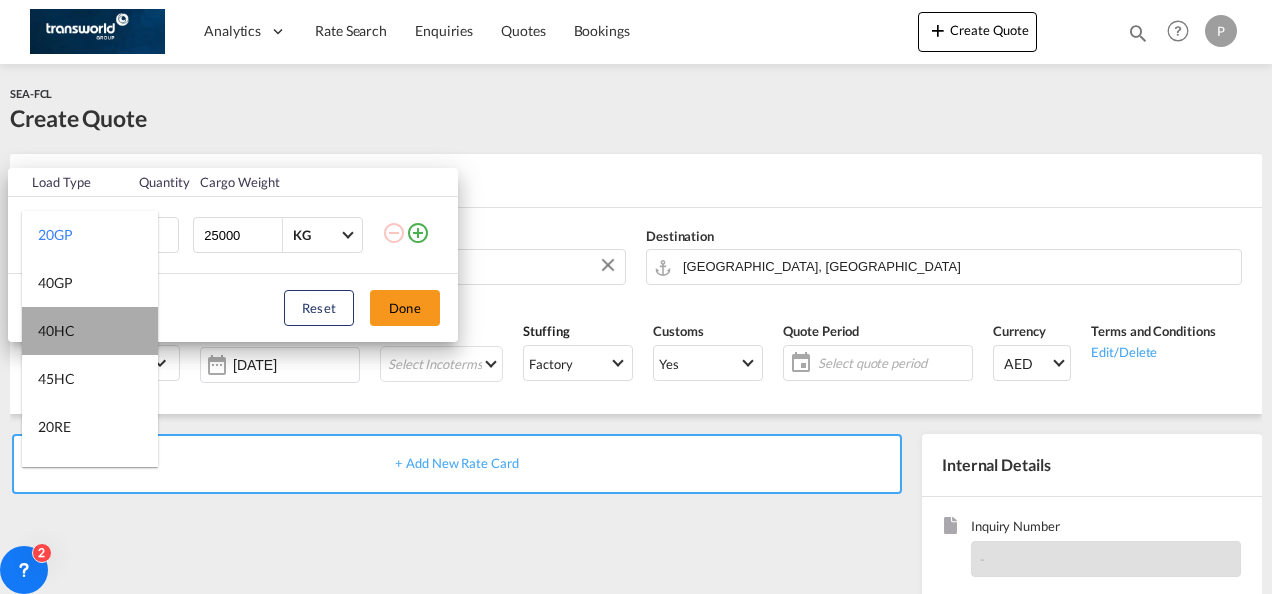 click on "40HC" at bounding box center (90, 331) 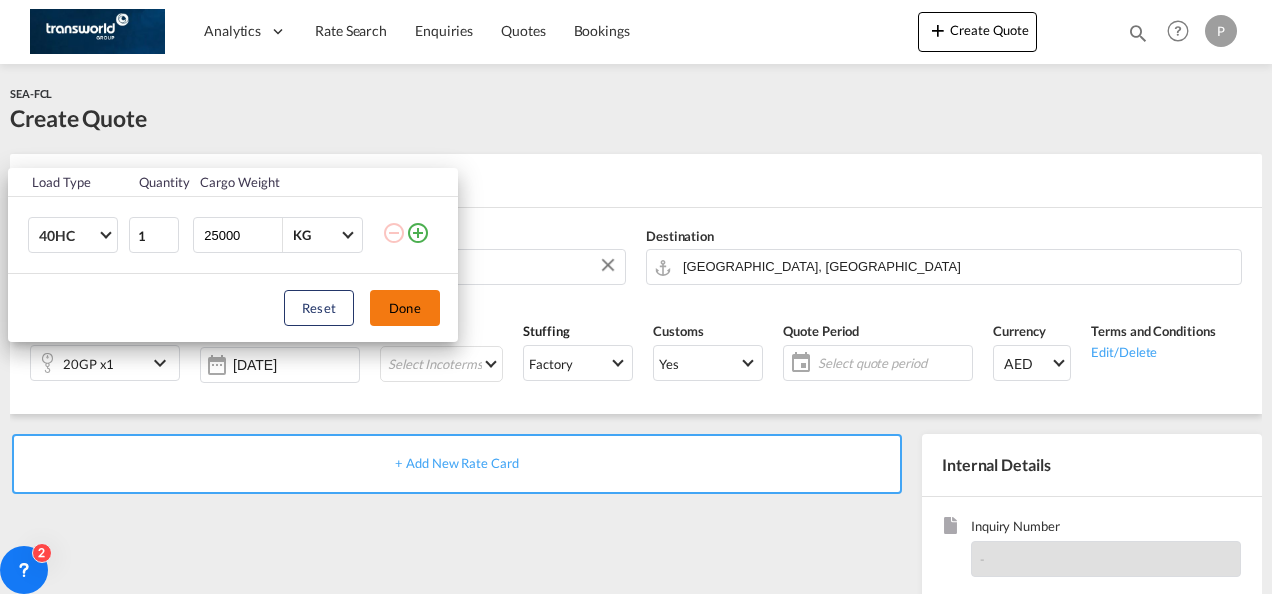 click on "Done" at bounding box center [405, 308] 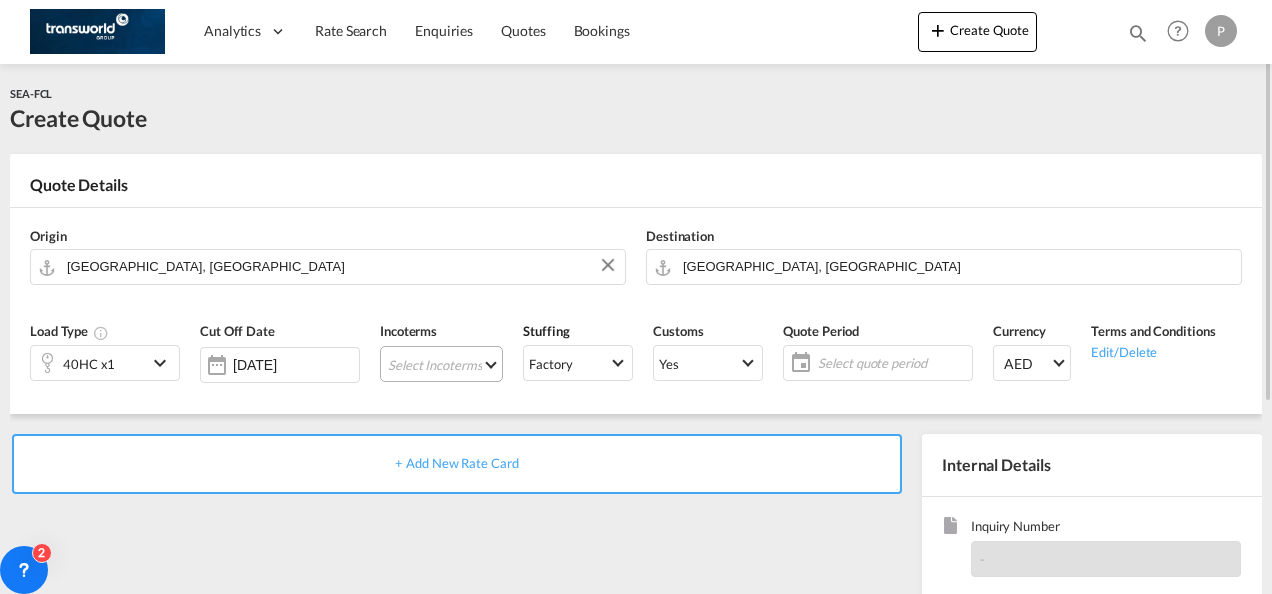 click on "Select Incoterms
DDP - export
Delivery Duty Paid CPT - import
Carrier Paid to CFR - export
Cost and Freight DAP - export
Delivered at Place EXW - import
Ex Works FAS - import
Free Alongside Ship CIP - export
Carriage and Insurance Paid to CIF - import
Cost,Insurance and Freight FCA - export
Free Carrier CFR - import
Cost and Freight FAS - export
Free Alongside Ship FOB - import
Free on Board EXW - export
Ex Works CPT - export
Carrier Paid to FOB - export
Free on Board FCA - import
Free Carrier DAP - import
Delivered at Place CIP - import
Carriage and Insurance Paid to CIF - export
Cost,Insurance and Freight DPU - export
Delivery at Place Unloaded DPU - import
Delivery at Place Unloaded" at bounding box center [441, 364] 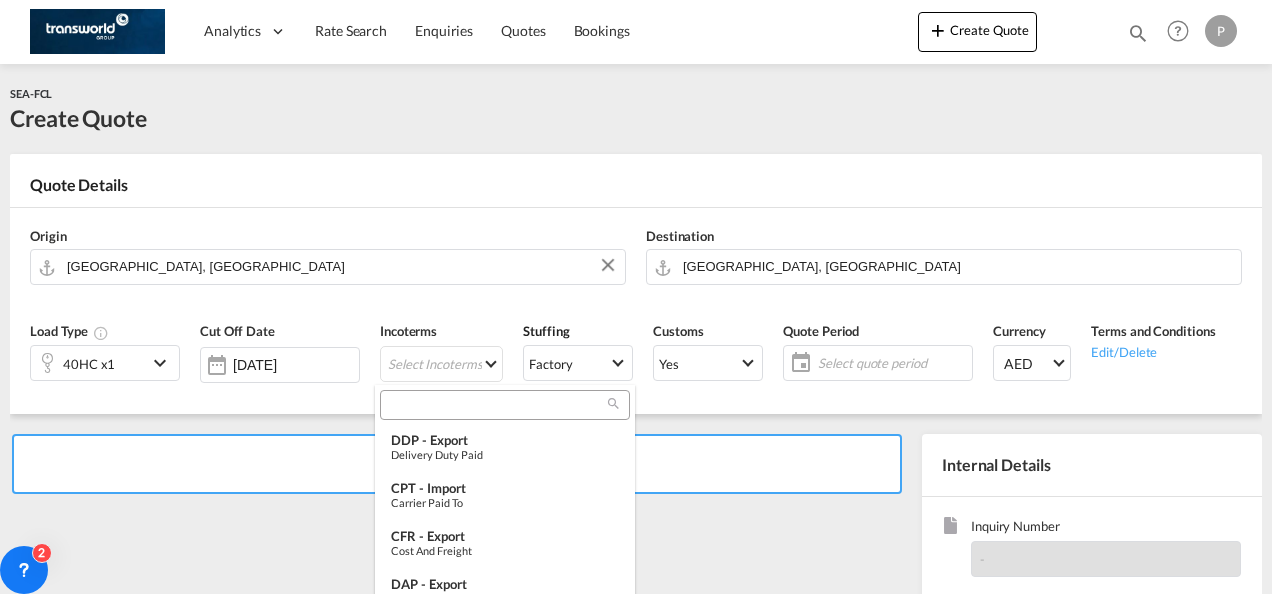 click at bounding box center (497, 405) 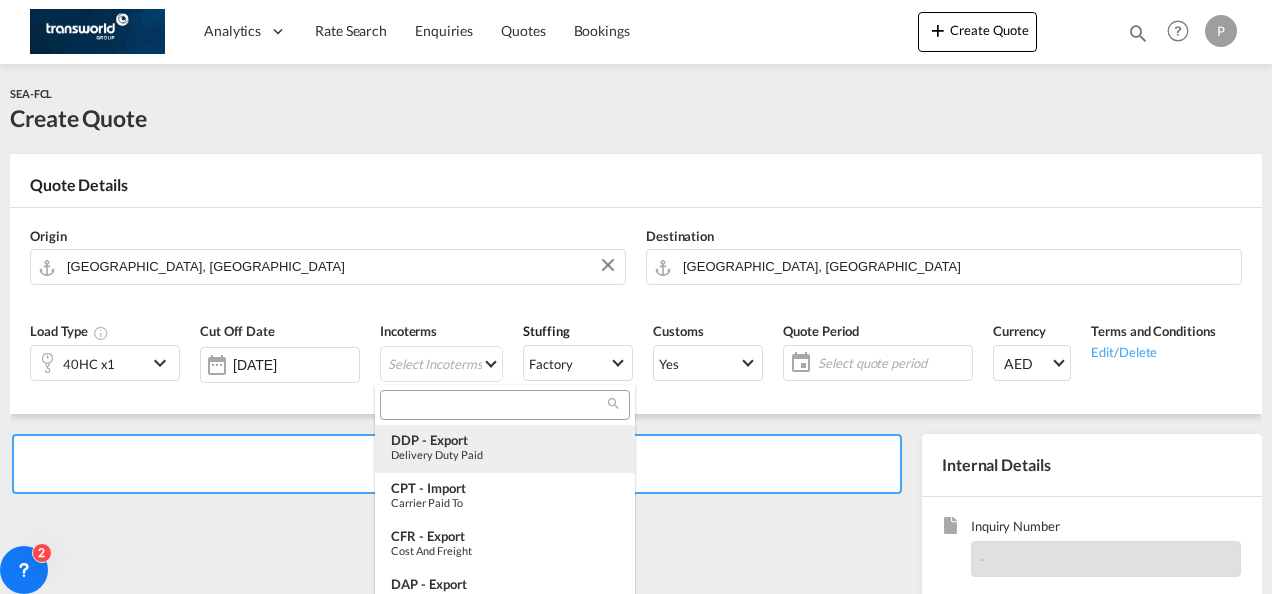 type on "[object Object]" 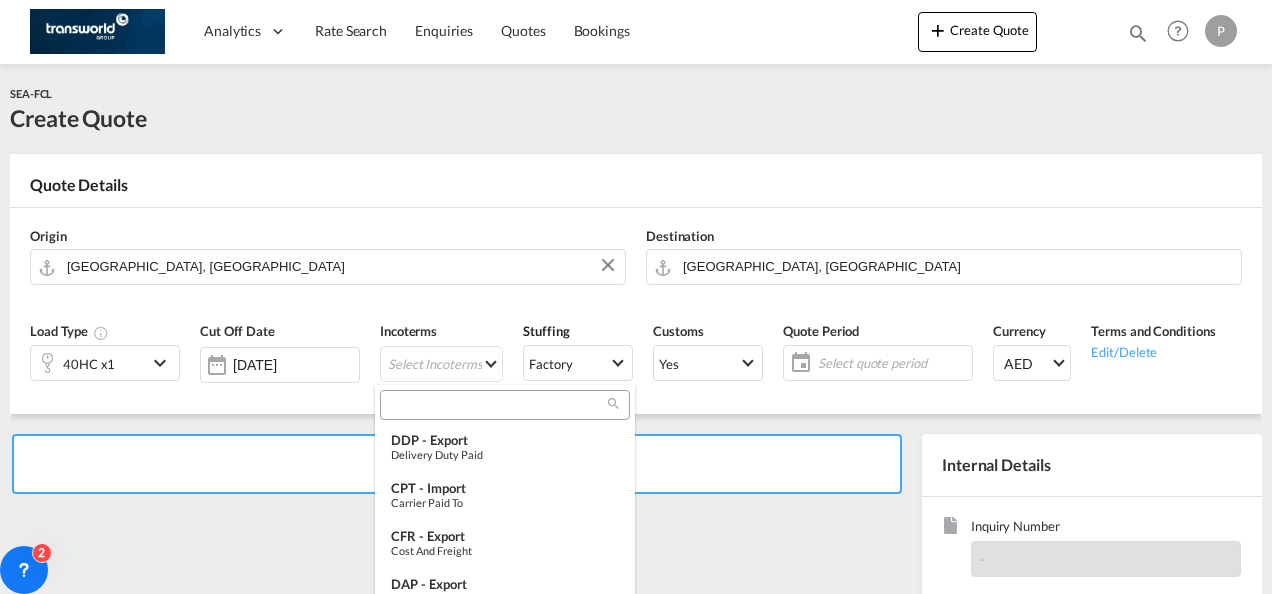 click at bounding box center (497, 405) 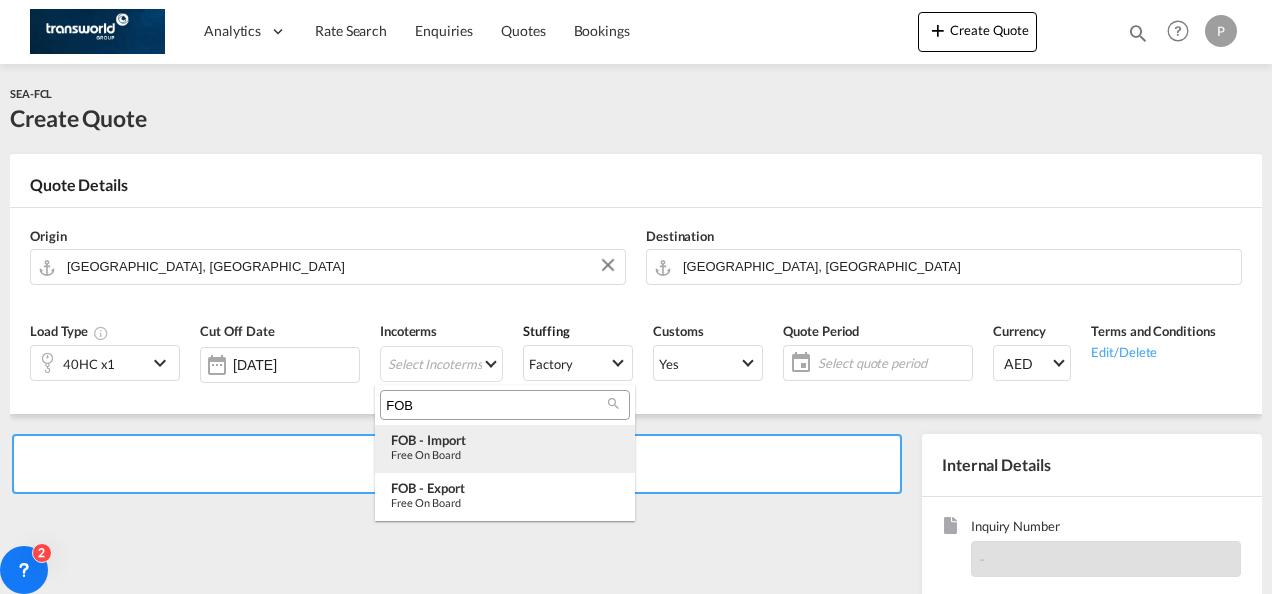 type on "FOB" 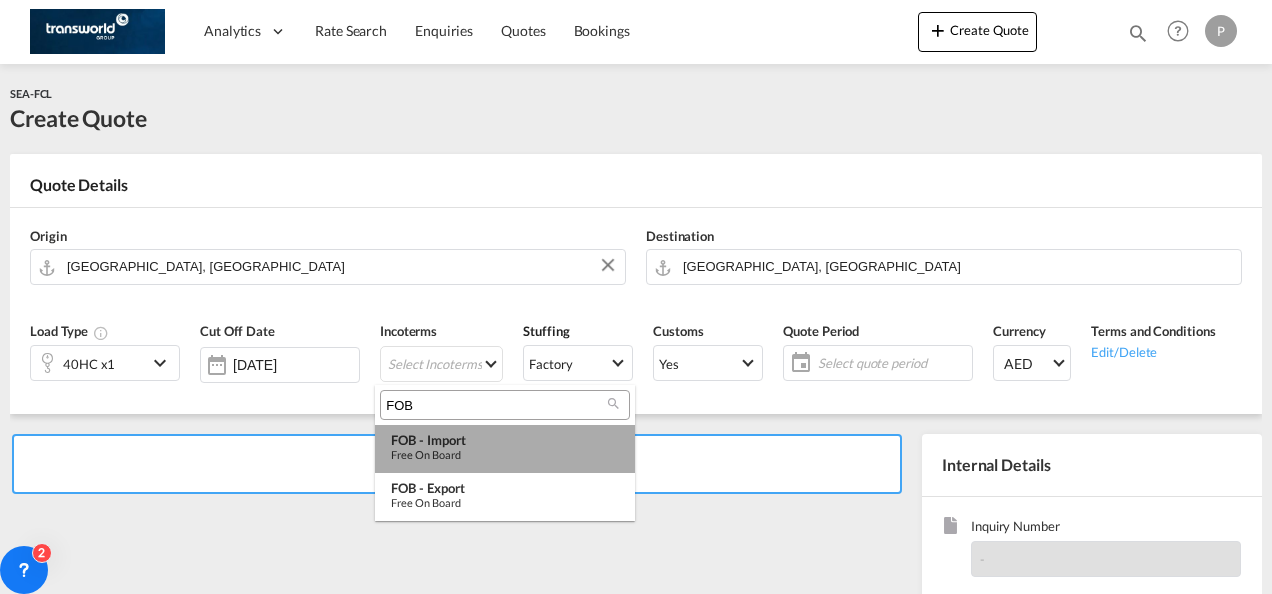 click on "FOB - import
Free on Board" at bounding box center [505, 449] 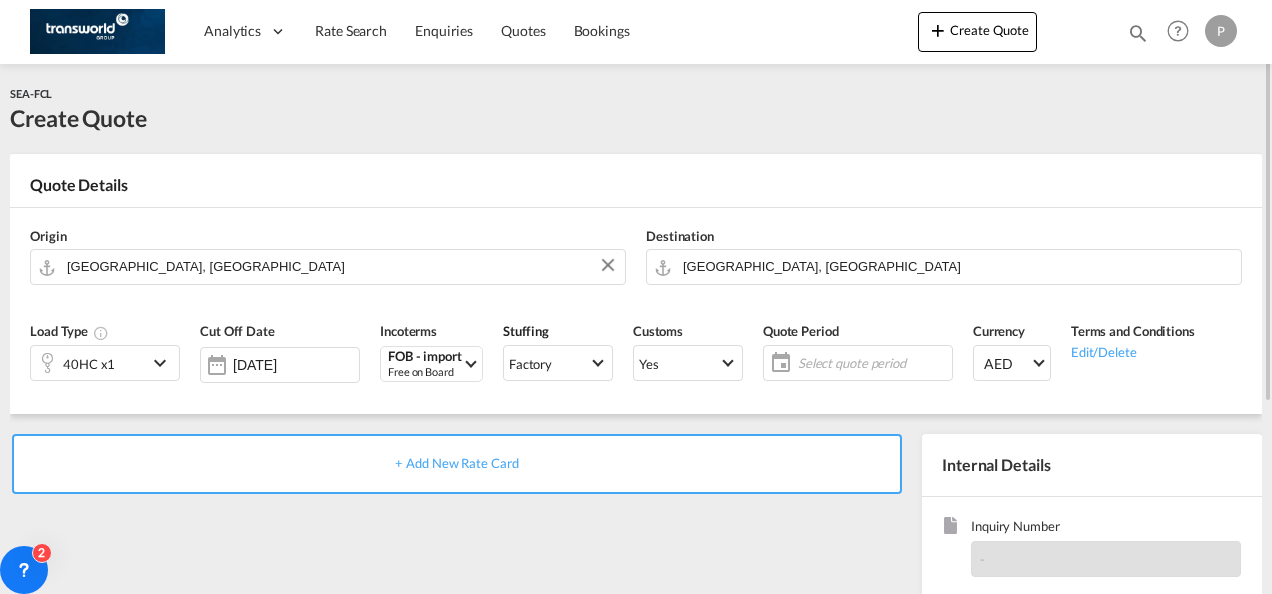 click on "Select quote period" 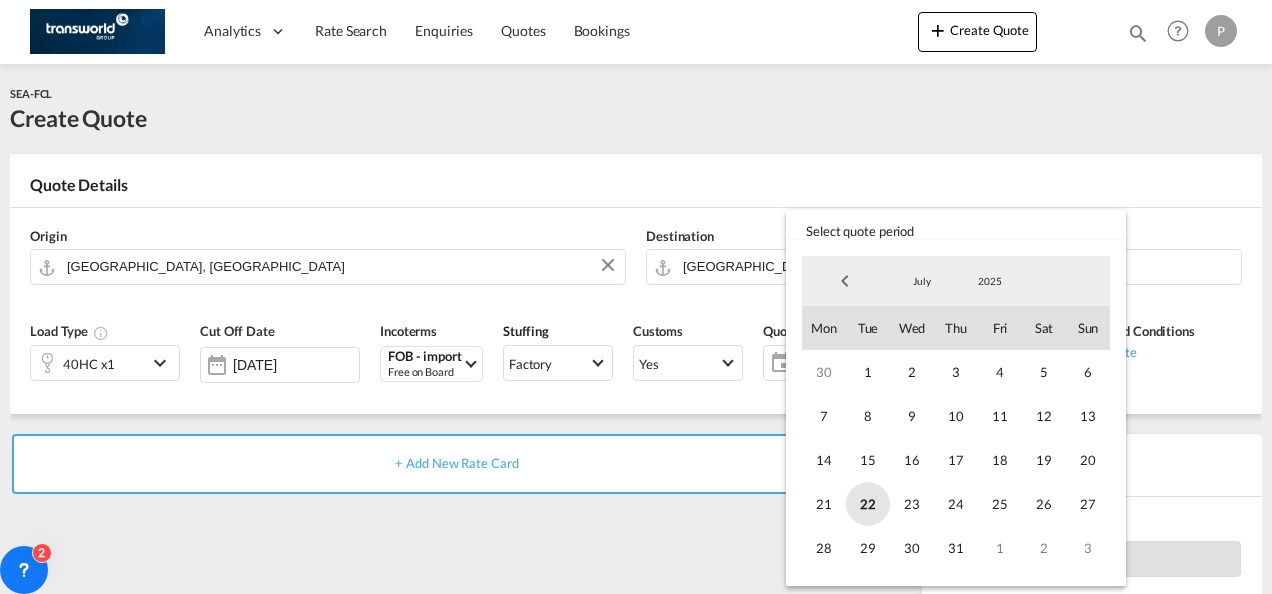 click on "22" at bounding box center (868, 504) 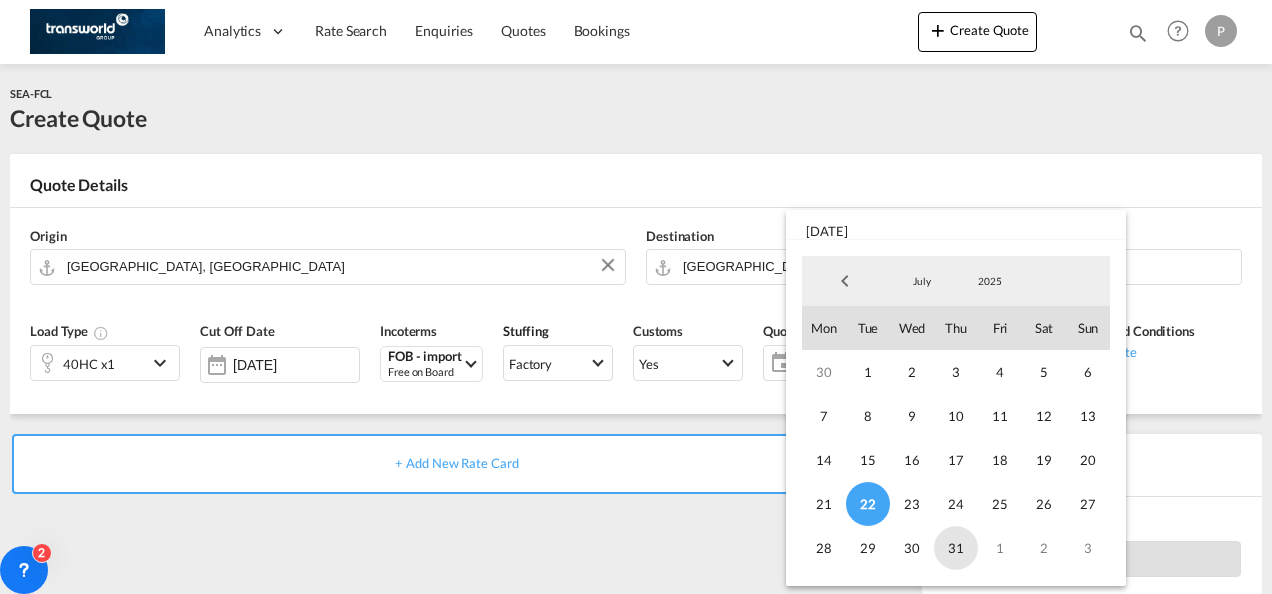 click on "31" at bounding box center (956, 548) 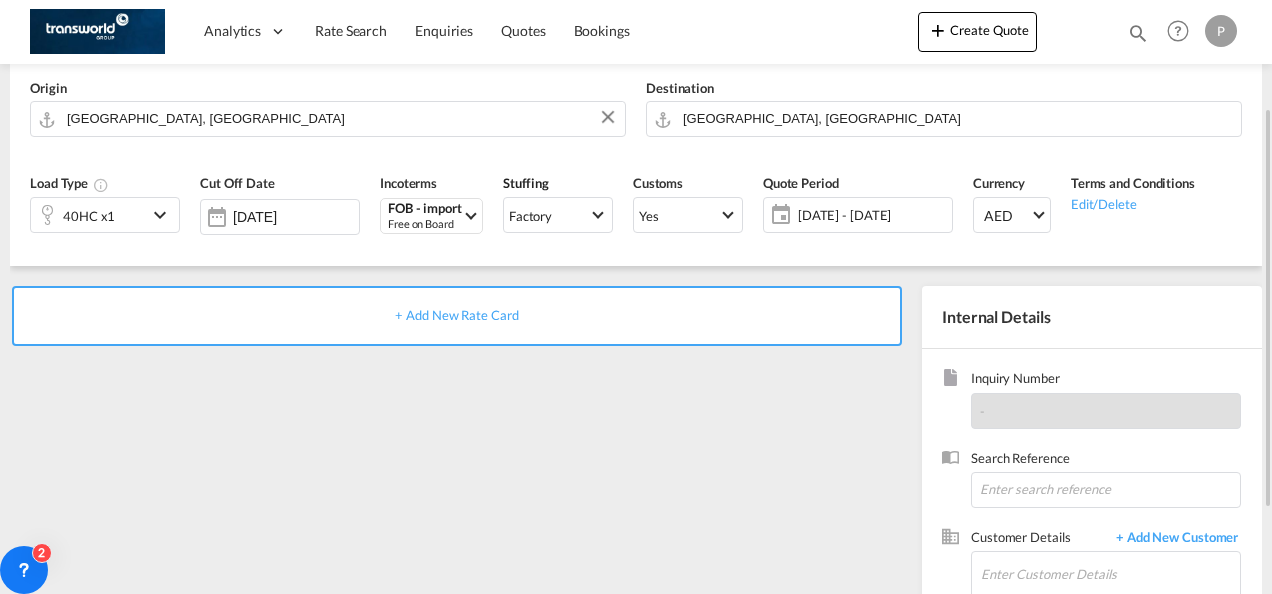 scroll, scrollTop: 155, scrollLeft: 0, axis: vertical 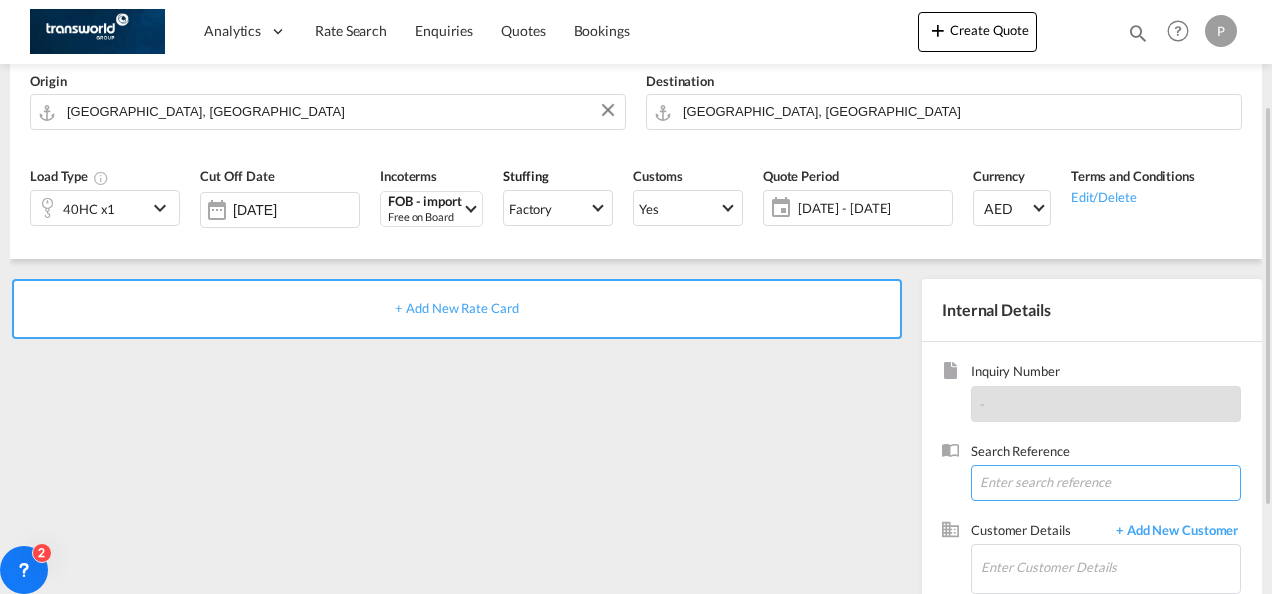 paste on "Dear Team,  The HS CODE： 844399  Regards" 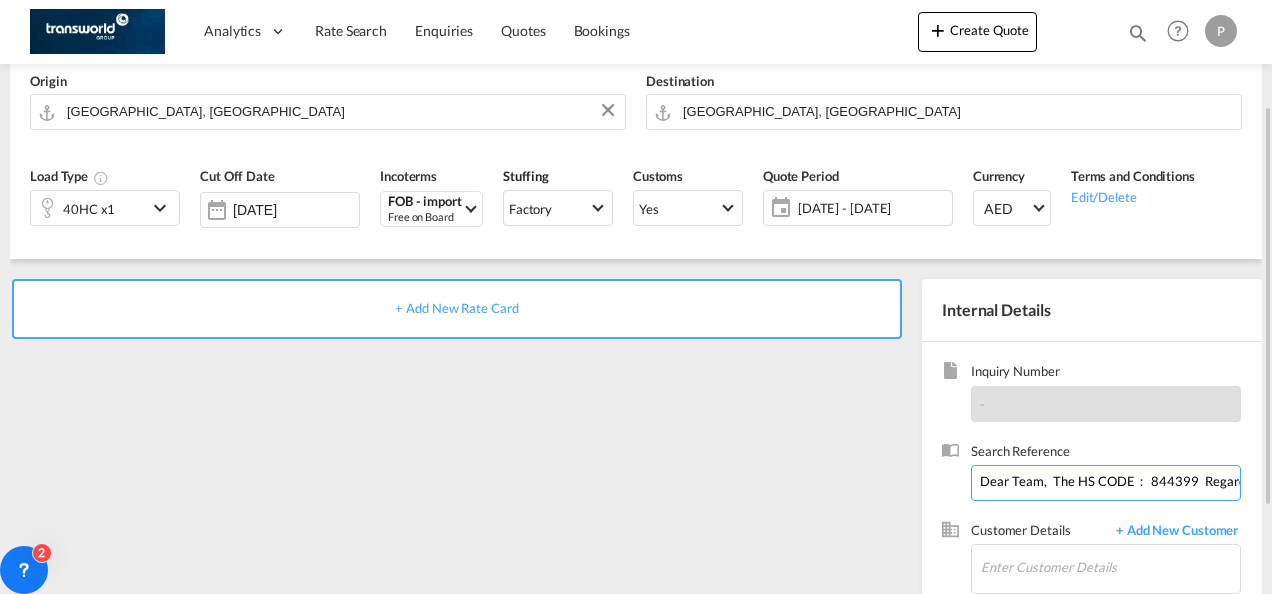 scroll, scrollTop: 0, scrollLeft: 3, axis: horizontal 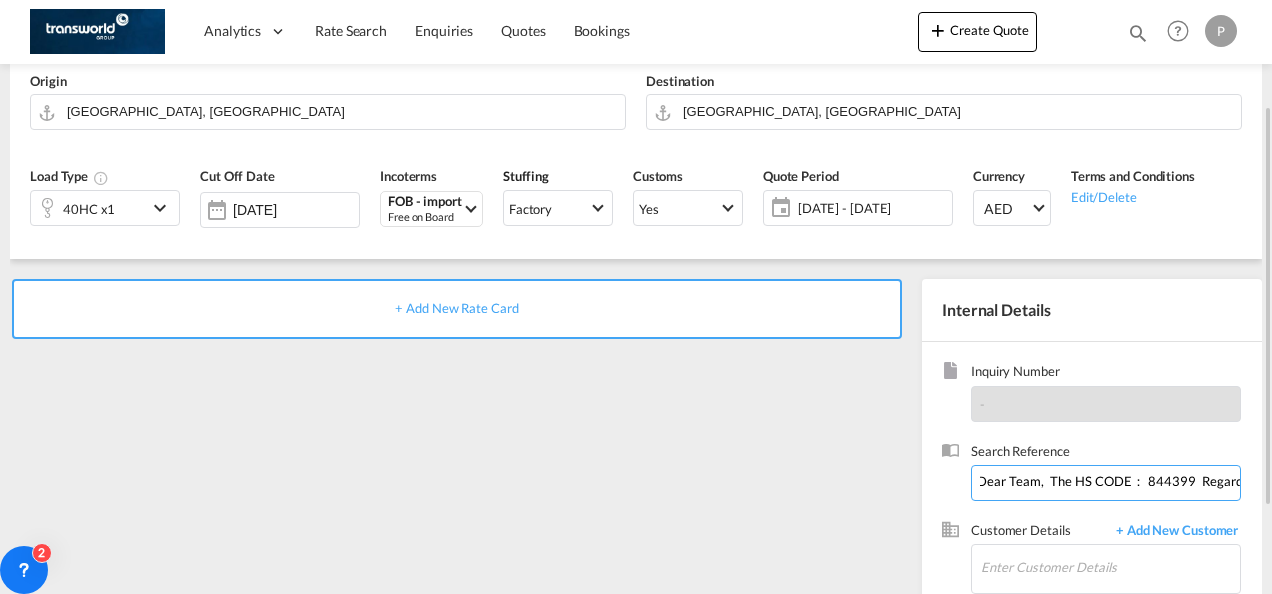click on "Dear Team,  The HS CODE： 844399  Regards" at bounding box center [1106, 483] 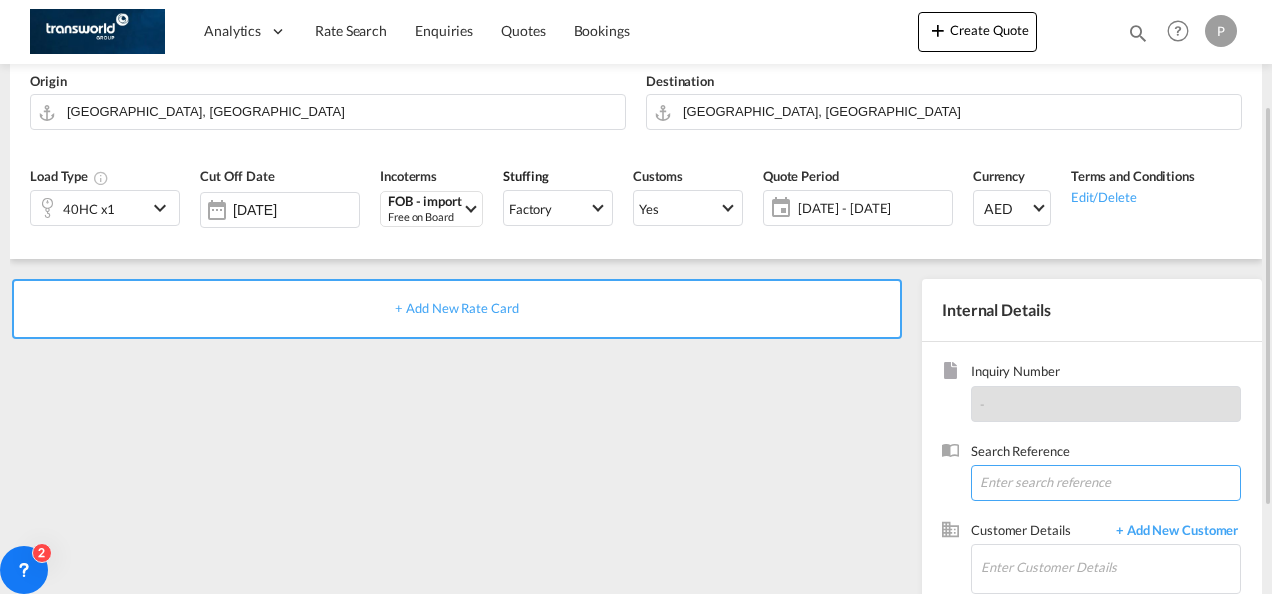 scroll, scrollTop: 0, scrollLeft: 0, axis: both 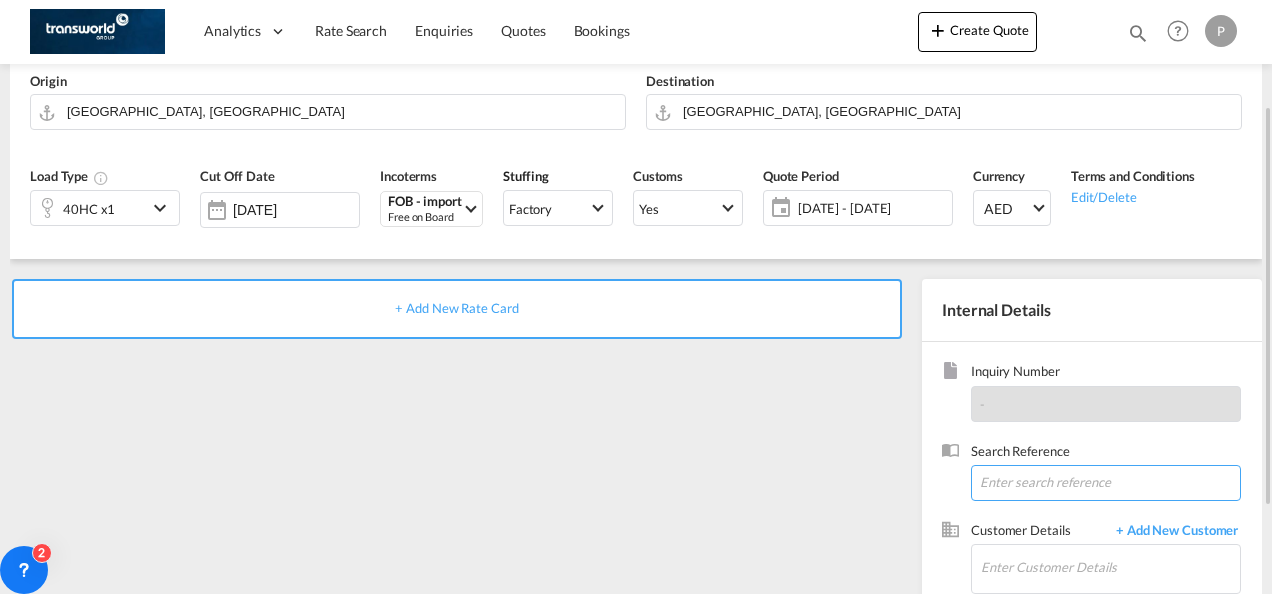 paste on "SMFES200086" 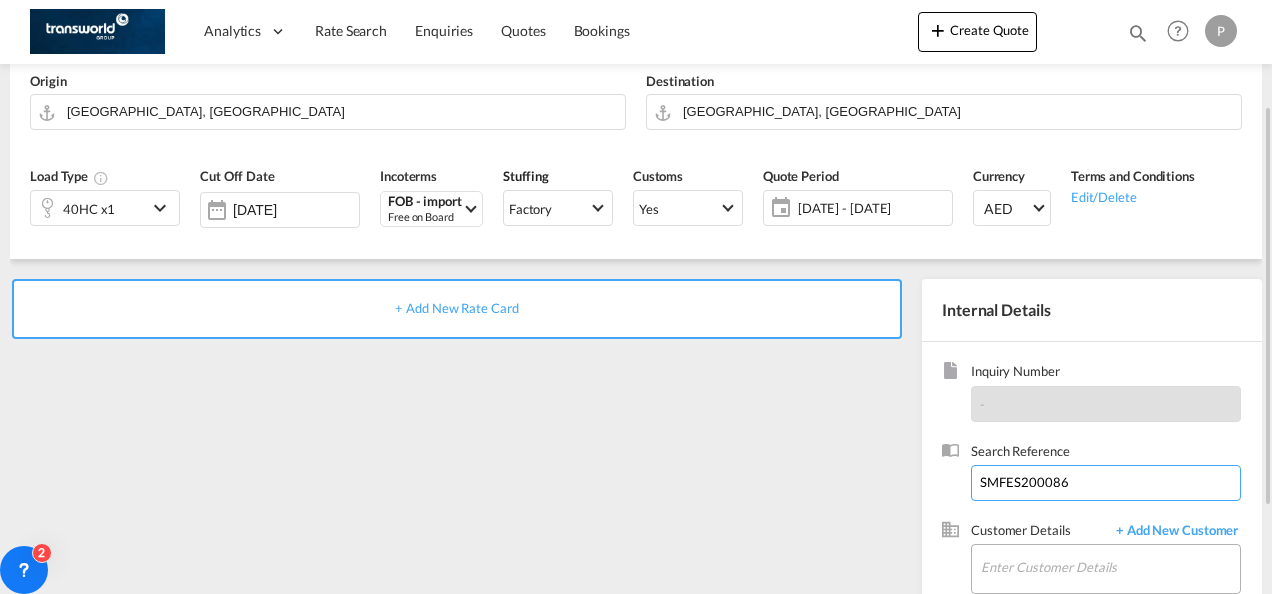 type on "SMFES200086" 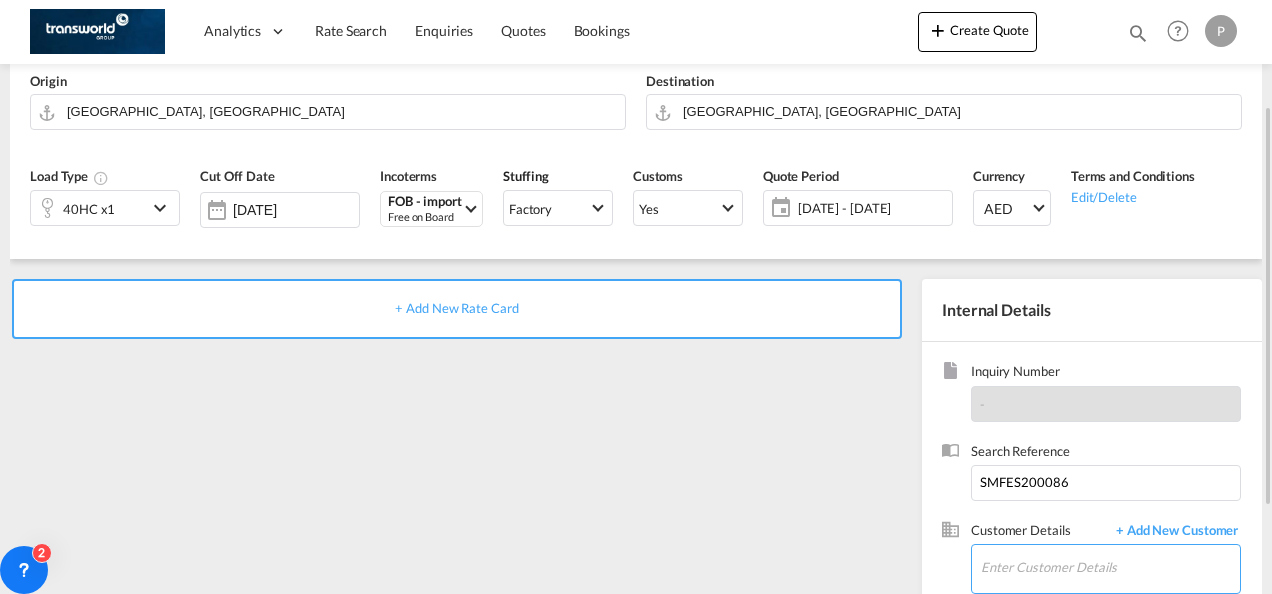 click on "Enter Customer Details" at bounding box center (1110, 567) 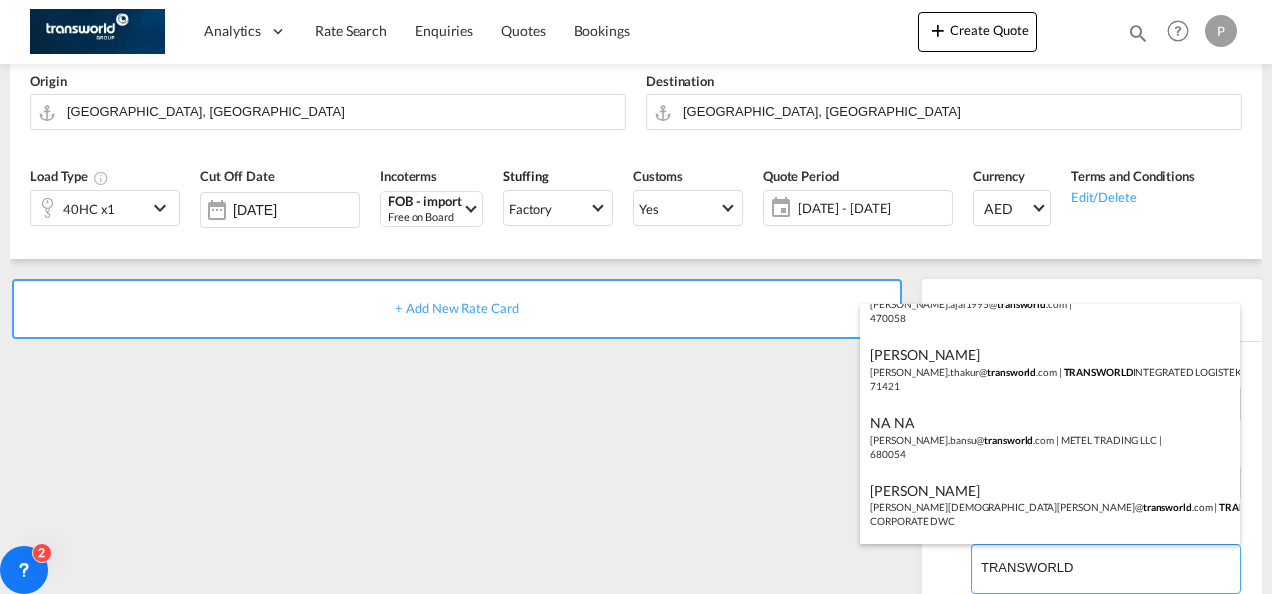 scroll, scrollTop: 227, scrollLeft: 0, axis: vertical 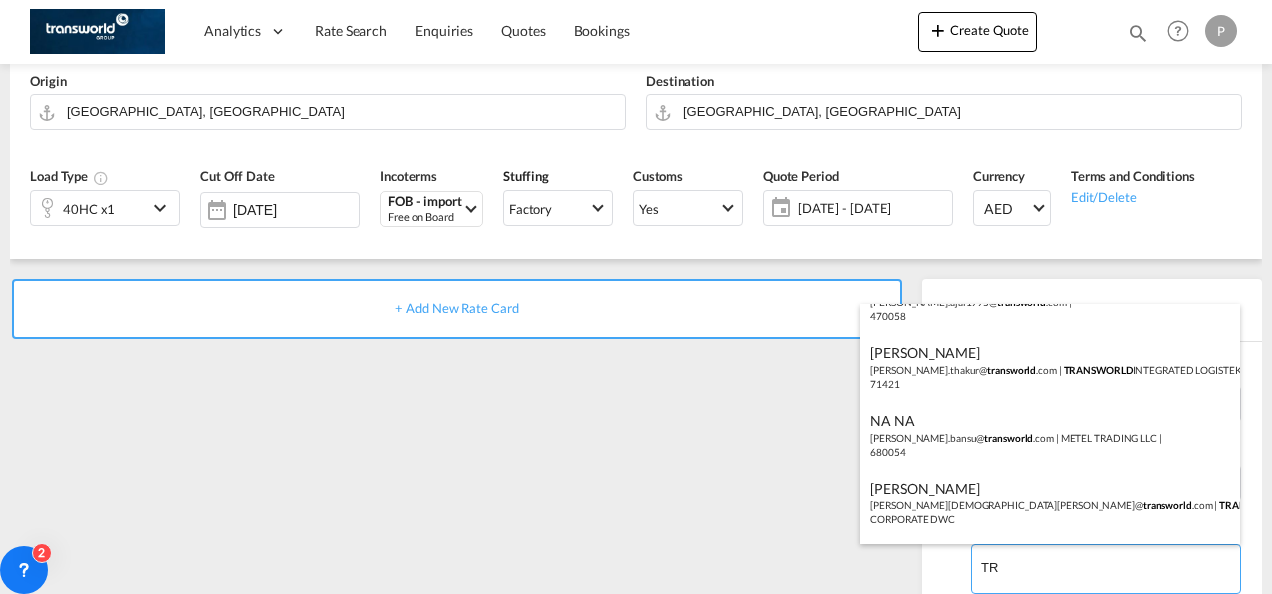 type on "T" 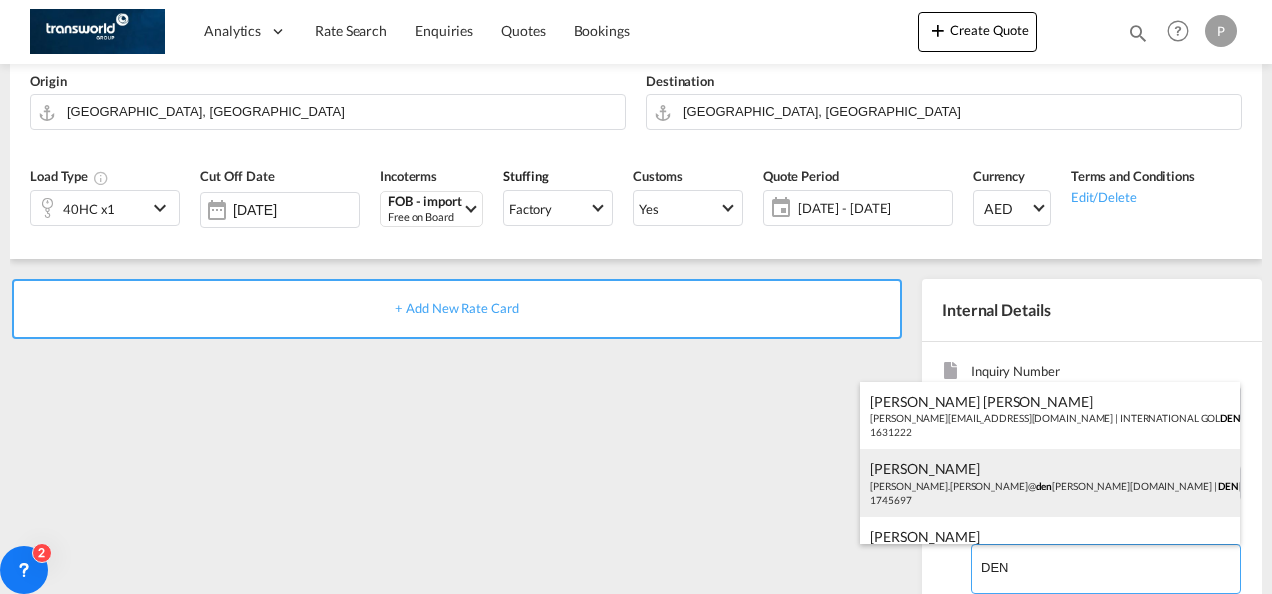 scroll, scrollTop: 40, scrollLeft: 0, axis: vertical 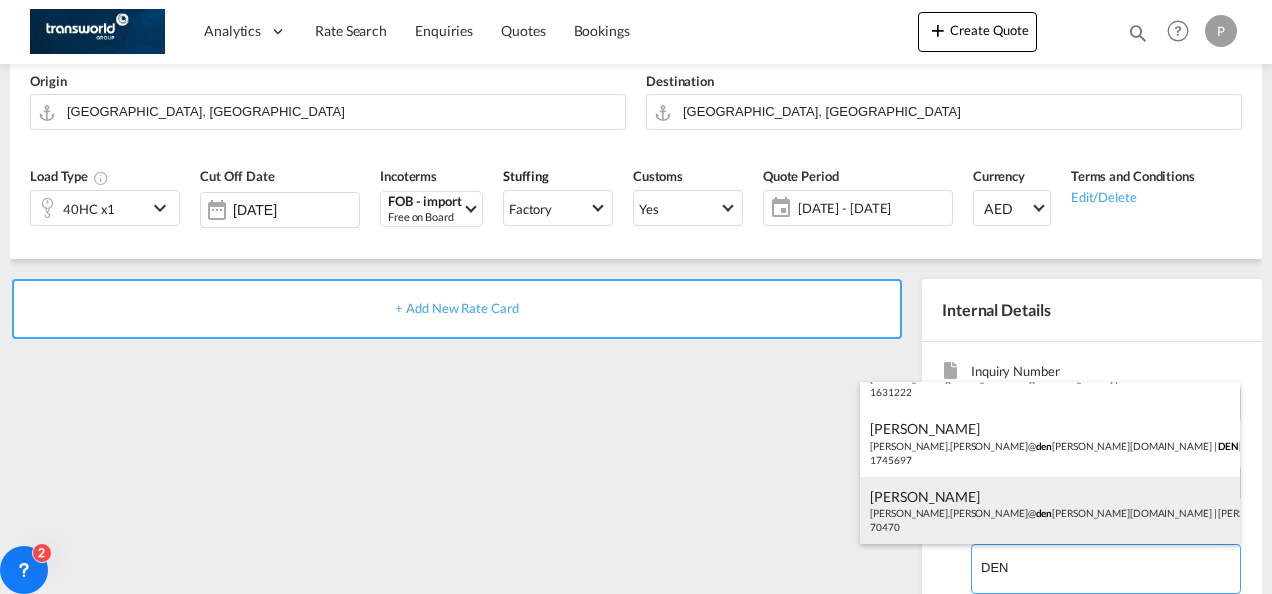 click on "[PERSON_NAME] [PERSON_NAME].[PERSON_NAME]@ den [PERSON_NAME][DOMAIN_NAME]    |    [PERSON_NAME] SHIPPING [GEOGRAPHIC_DATA]
|      70470" at bounding box center [1050, 511] 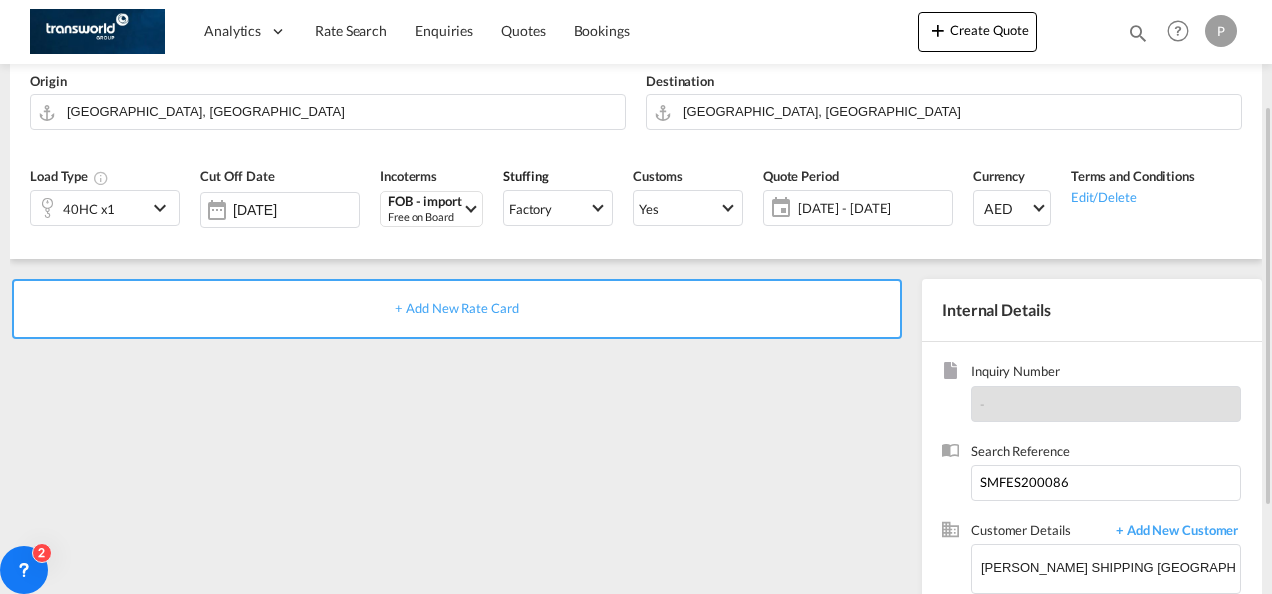 click on "+ Add New Rate Card" at bounding box center [456, 308] 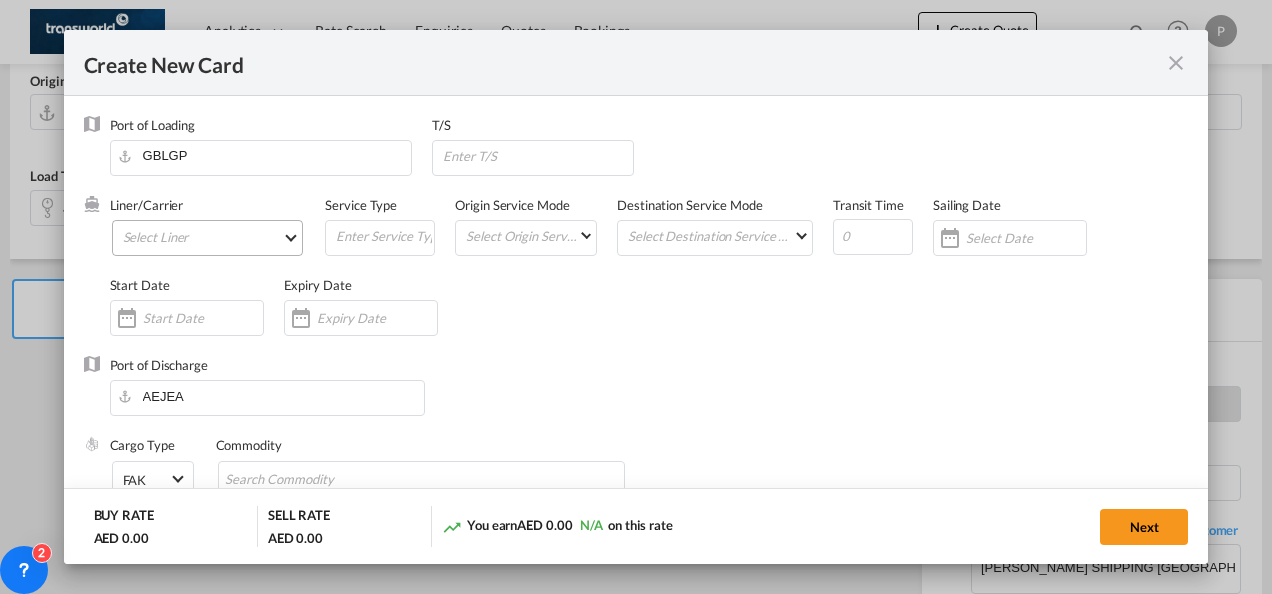 type on "Basic Ocean Freight" 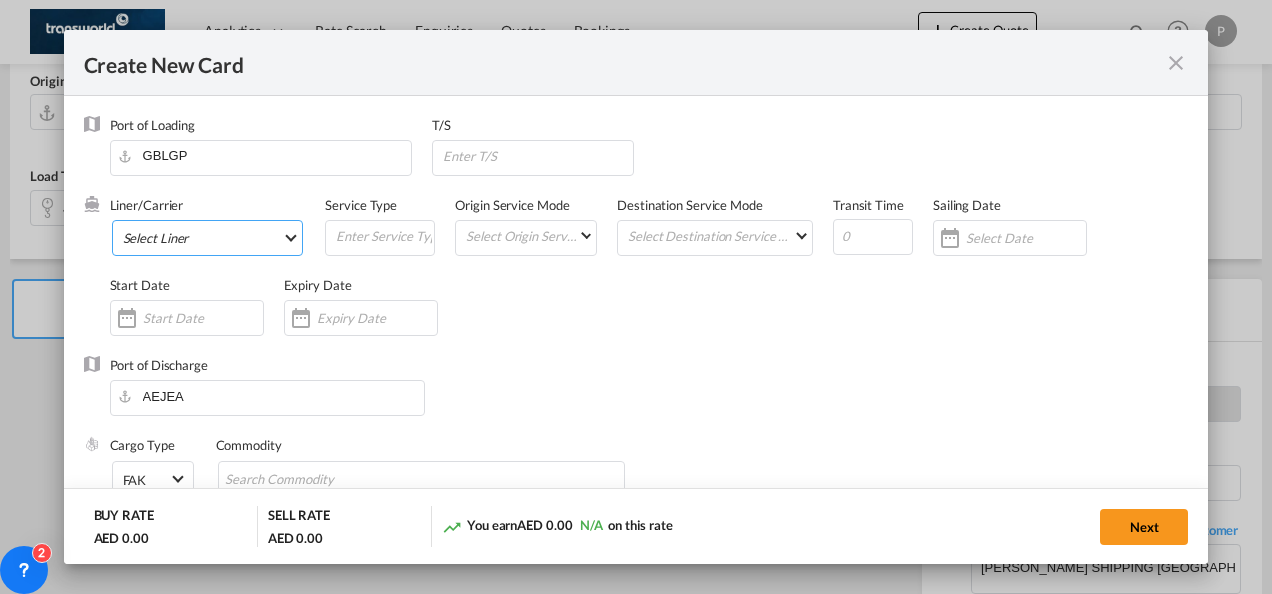 click on "Select Liner   2HM LOGISTICS D.O.O 2HM LOGISTICS D.O.O. / TDWC-CAPODISTRI 2HM LOGISTICS D.O.O. / TDWC-KOPER 2HM LOGISTICS KFT / TDWC-ANKARANSKA 3A INTERNATIONAL LOGISTICS JOINT STOCK COMPANY / T 3P LOGISTICS / TDWC - [GEOGRAPHIC_DATA] A & G INTERNATIONAL CARGO ([GEOGRAPHIC_DATA])  / TDWC-BANGK A A X L GLOBAL SHIPPING LINES L.L.C / TDWC-[GEOGRAPHIC_DATA] A AND G INTERNATIONAL CARGO / TDWC-[GEOGRAPHIC_DATA] A J WORLDWIDE SERVICES INC / TDWC-SADDLE BRO A K ENTERPRISES / TDWC-[GEOGRAPHIC_DATA] A.J WORLDWIDE SERVICES LTD / TDWC-WESTDRAYTO AA AND S SHIPPING LLC / TDWC-DUBAI AA&S SHIPPING LLC / TDWC-[GEOGRAPHIC_DATA] AAA CHINA LIMITED / TDWC-[GEOGRAPHIC_DATA] [PERSON_NAME] SHIPPING L.L.C / TDWC-[GEOGRAPHIC_DATA] AAS FREIGHT EUROPE GMBH / TDWC-[GEOGRAPHIC_DATA] [GEOGRAPHIC_DATA] COMMERCIAL FZE / TDWC-[GEOGRAPHIC_DATA] AAXL GLOBAL SHIPPING LINES LLC [PERSON_NAME] / TDWC-[GEOGRAPHIC_DATA] [PERSON_NAME] TRADING LLC / TDWC-[GEOGRAPHIC_DATA] ABC EUROPEAN AIR AND SEA CARGO DISTRI / TDWC-BEOGR ABDA CARGO SERVICES DMCC / TDWC-DUBAI [PERSON_NAME] SHIPPING LLC [PERSON_NAME] SHIPPING LLC / TDWC-[GEOGRAPHIC_DATA] ABRAO SHIPPING / TDWC-[GEOGRAPHIC_DATA] ABRECO FREIGHT LLC / TDWC-[GEOGRAPHIC_DATA]" at bounding box center [208, 238] 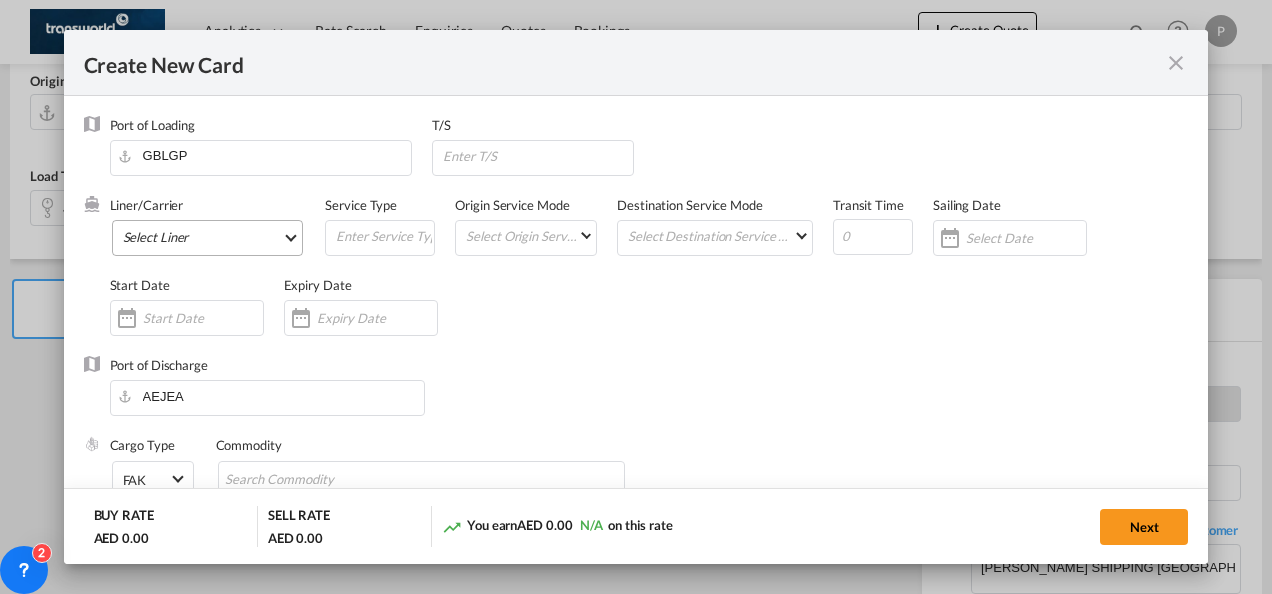 type on "1489" 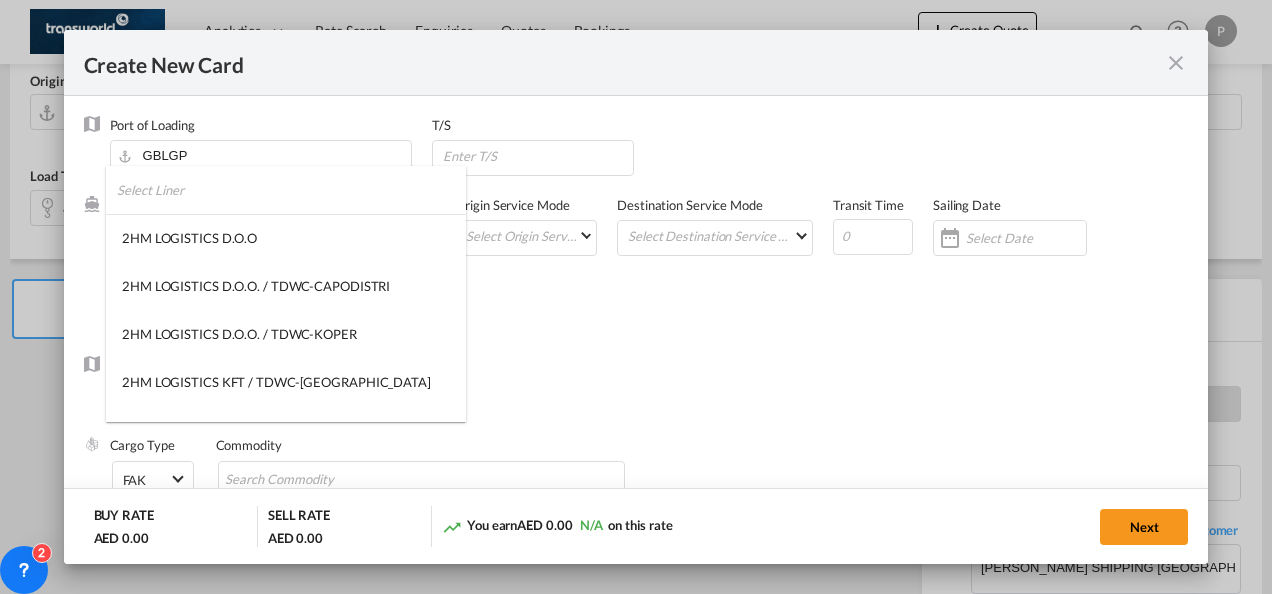 click at bounding box center (291, 190) 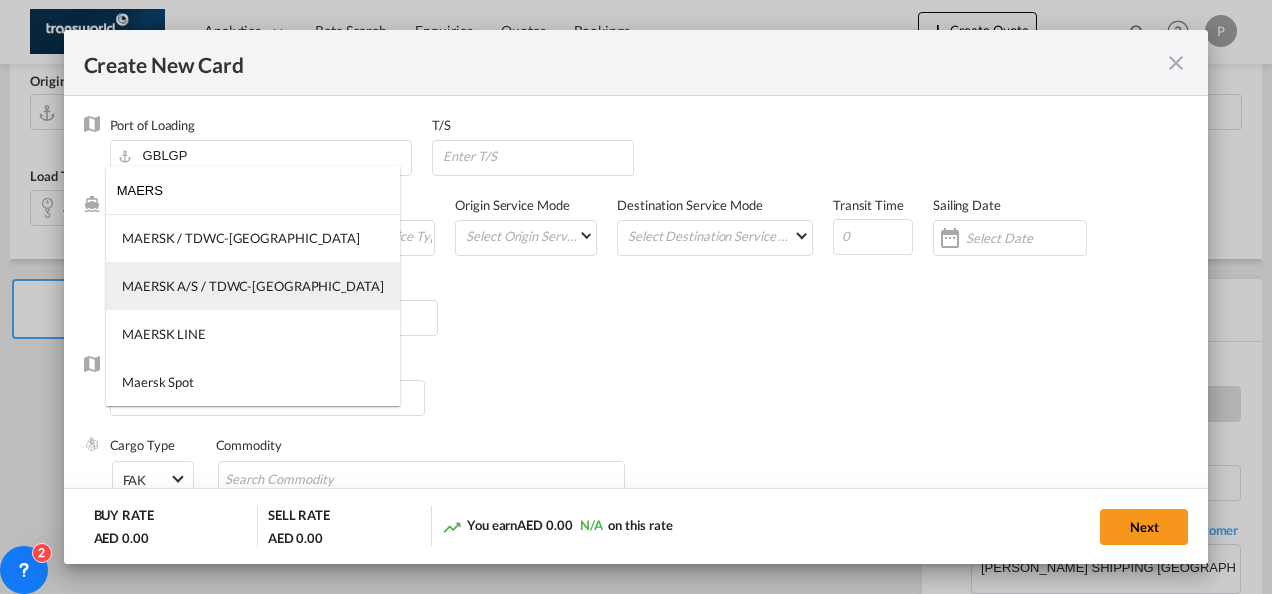 type on "MAERS" 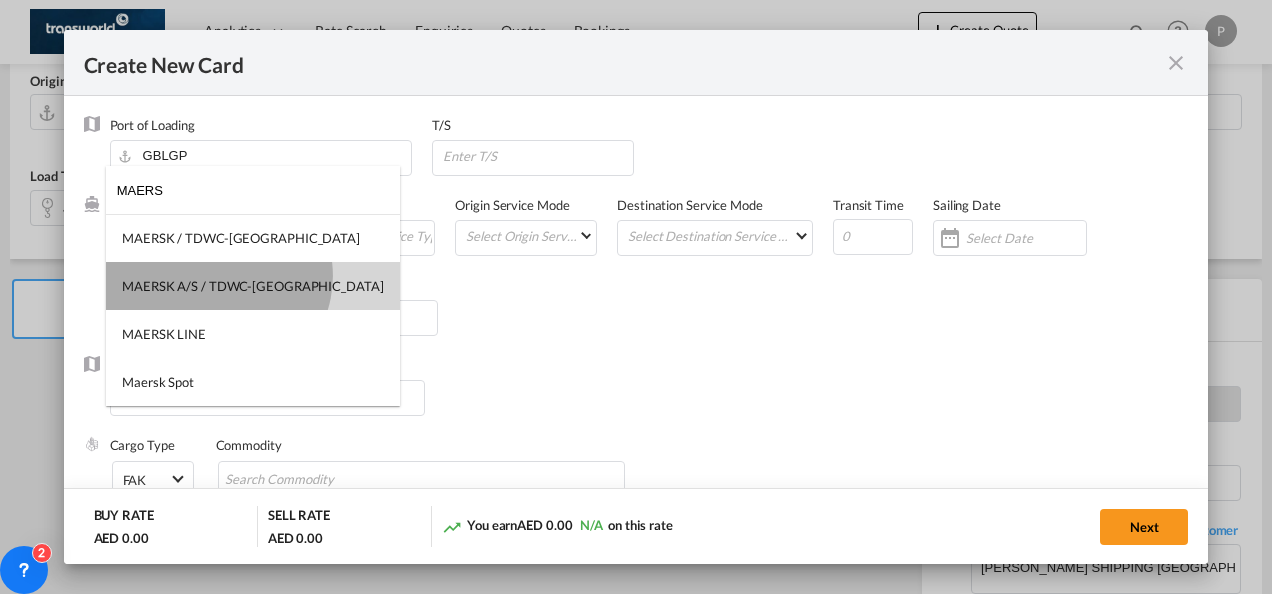 click on "MAERSK A/S / TDWC-[GEOGRAPHIC_DATA]" at bounding box center (253, 286) 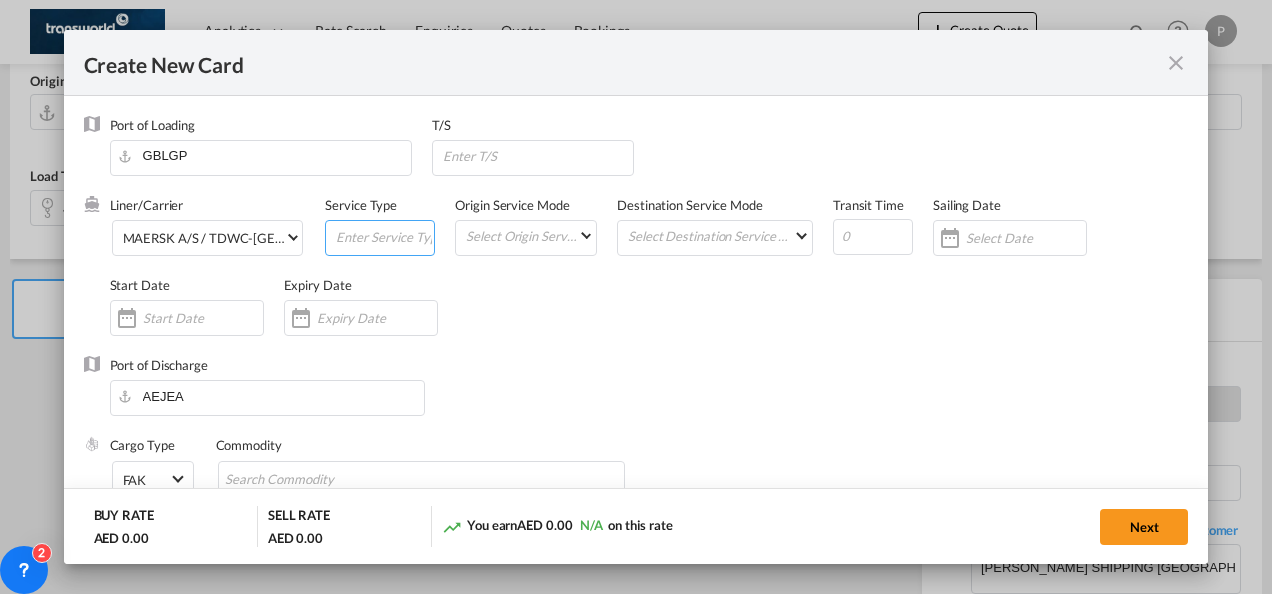 click at bounding box center [384, 236] 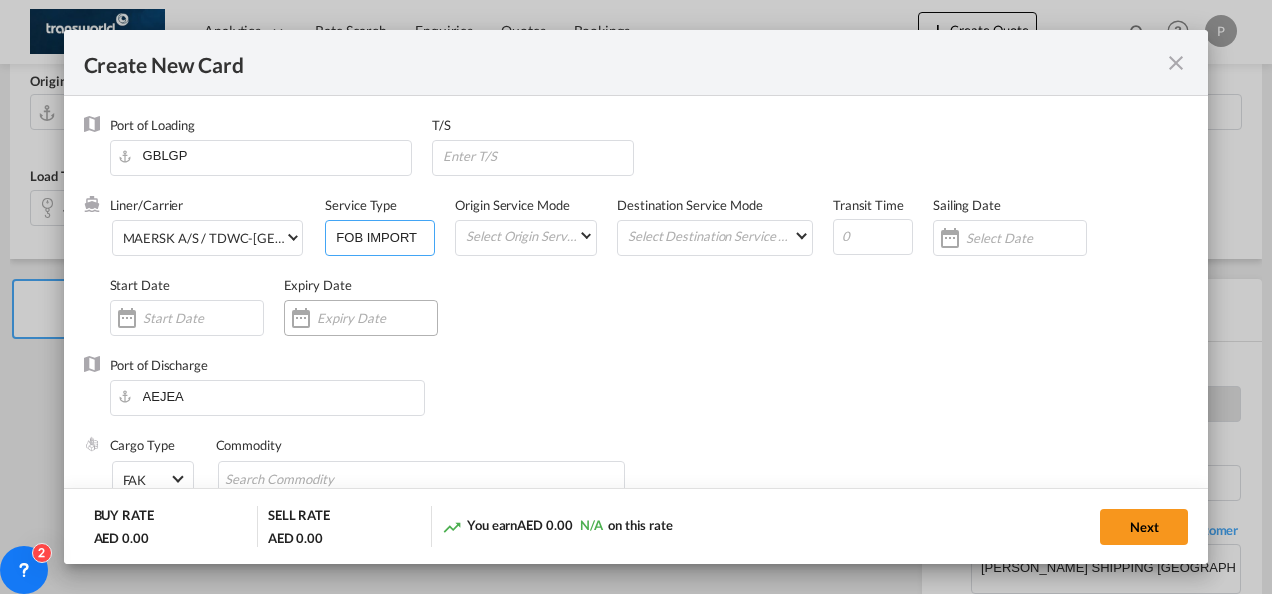 type on "FOB IMPORT" 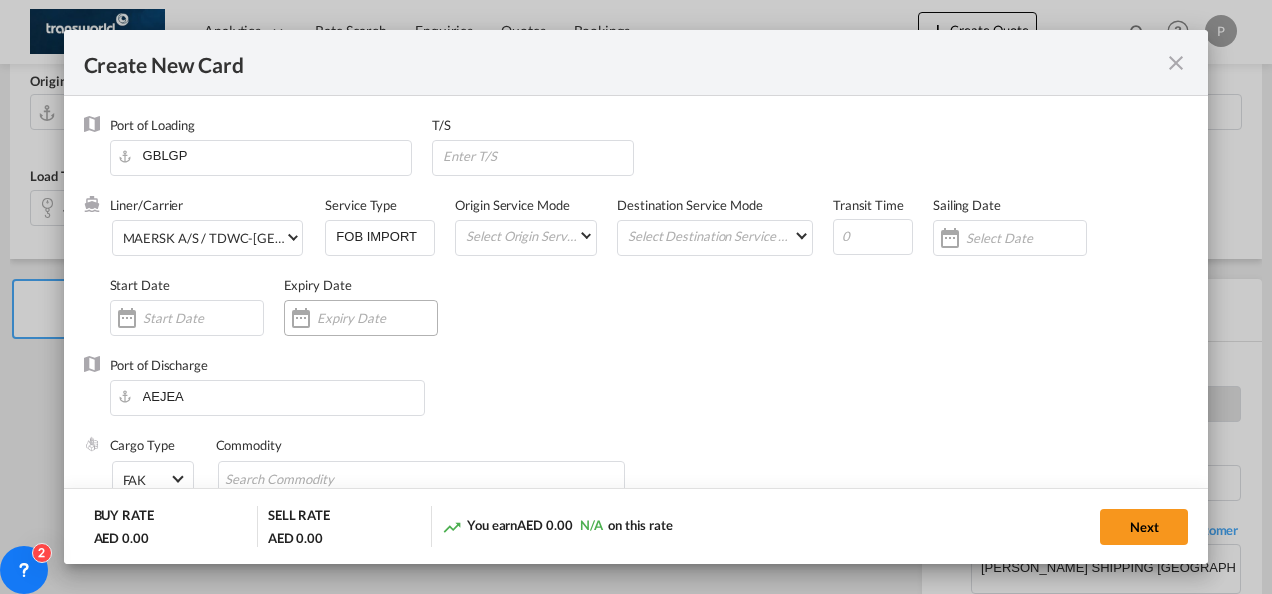 click at bounding box center (377, 318) 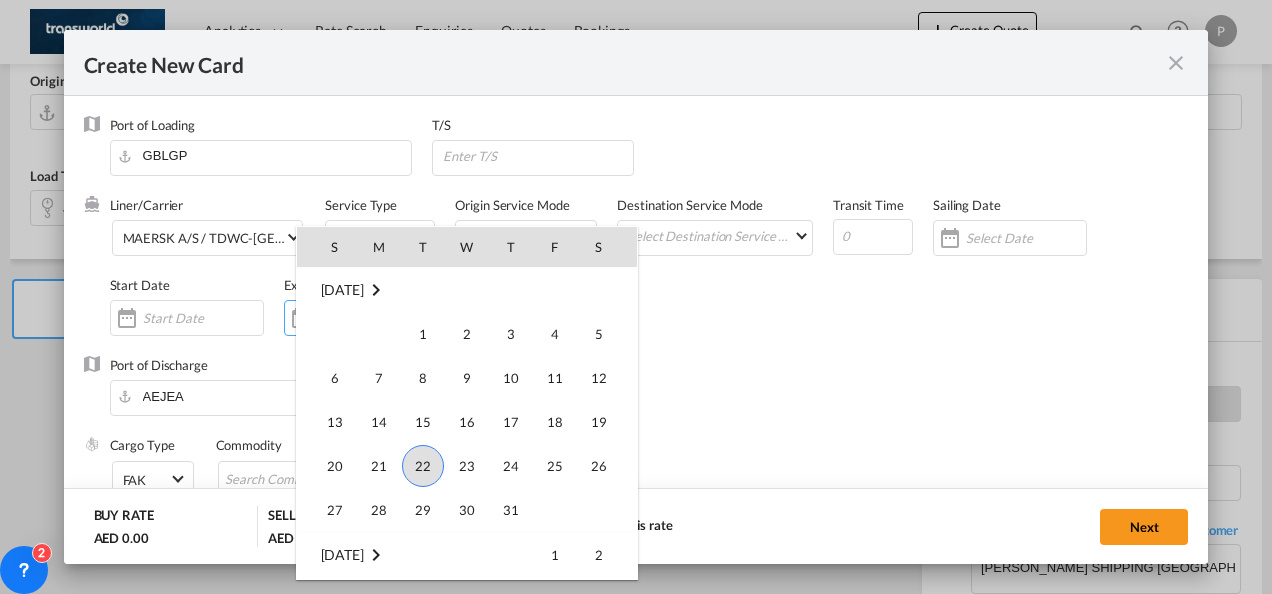 scroll, scrollTop: 462896, scrollLeft: 0, axis: vertical 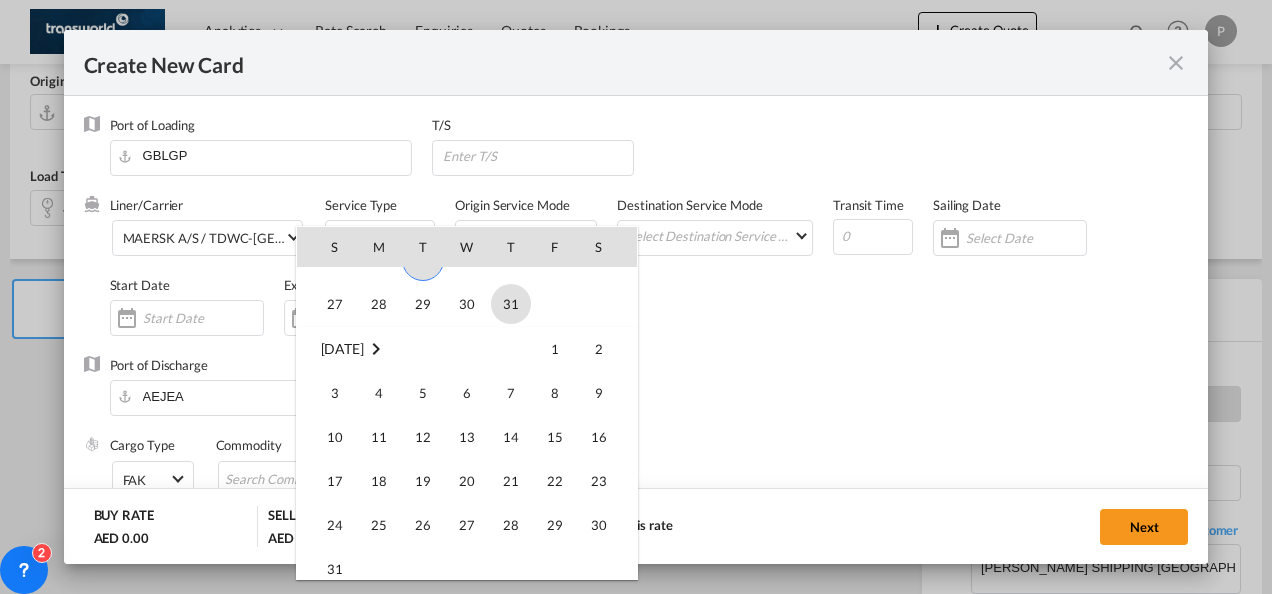 click on "31" at bounding box center (511, 304) 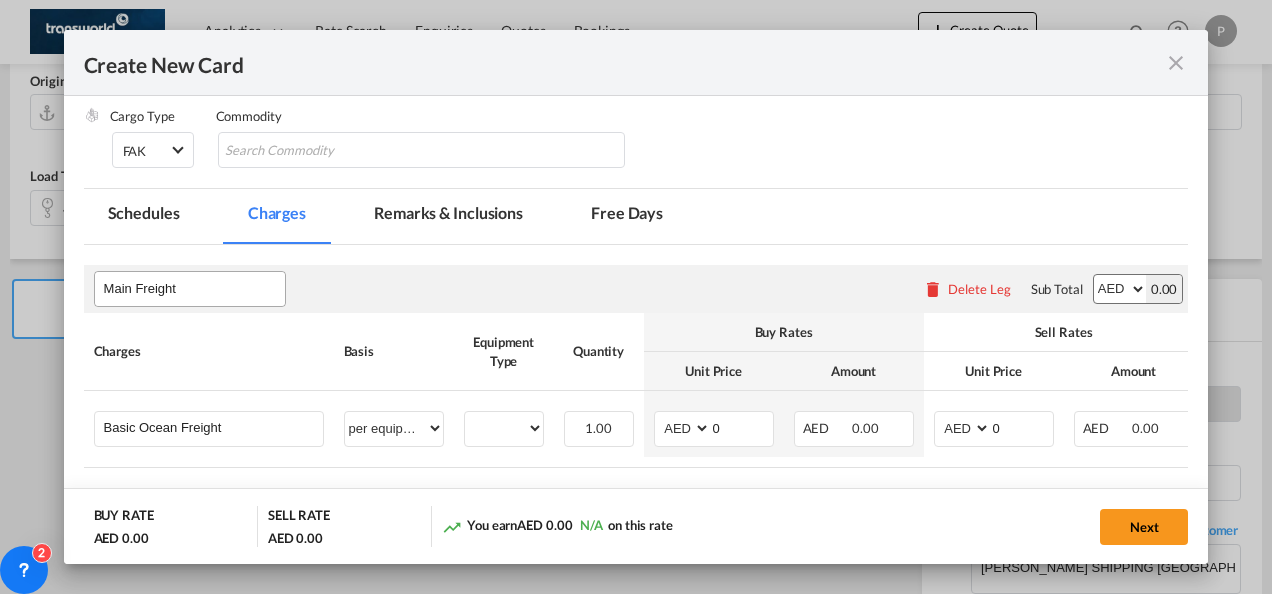scroll, scrollTop: 330, scrollLeft: 0, axis: vertical 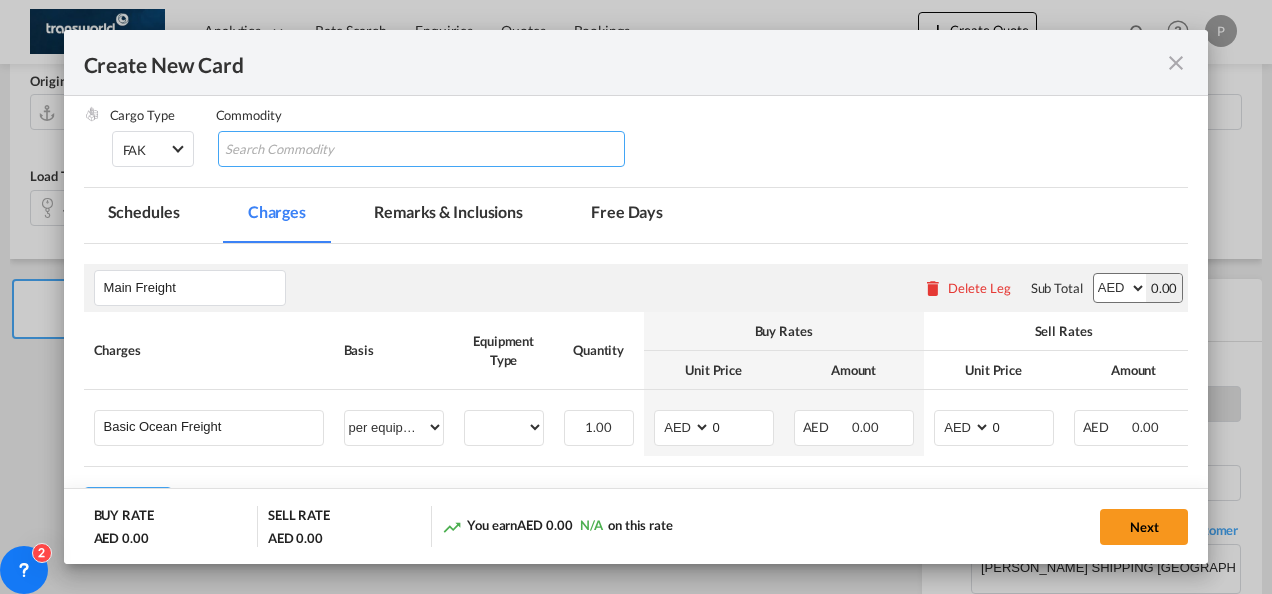 click at bounding box center [316, 150] 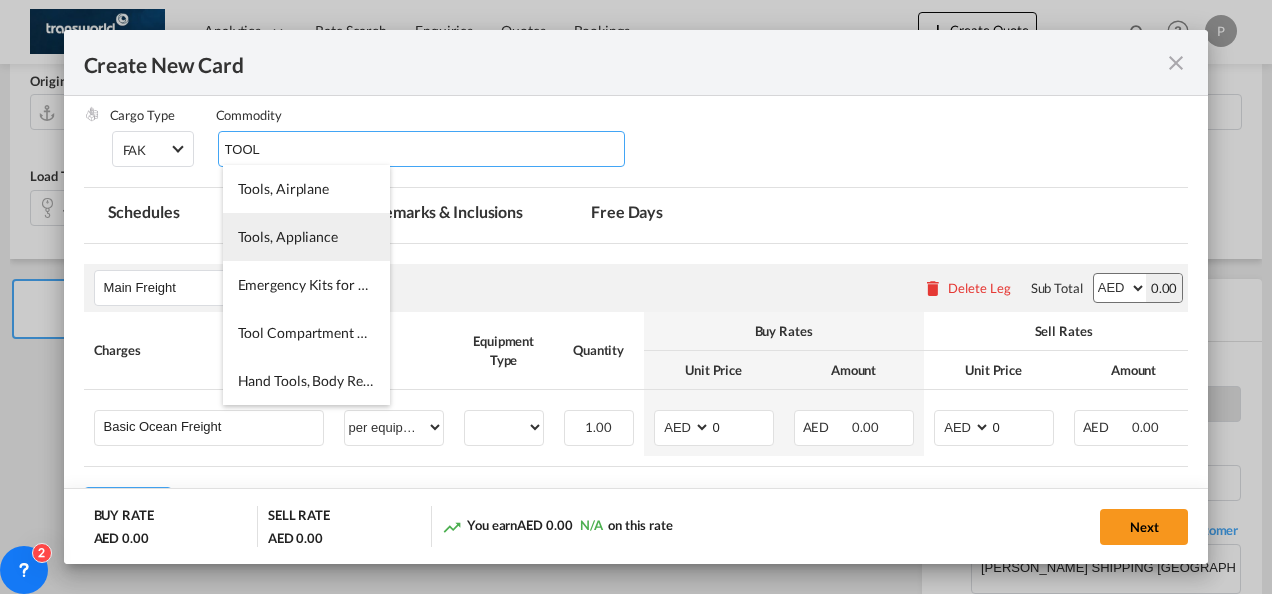 type on "TOOL" 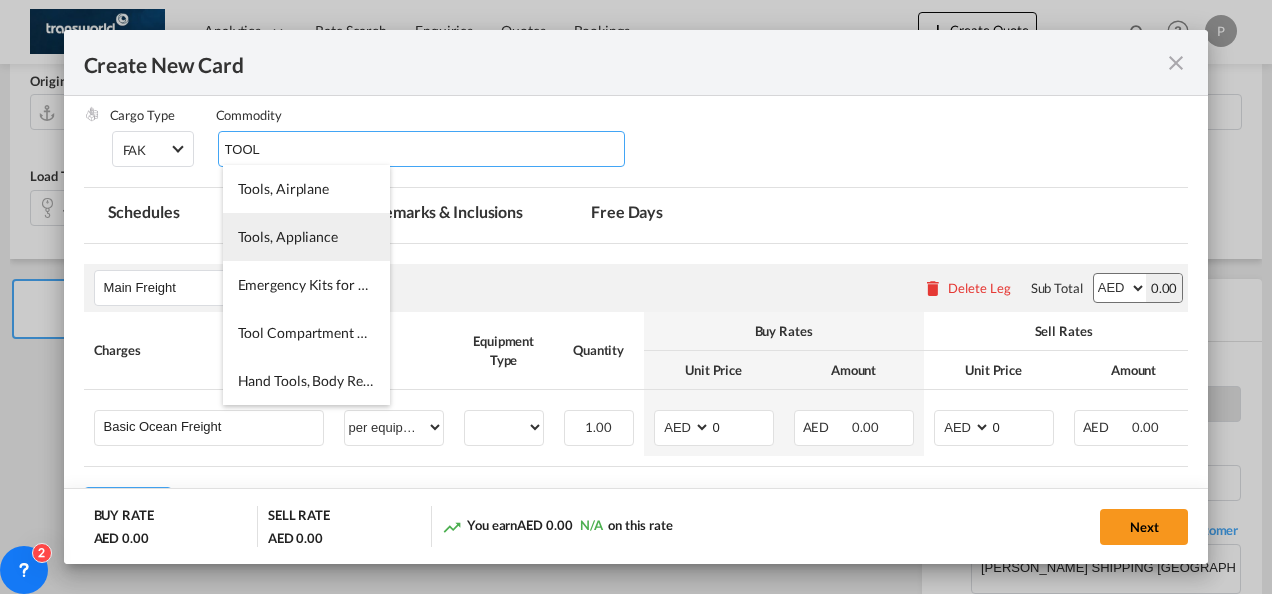 click on "Tools, Appliance" at bounding box center (288, 236) 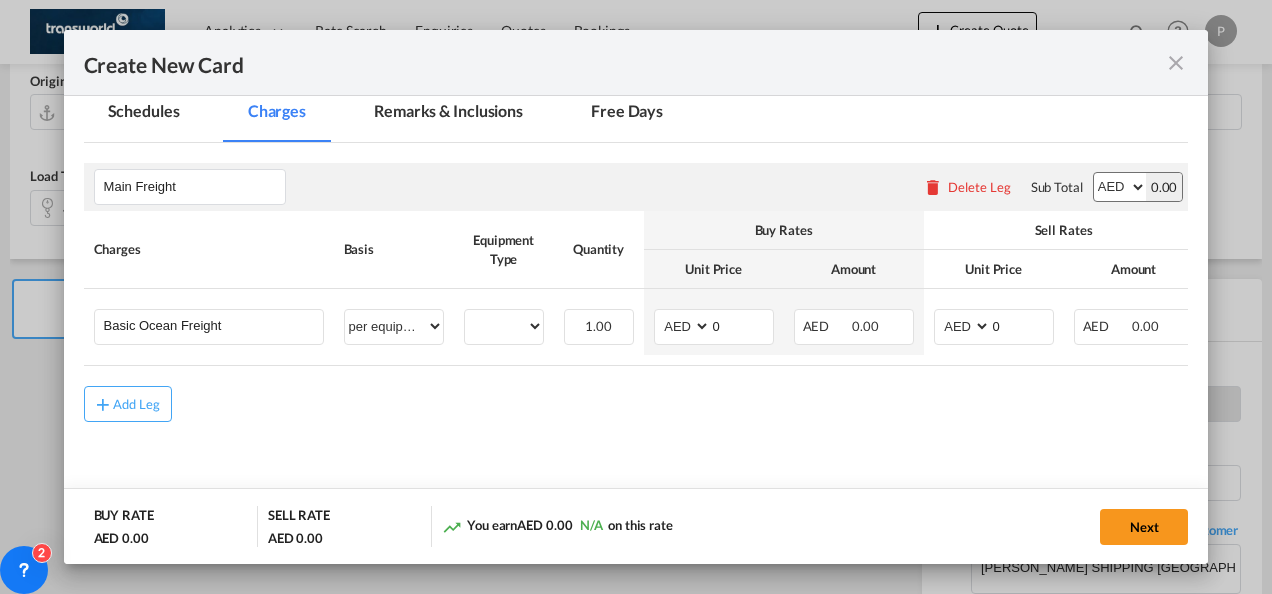 scroll, scrollTop: 432, scrollLeft: 0, axis: vertical 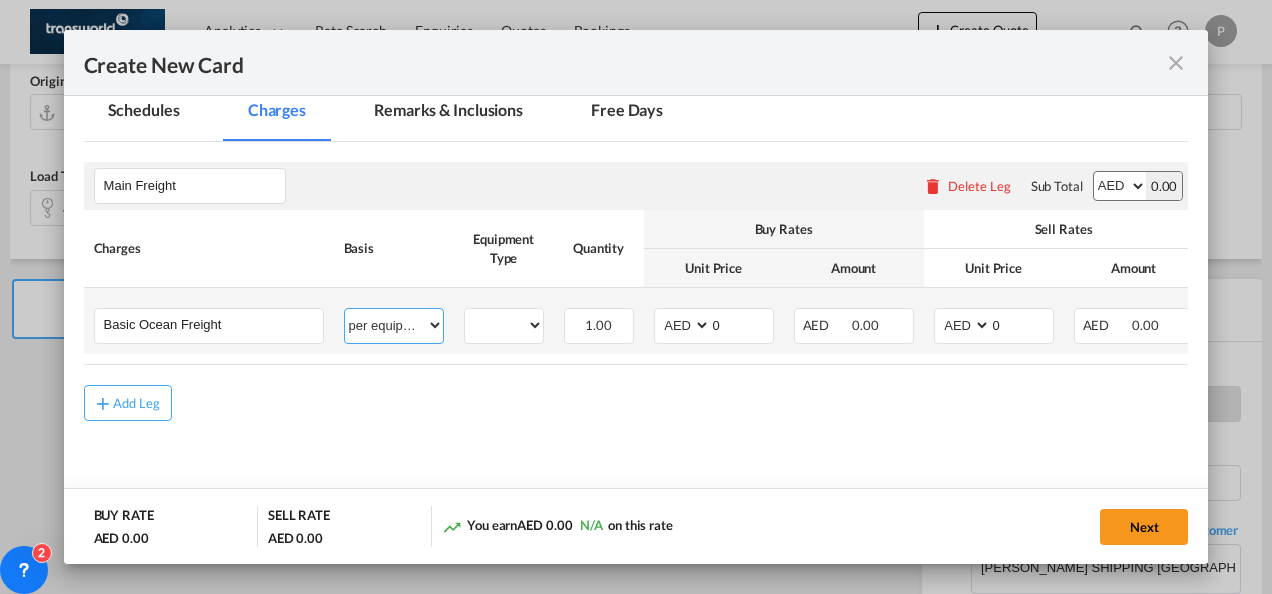click on "per equipment
per container
per B/L
per shipping bill
per shipment
% on freight
per pallet
per carton
per vehicle
per shift
per invoice
per package
per day
per revalidation
per teu
per kg
per ton
per hour
flat
per_hbl
per belt
per_declaration
per_document
per chasis split
per clearance" at bounding box center (394, 325) 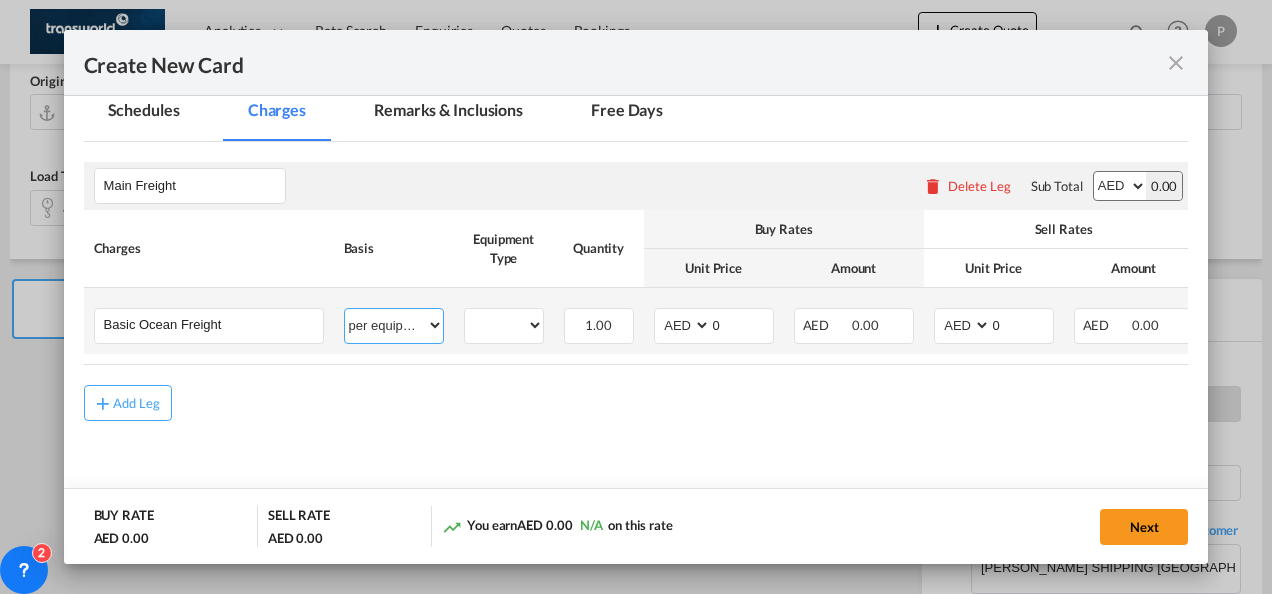 select on "per shipment" 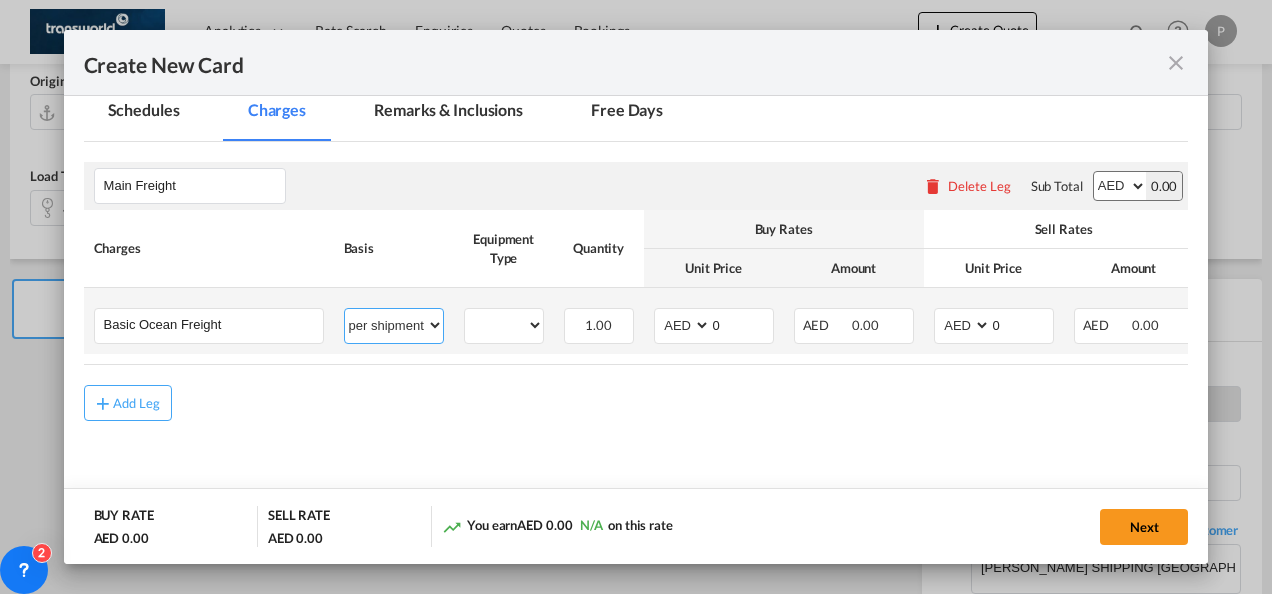 click on "per equipment
per container
per B/L
per shipping bill
per shipment
% on freight
per pallet
per carton
per vehicle
per shift
per invoice
per package
per day
per revalidation
per teu
per kg
per ton
per hour
flat
per_hbl
per belt
per_declaration
per_document
per chasis split
per clearance" at bounding box center (394, 325) 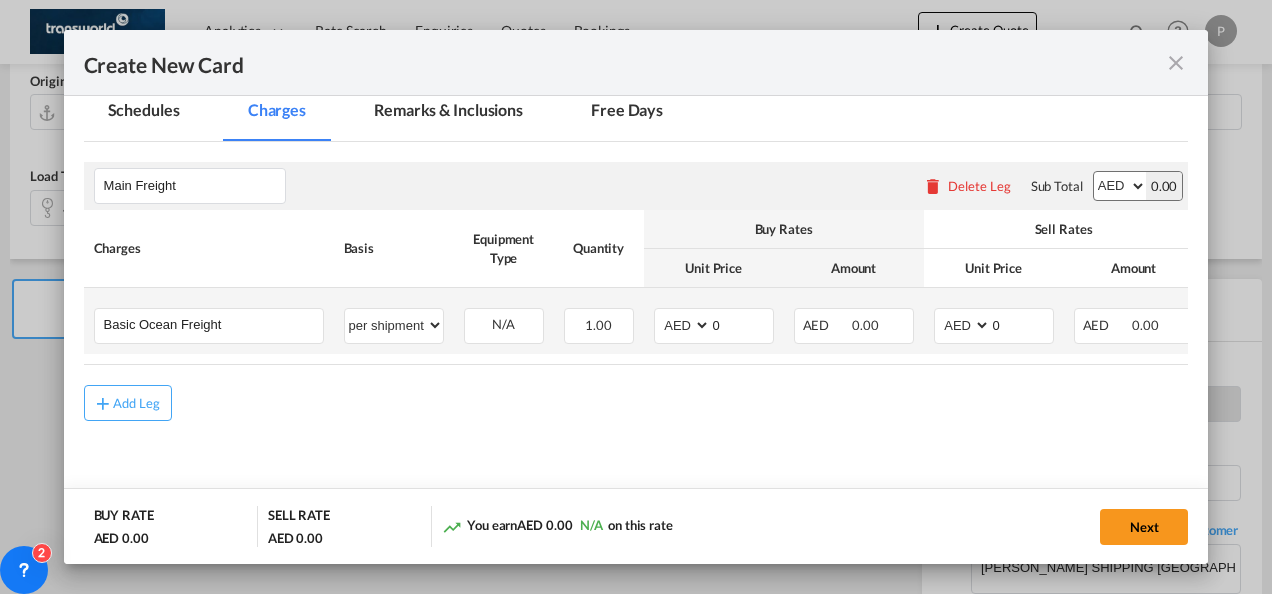 click on "AED AFN ALL AMD ANG AOA ARS AUD AWG AZN BAM BBD BDT BGN BHD BIF BMD BND [PERSON_NAME] BRL BSD BTN BWP BYN BZD CAD CDF CHF CLP CNY COP CRC CUC CUP CVE CZK DJF DKK DOP DZD EGP ERN ETB EUR FJD FKP FOK GBP GEL GGP GHS GIP GMD GNF GTQ GYD HKD HNL HRK HTG HUF IDR ILS IMP INR IQD IRR ISK JMD JOD JPY KES KGS KHR KID KMF KRW KWD KYD KZT LAK LBP LKR LRD LSL LYD MAD MDL MGA MKD MMK MNT MOP MRU MUR MVR MWK MXN MYR MZN NAD NGN NIO NOK NPR NZD OMR PAB PEN PGK PHP PKR PLN PYG QAR [PERSON_NAME] RSD RUB RWF SAR SBD SCR SDG SEK SGD SHP SLL SOS SRD SSP STN SYP SZL THB TJS TMT TND TOP TRY TTD TVD TWD TZS UAH UGX USD UYU UZS VES VND VUV WST XAF XCD XDR XOF XPF YER ZAR ZMW 0
Please Enter   Invalid Input" at bounding box center [714, 321] 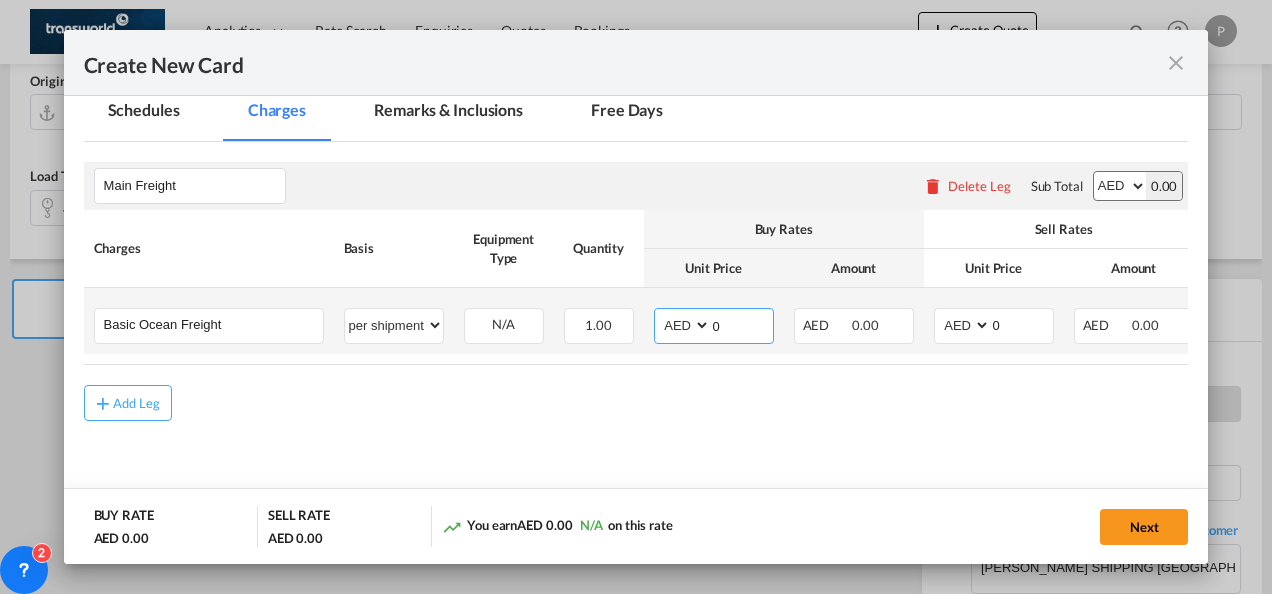 click on "0" at bounding box center [742, 324] 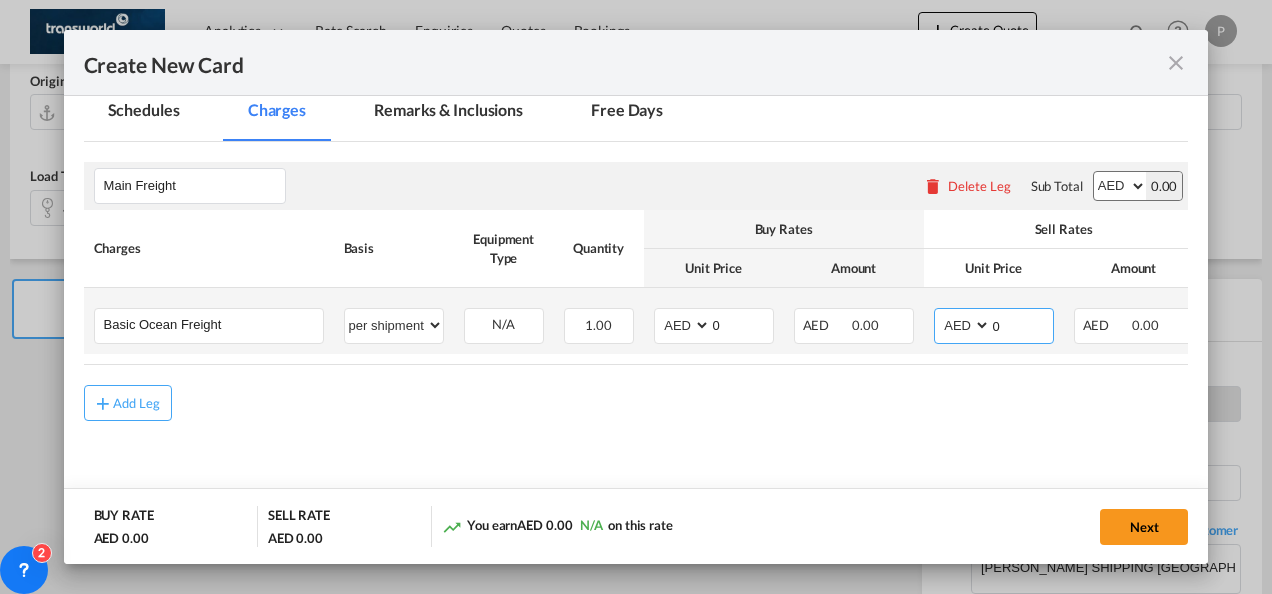click on "0" at bounding box center [1022, 324] 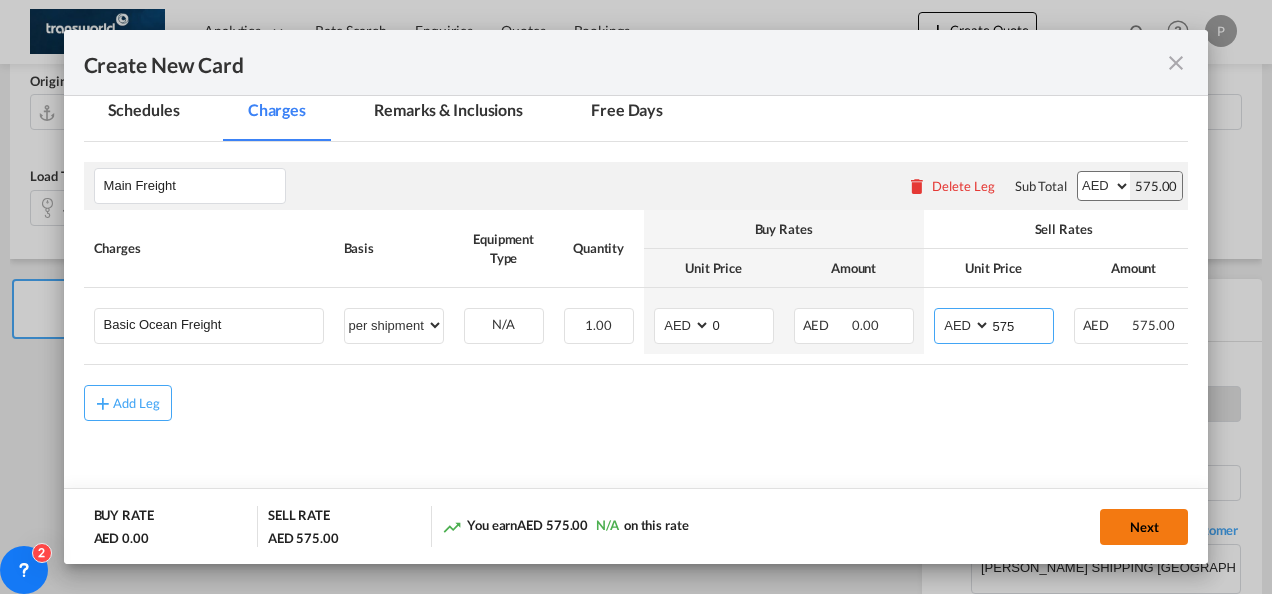 type on "575" 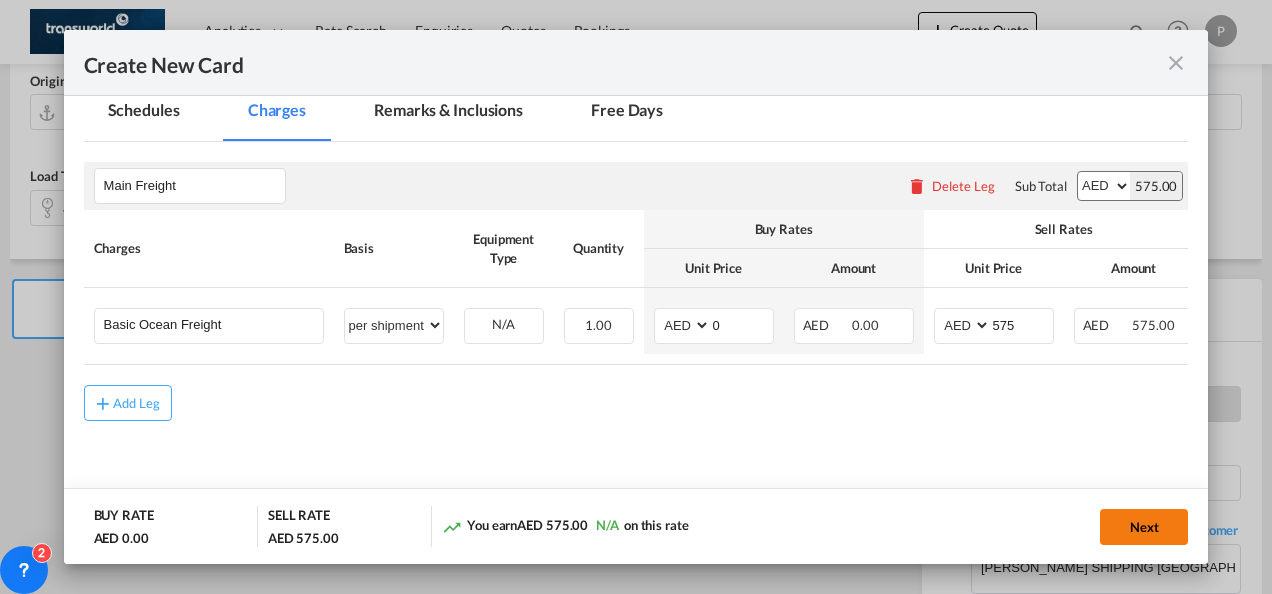 click on "Next" 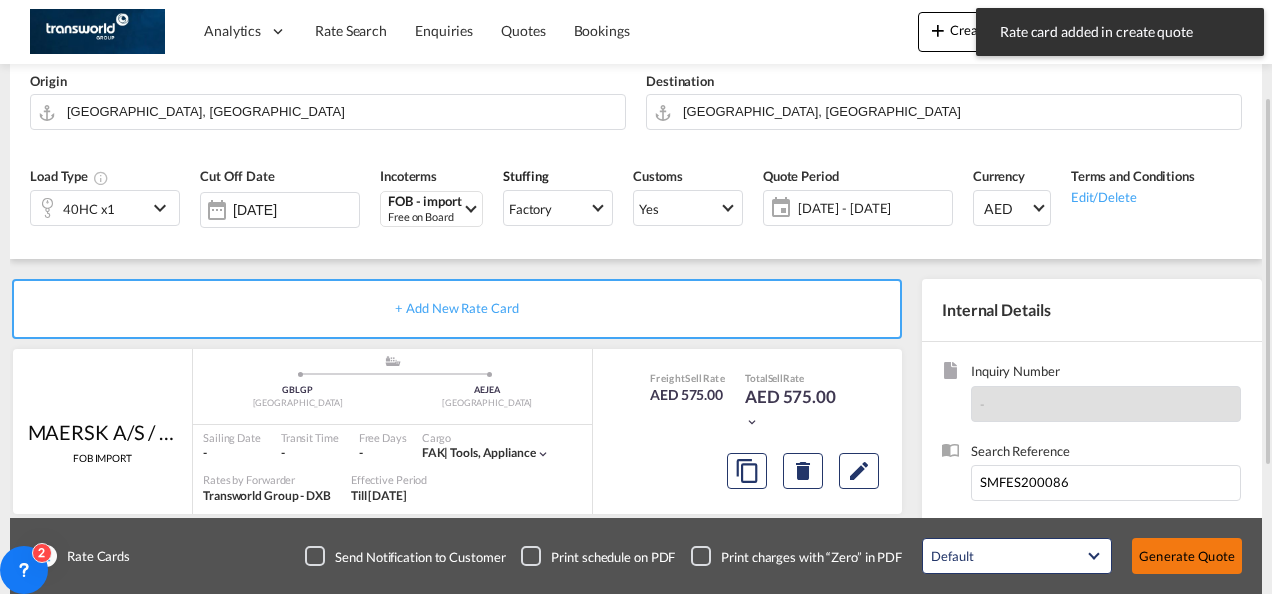 click on "Generate Quote" at bounding box center (1187, 556) 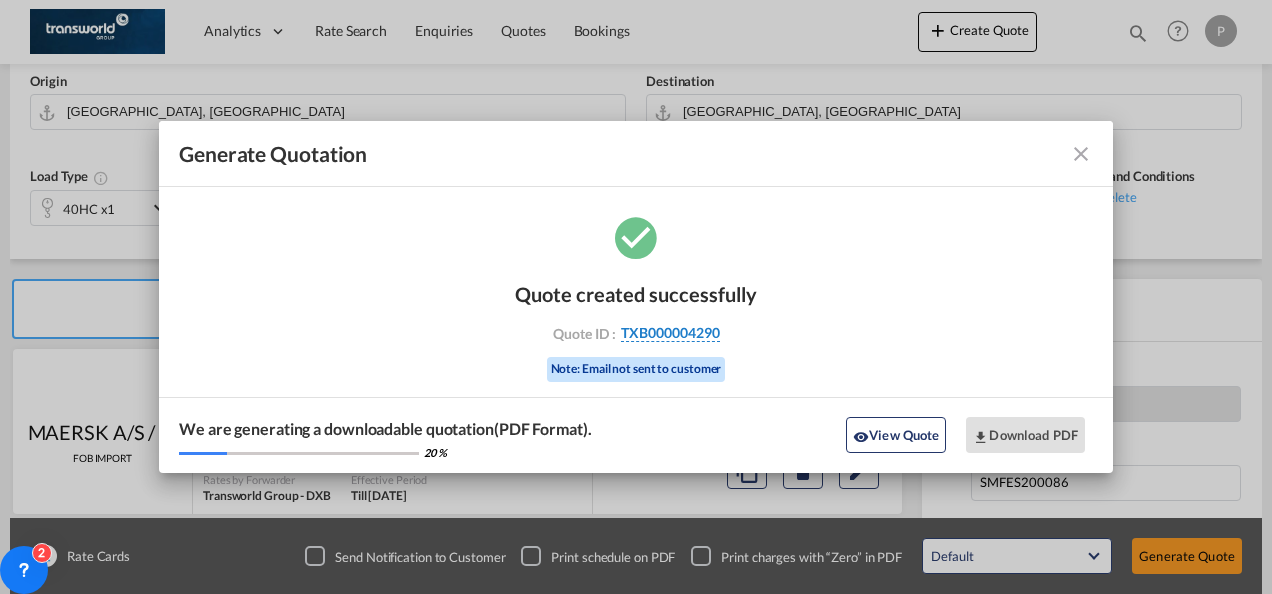 click on "TXB000004290" at bounding box center (670, 333) 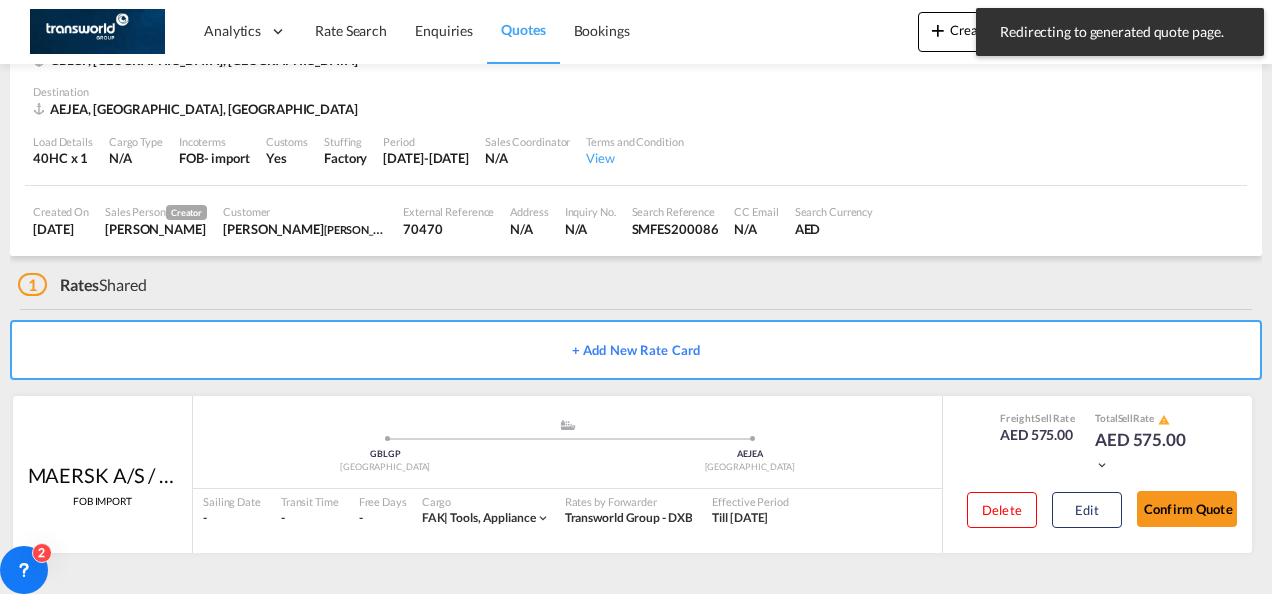 scroll, scrollTop: 124, scrollLeft: 0, axis: vertical 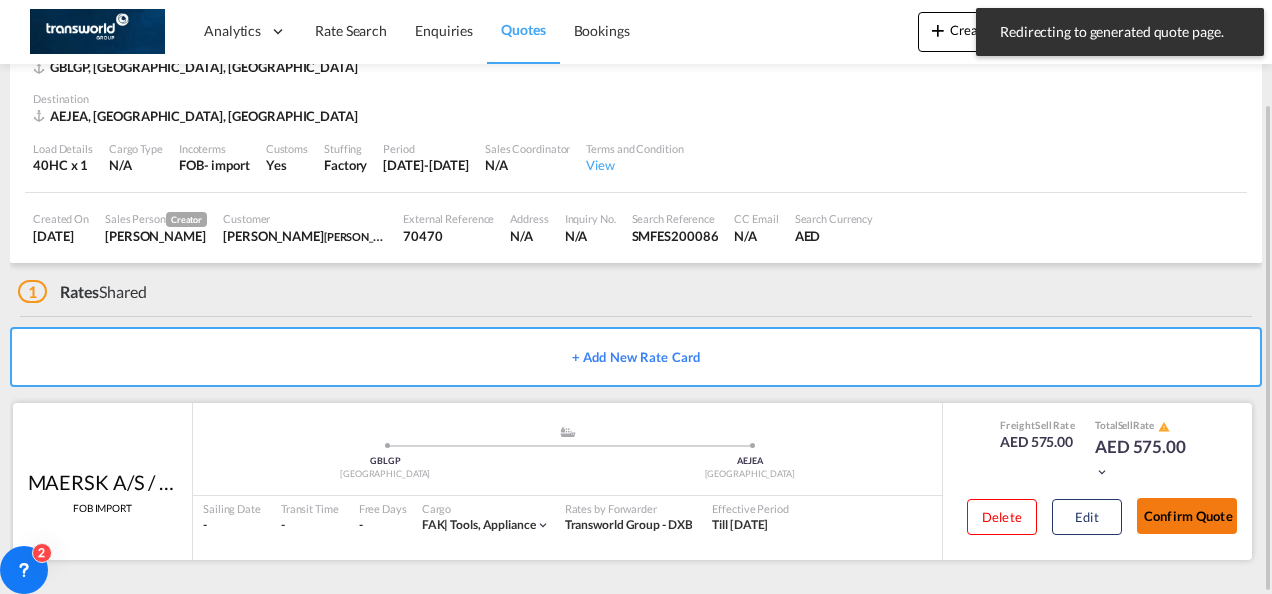 click on "Confirm Quote" at bounding box center (1187, 516) 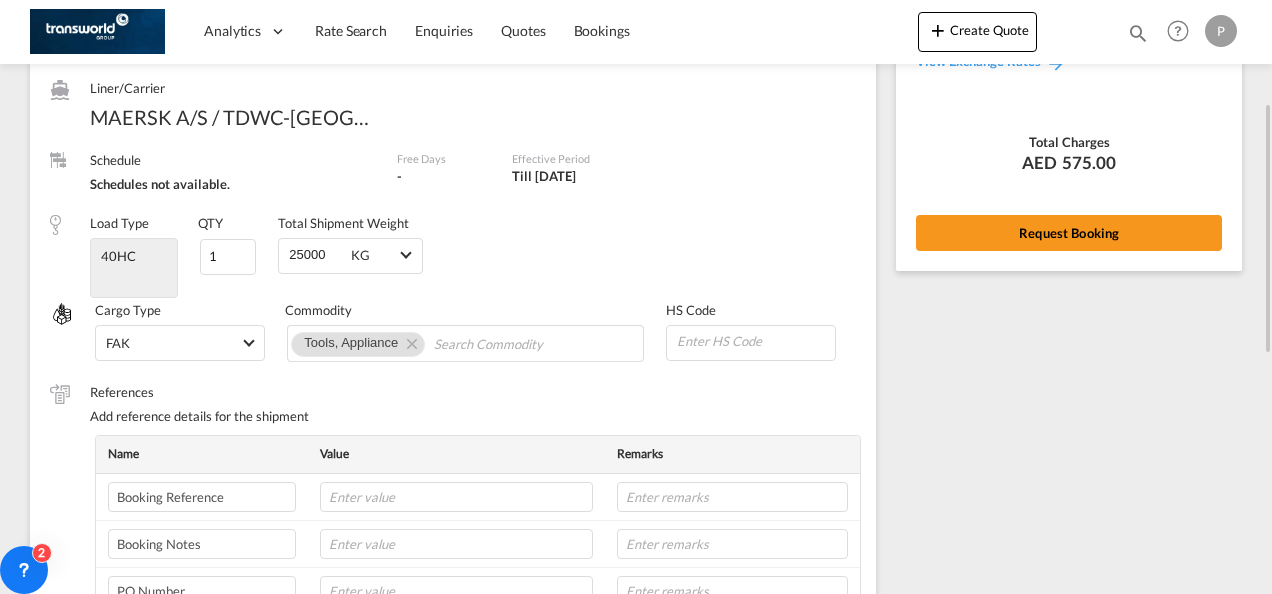 scroll, scrollTop: 244, scrollLeft: 0, axis: vertical 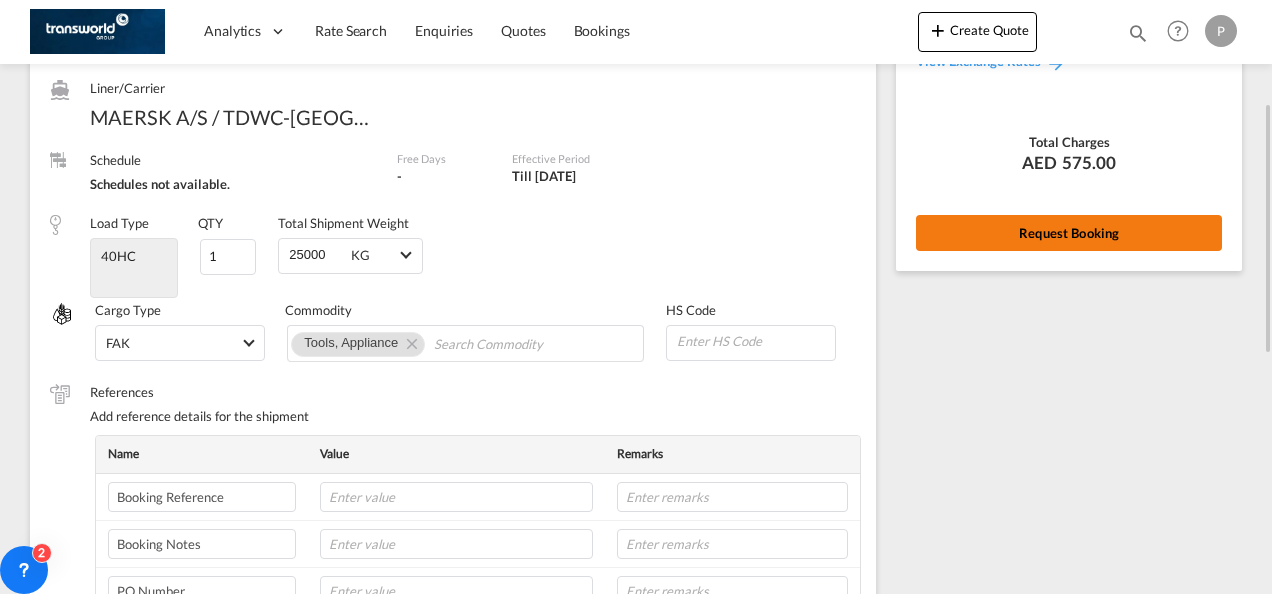 click on "Request Booking" at bounding box center [1069, 233] 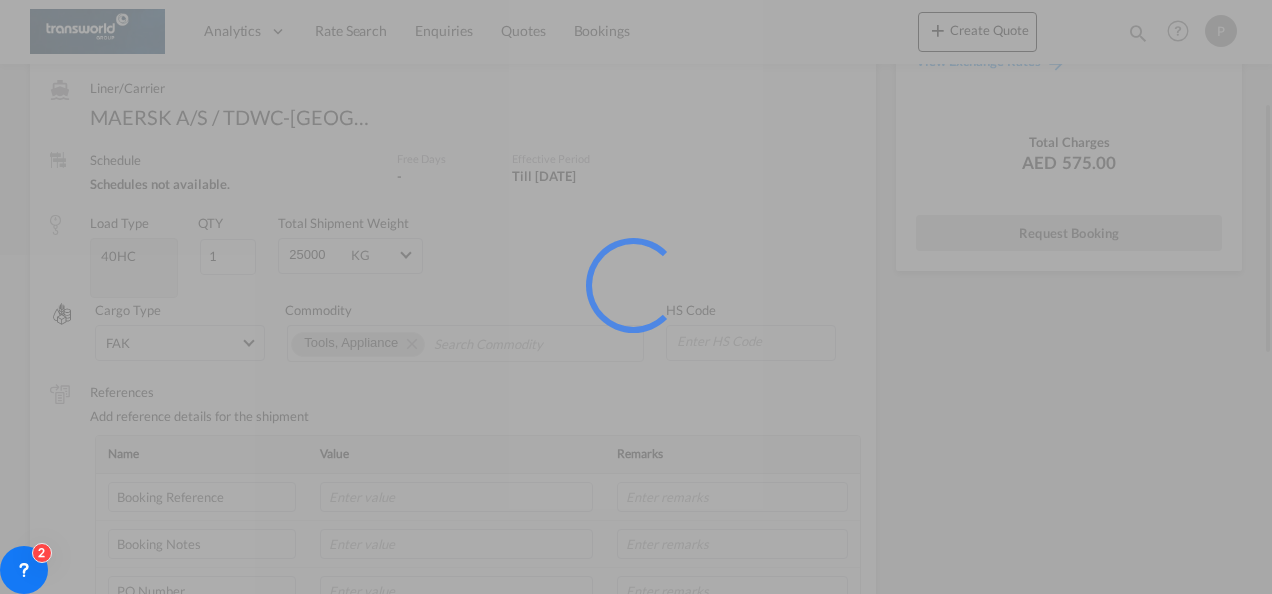scroll, scrollTop: 37, scrollLeft: 0, axis: vertical 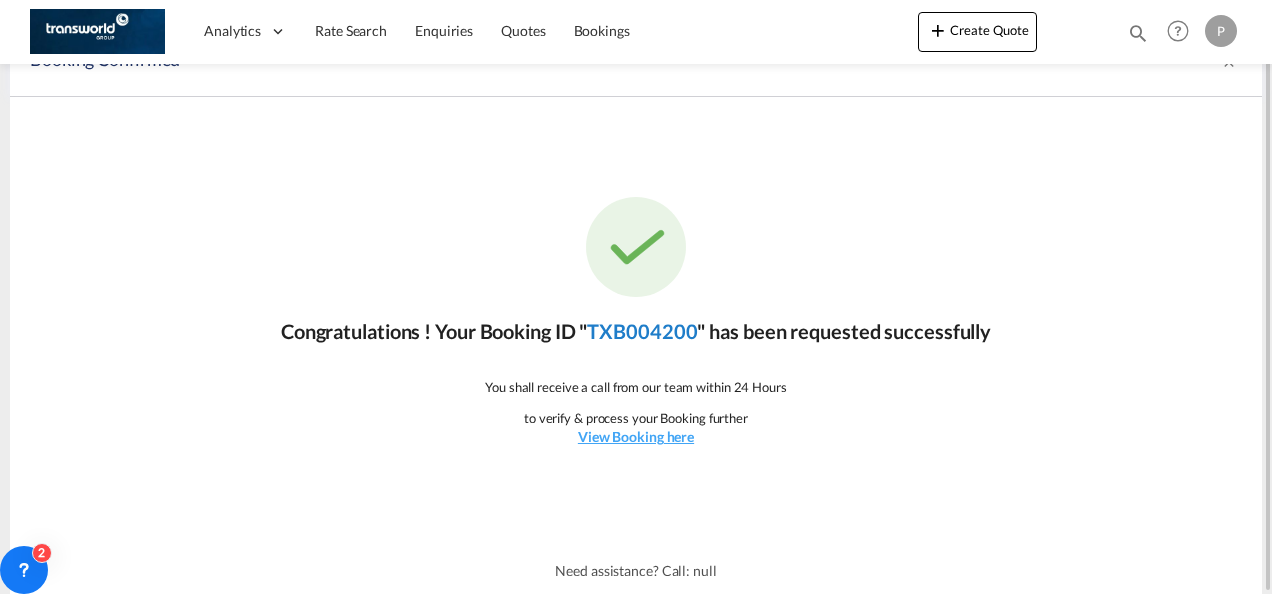 click on "TXB004200" 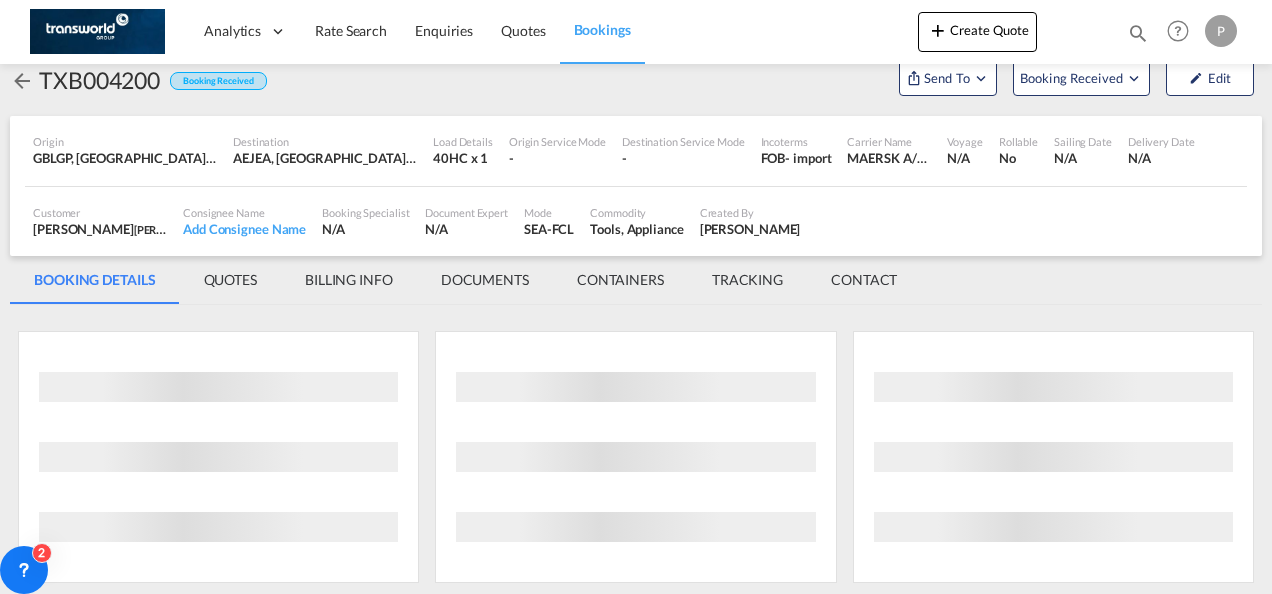 scroll, scrollTop: 1176, scrollLeft: 0, axis: vertical 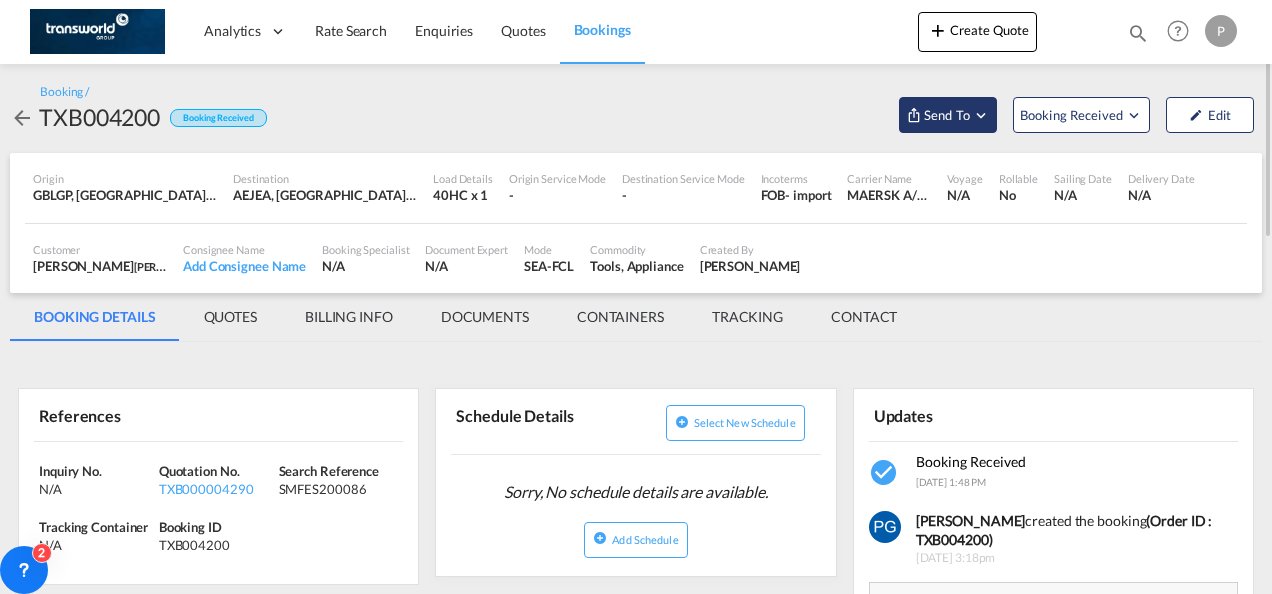click on "Send To" at bounding box center (947, 115) 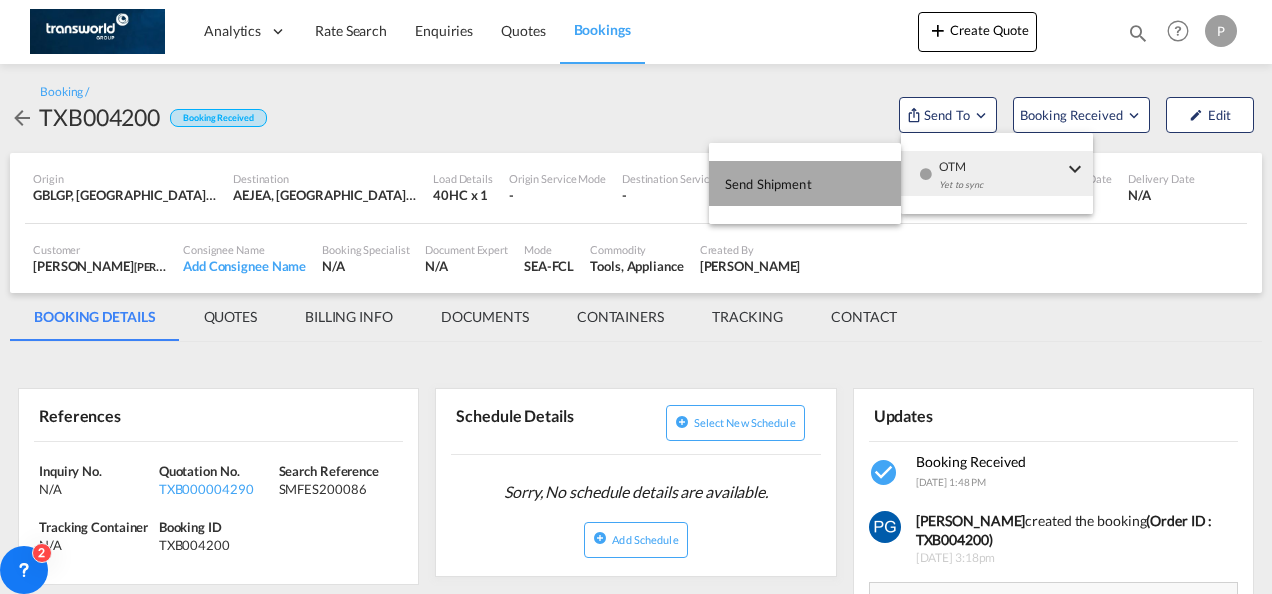 click on "Send Shipment" at bounding box center (805, 183) 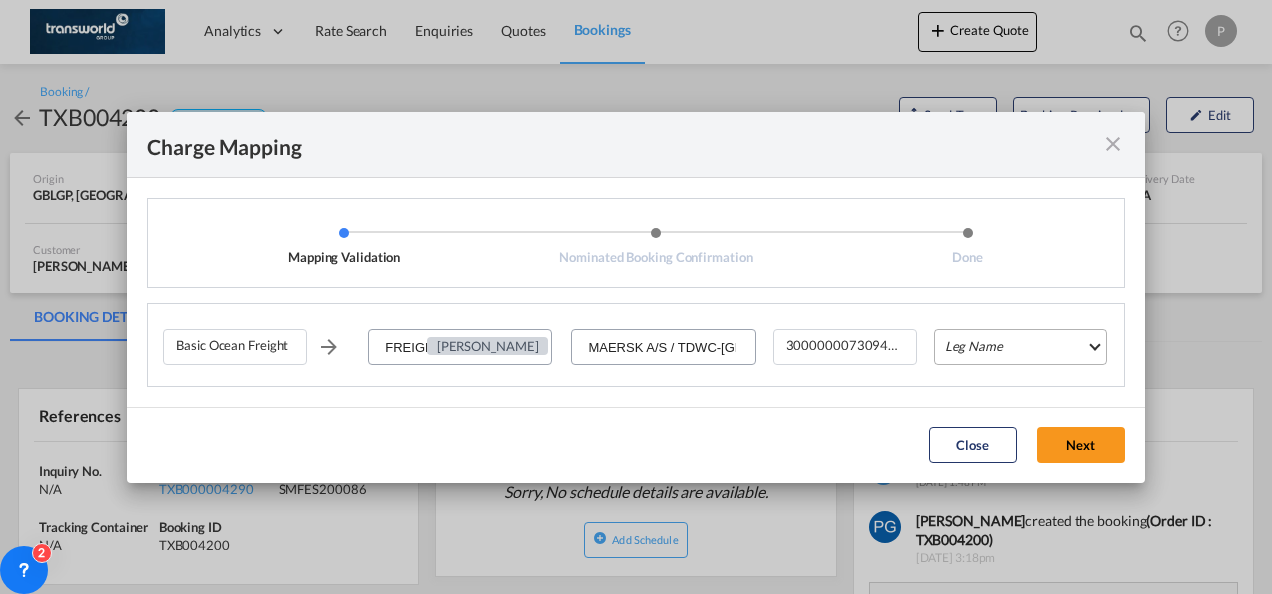 click on "Leg Name HANDLING ORIGIN VESSEL HANDLING DESTINATION OTHERS TL PICK UP CUSTOMS ORIGIN CUSTOMS DESTINATION TL DELIVERY" at bounding box center [1020, 347] 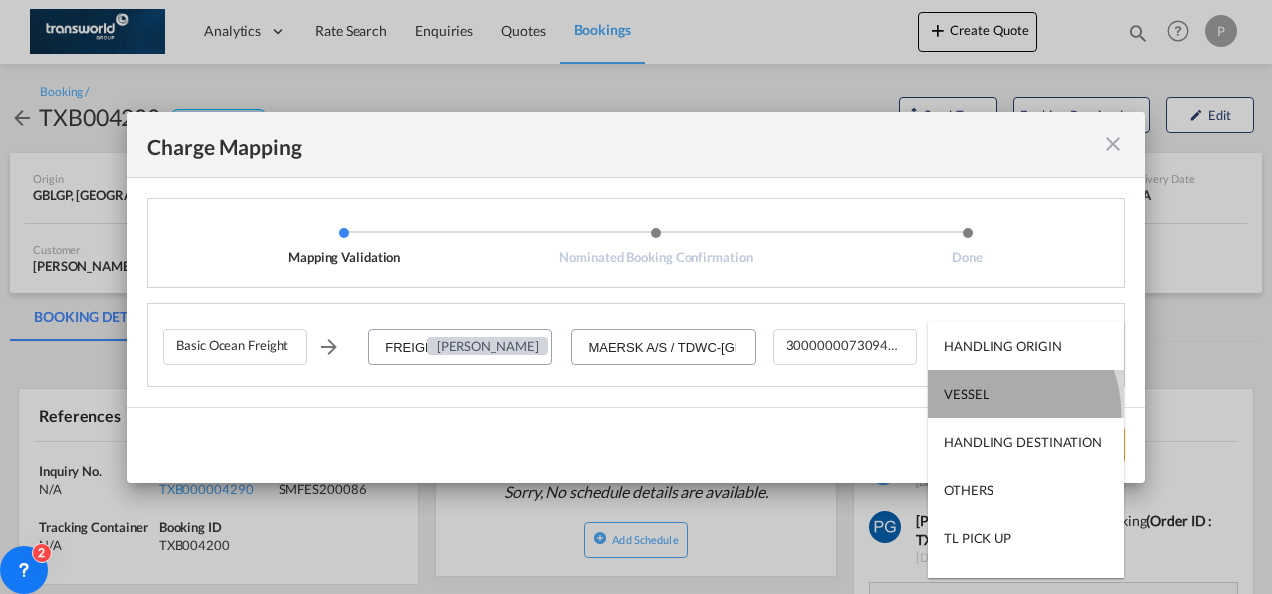 click on "VESSEL" at bounding box center [1026, 394] 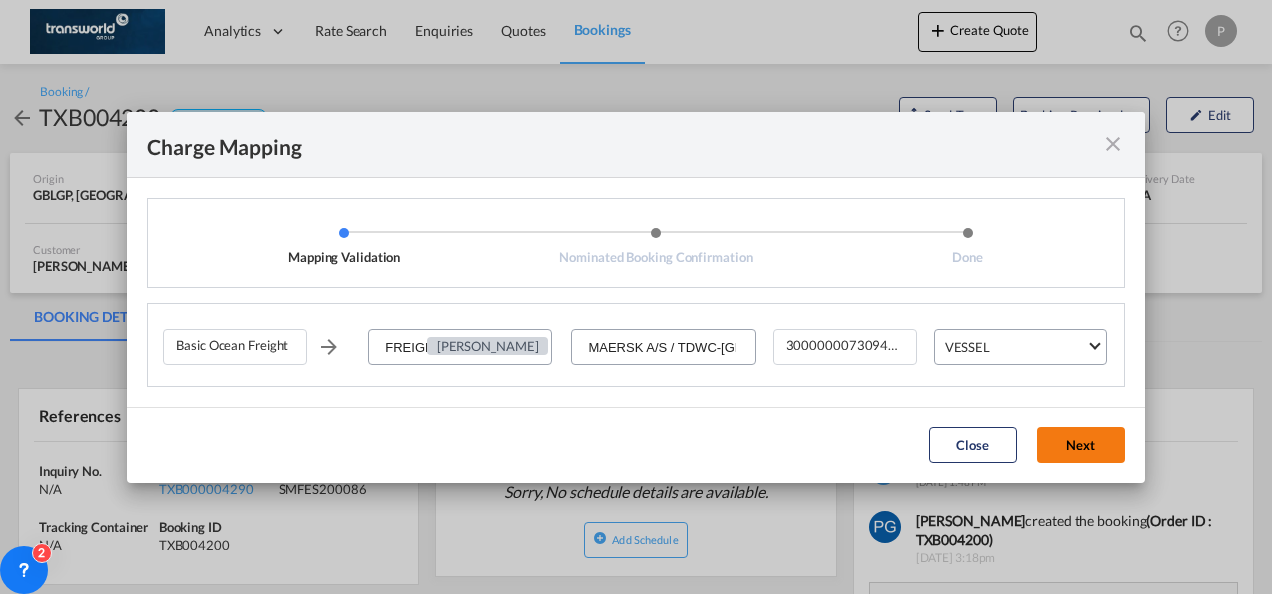 click on "Next" 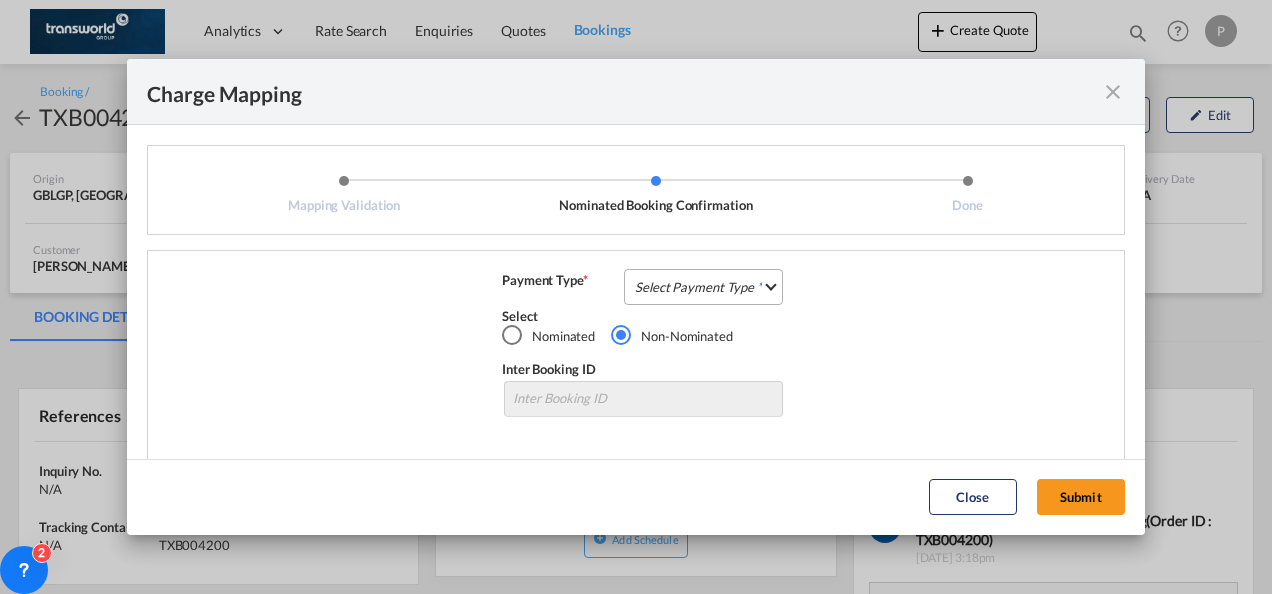 click on "Select Payment Type
COLLECT
PREPAID" at bounding box center (703, 287) 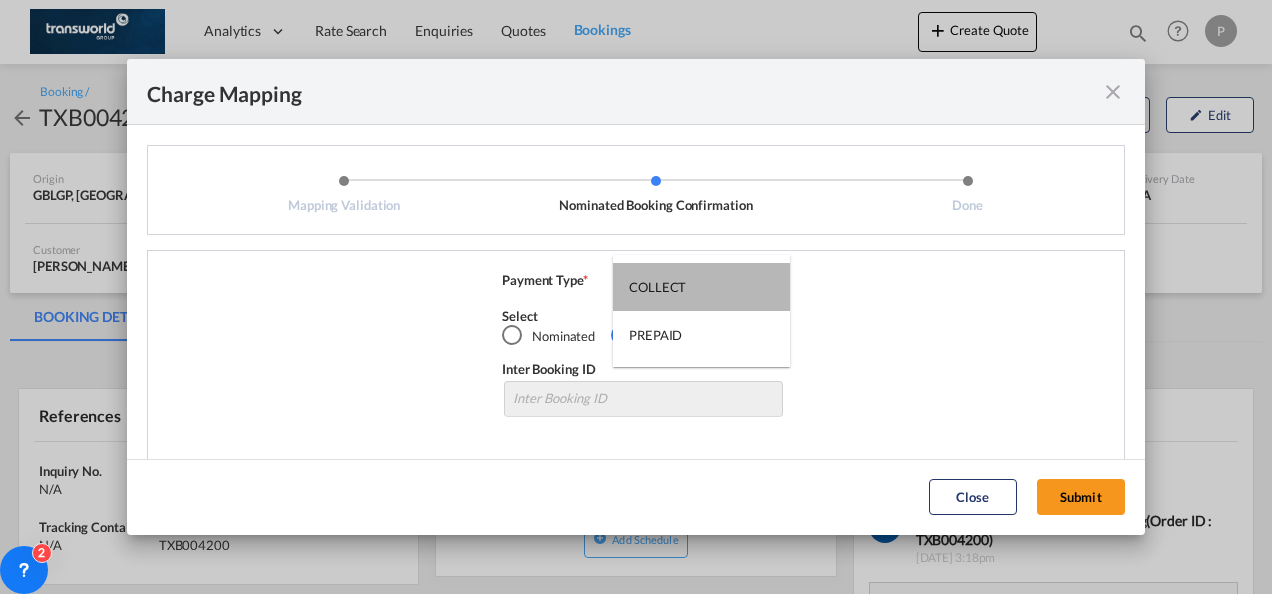 click on "COLLECT" at bounding box center (701, 287) 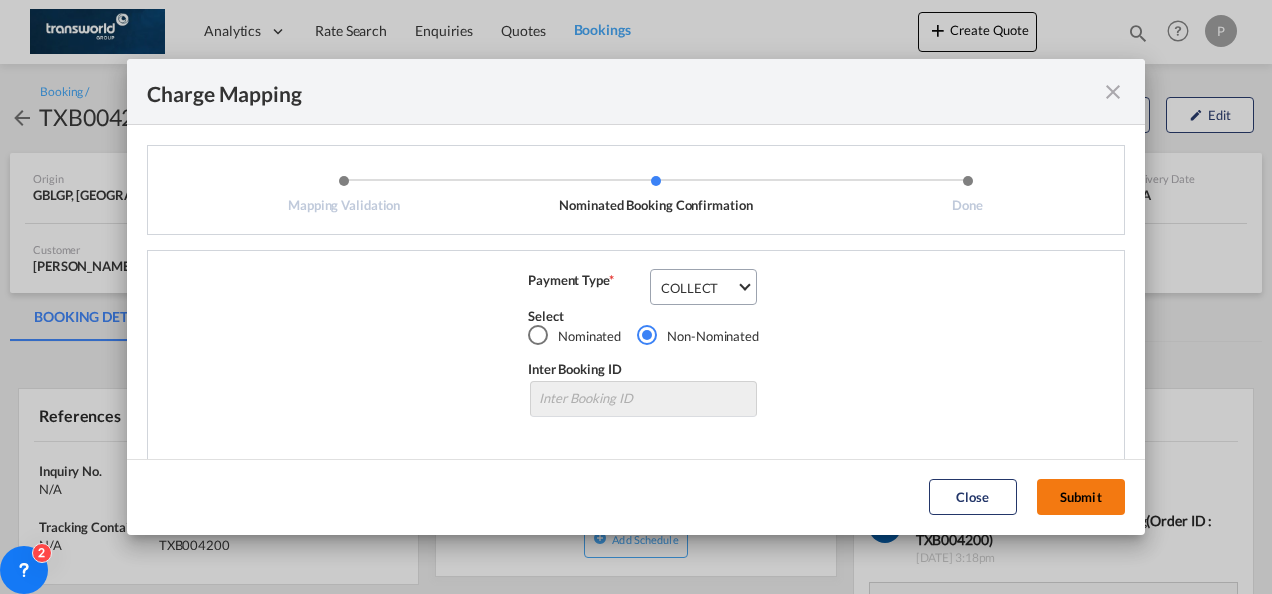 click on "Submit" 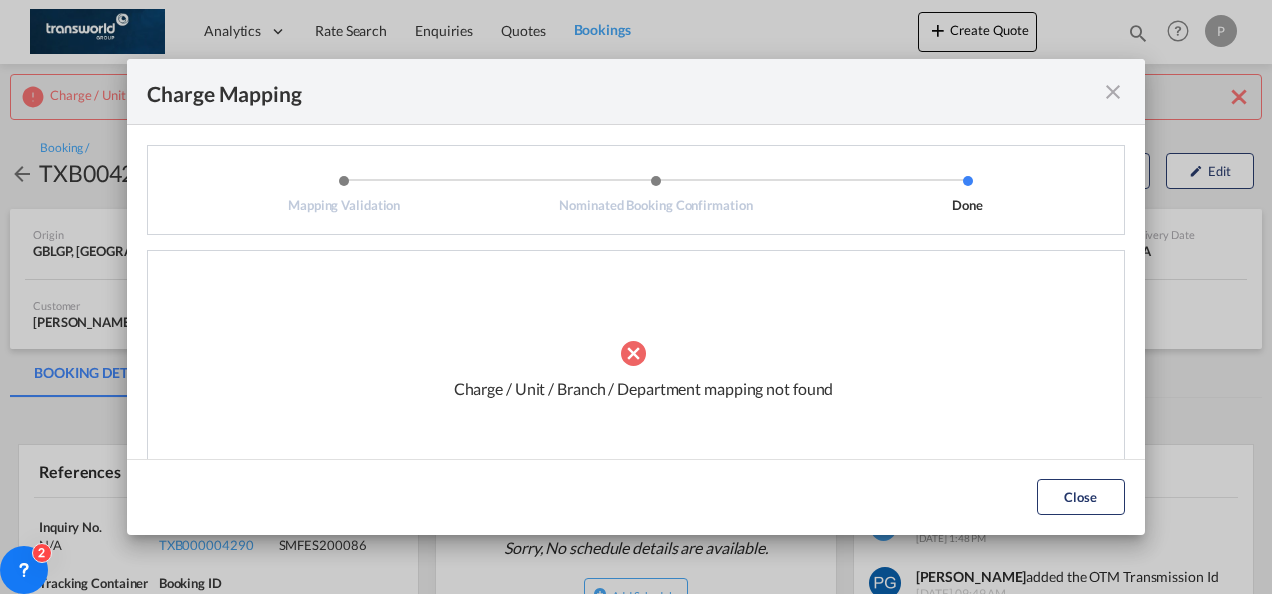 click at bounding box center (1113, 92) 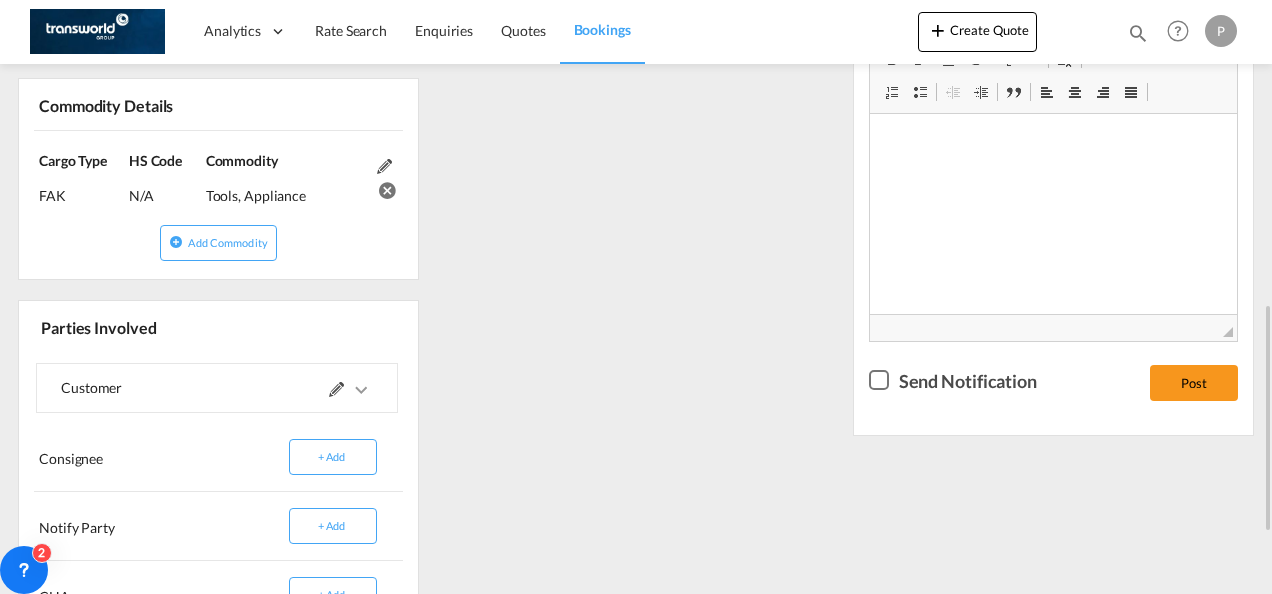scroll, scrollTop: 800, scrollLeft: 0, axis: vertical 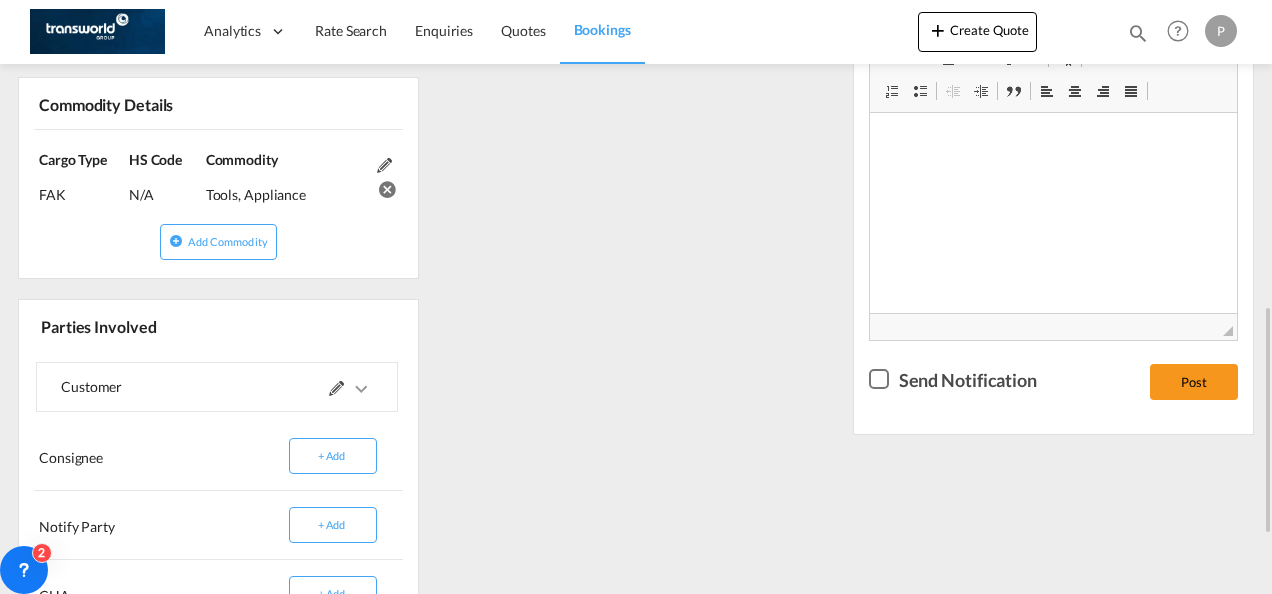click at bounding box center (336, 388) 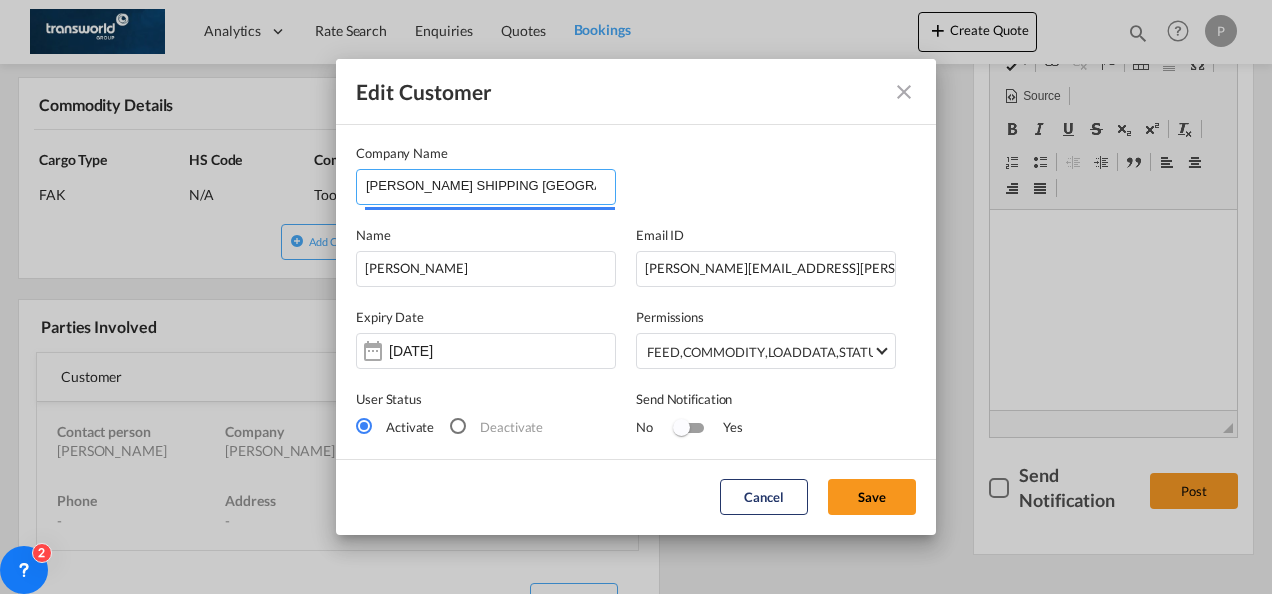 click on "[PERSON_NAME] SHIPPING [GEOGRAPHIC_DATA]" at bounding box center (490, 185) 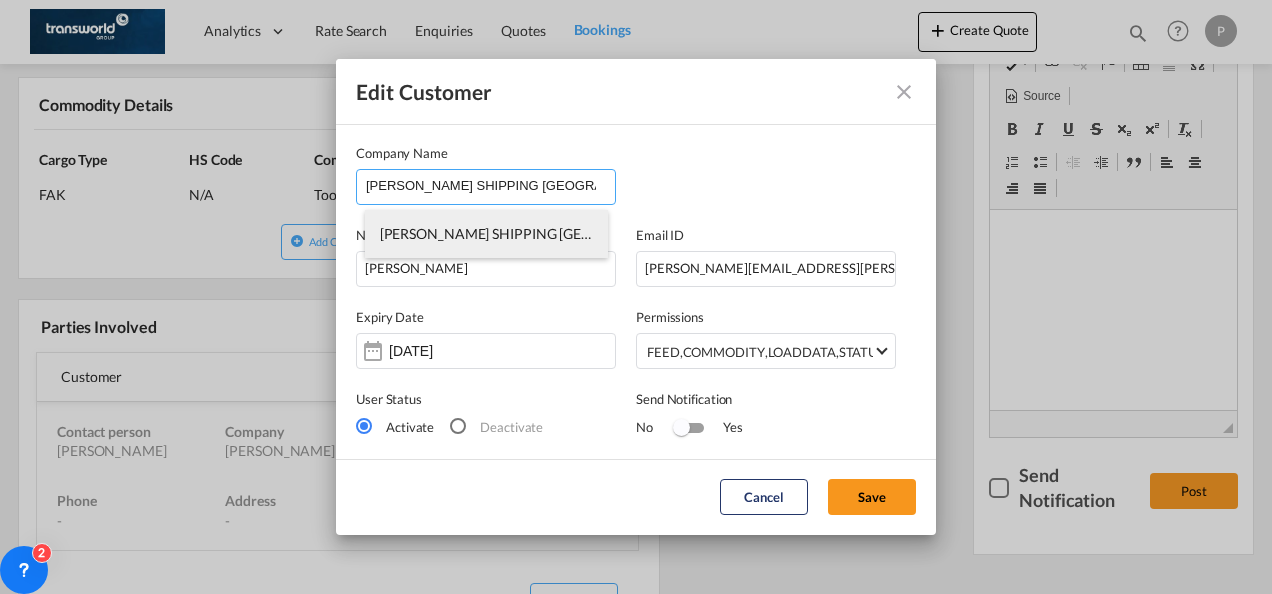 click on "[PERSON_NAME] SHIPPING [GEOGRAPHIC_DATA]" at bounding box center (540, 233) 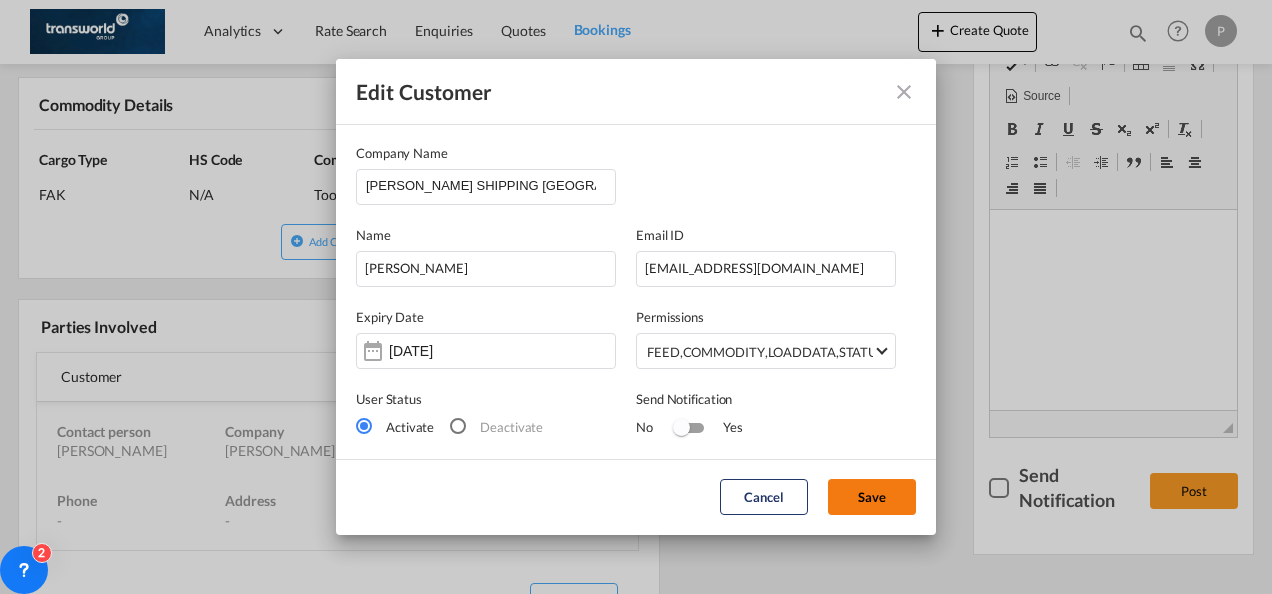 click on "Save" 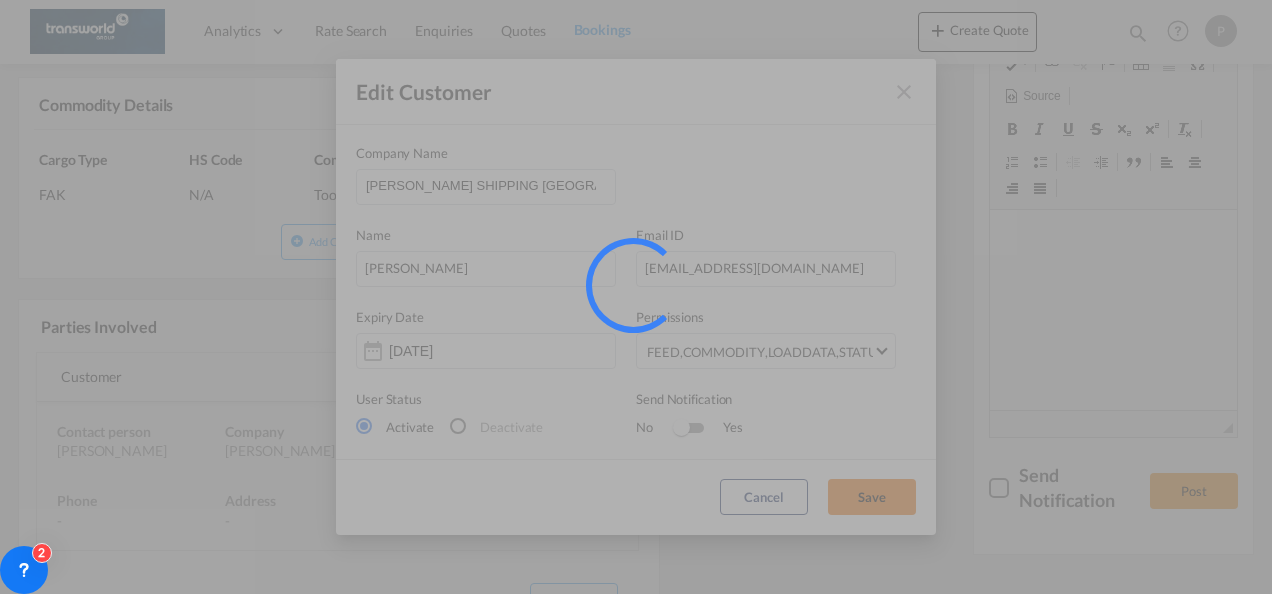 type 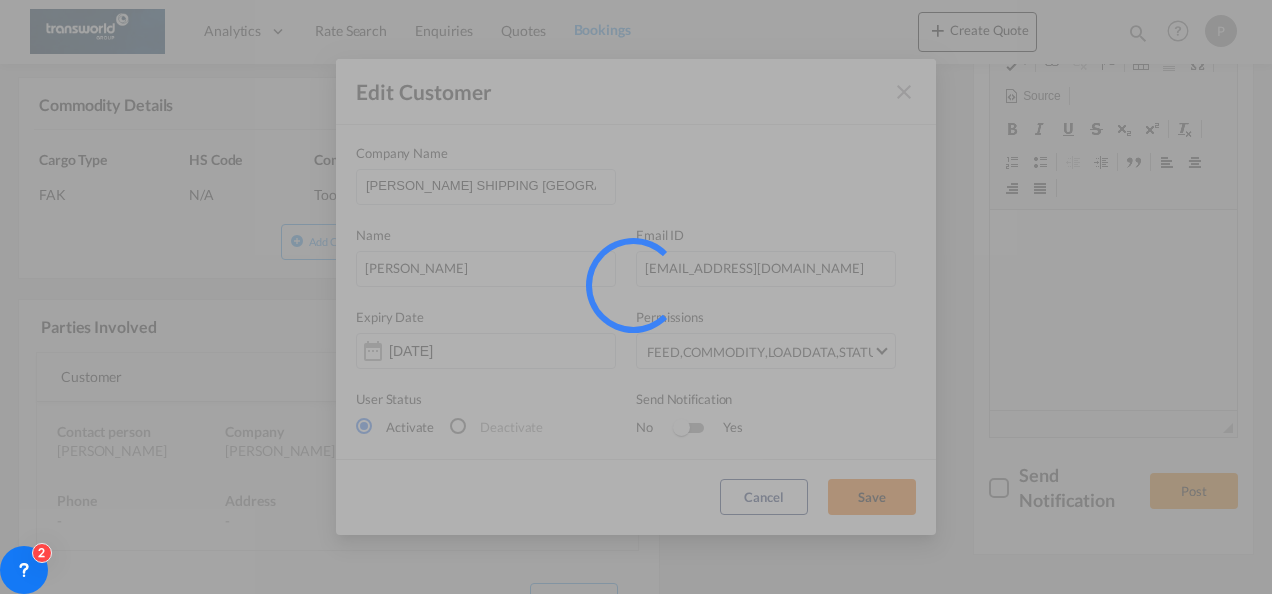 type 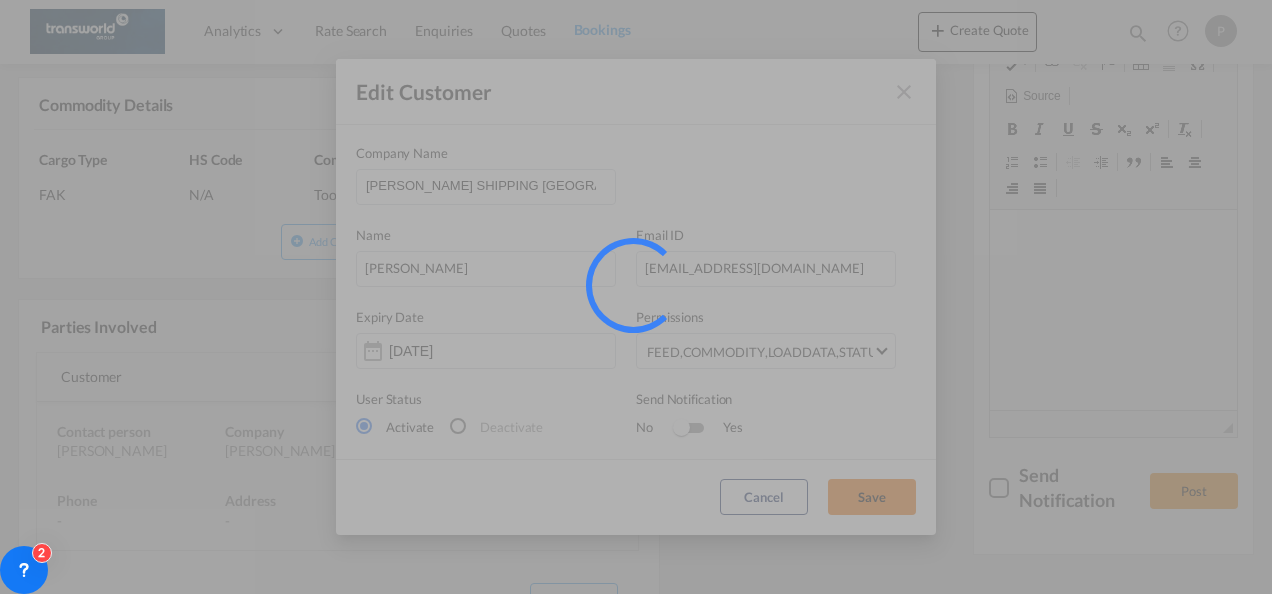 type 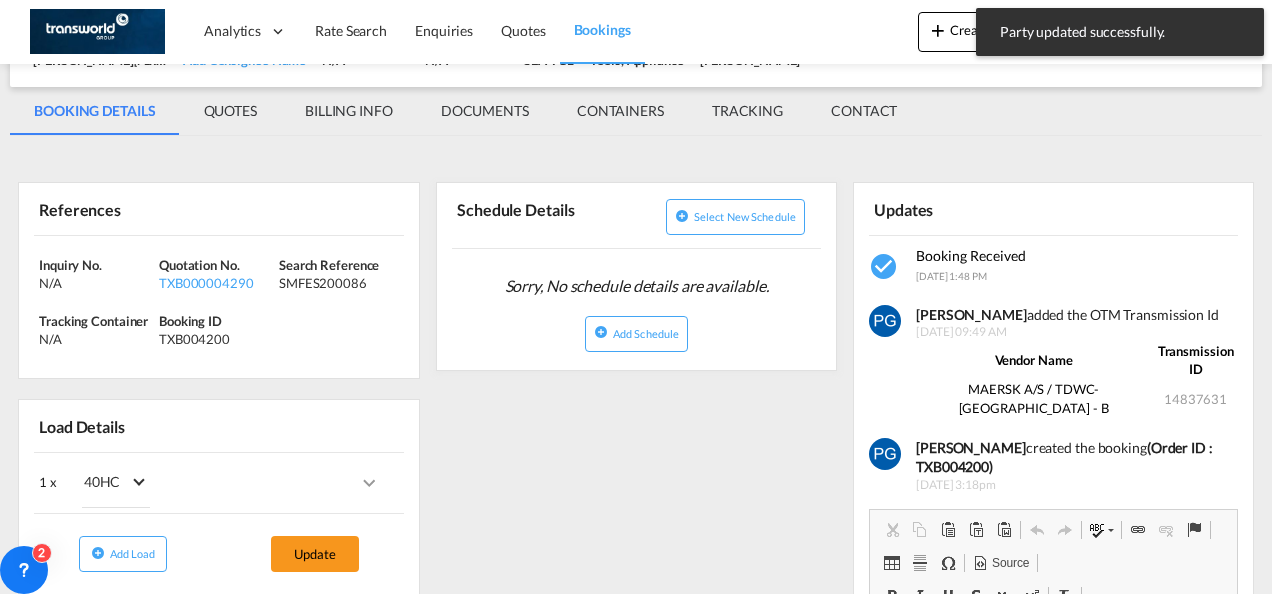 scroll, scrollTop: 0, scrollLeft: 0, axis: both 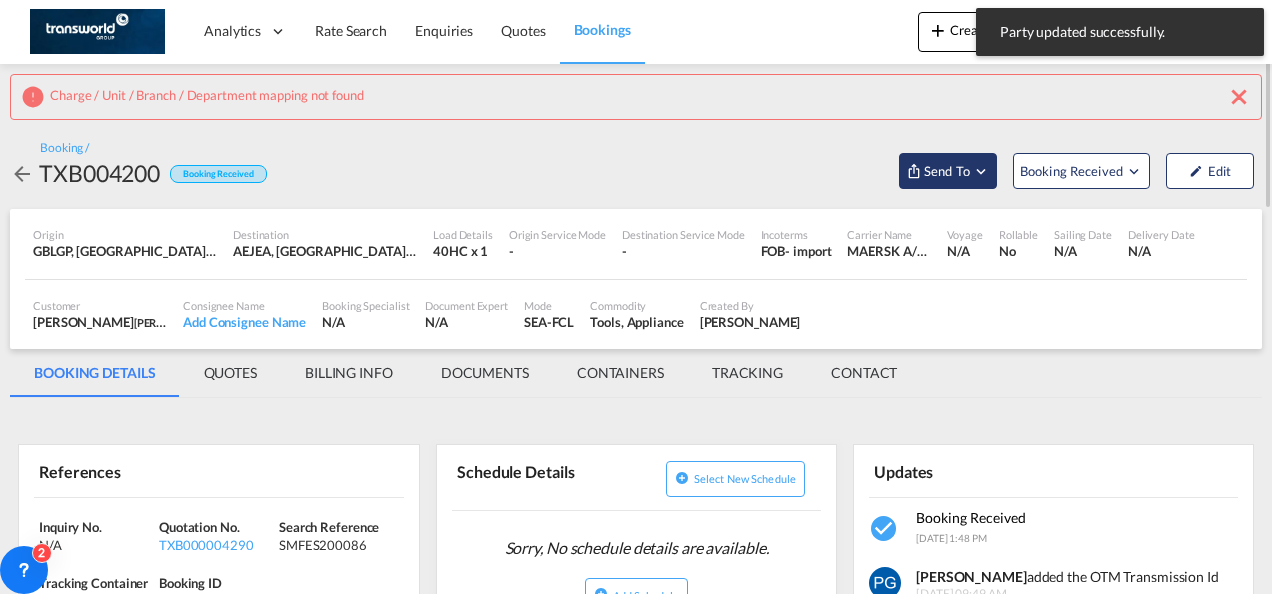 click on "Send To" at bounding box center [947, 171] 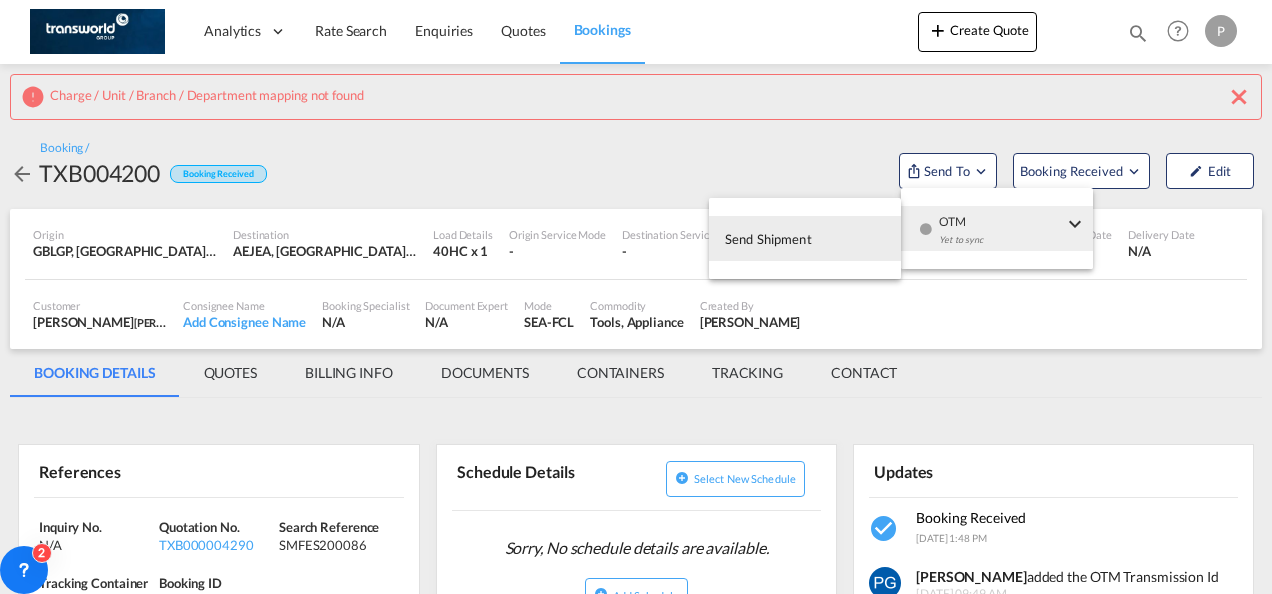 click on "Send Shipment" at bounding box center (805, 238) 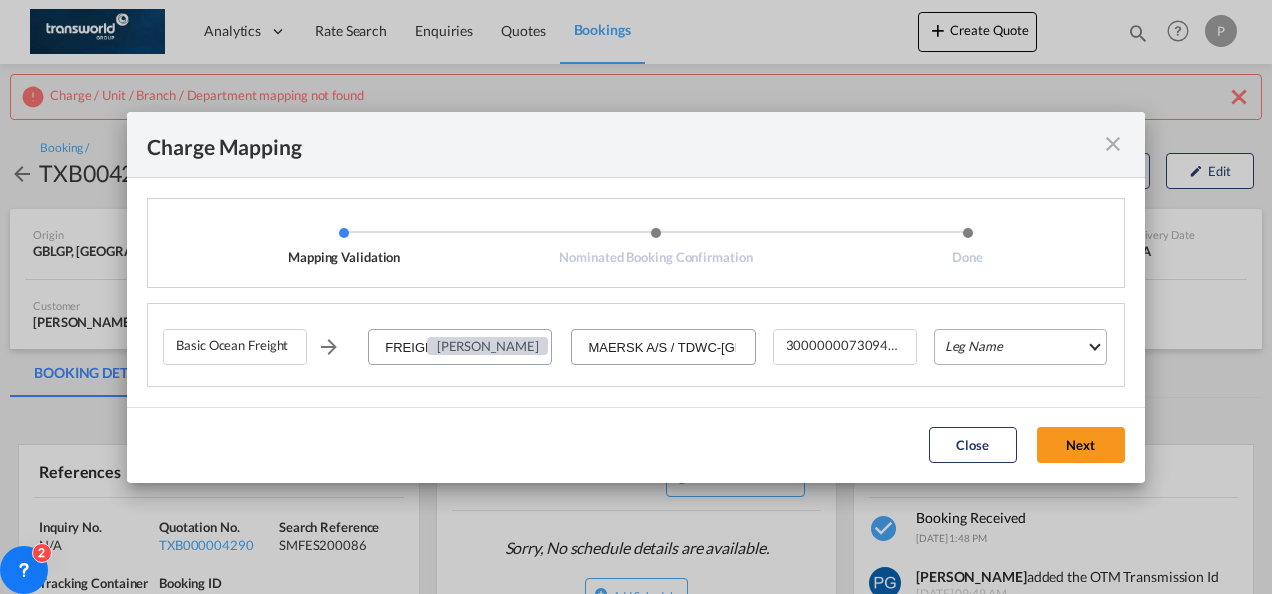 click on "Leg Name HANDLING ORIGIN VESSEL HANDLING DESTINATION OTHERS TL PICK UP CUSTOMS ORIGIN CUSTOMS DESTINATION TL DELIVERY" at bounding box center (1020, 347) 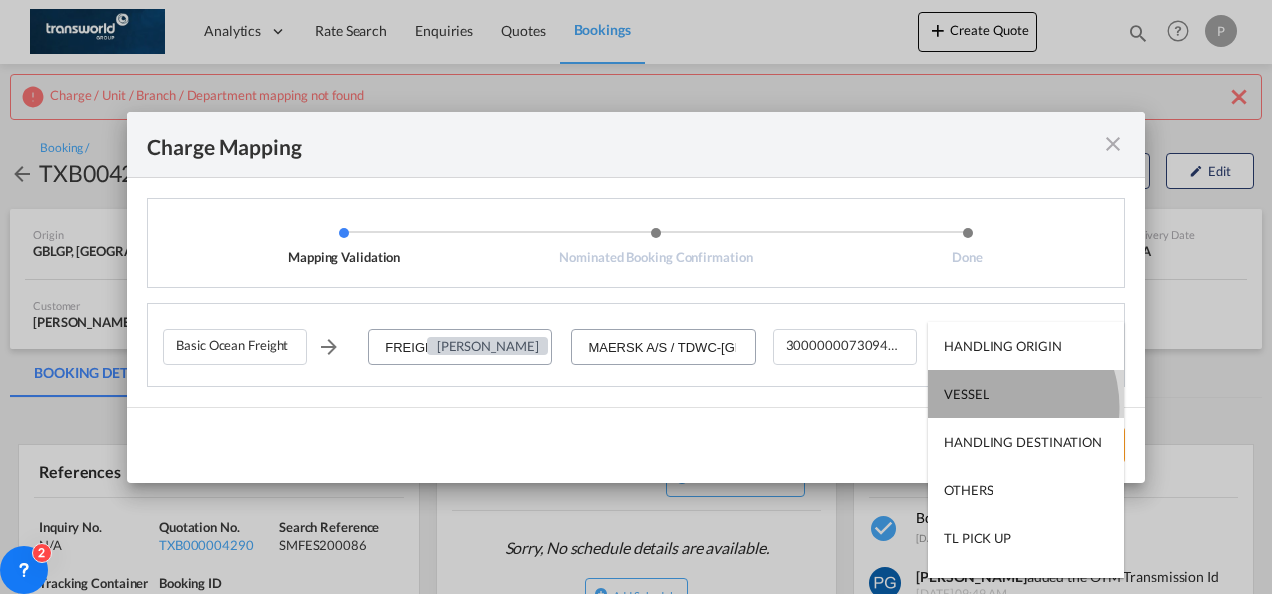 click on "VESSEL" at bounding box center [1026, 394] 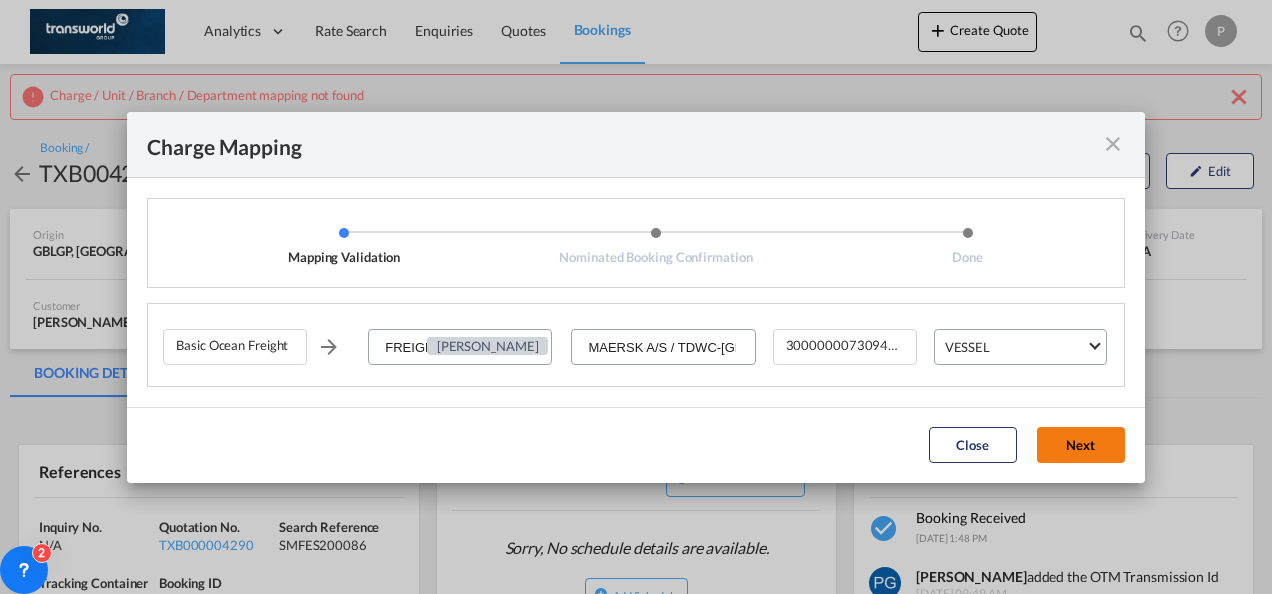 click on "Next" 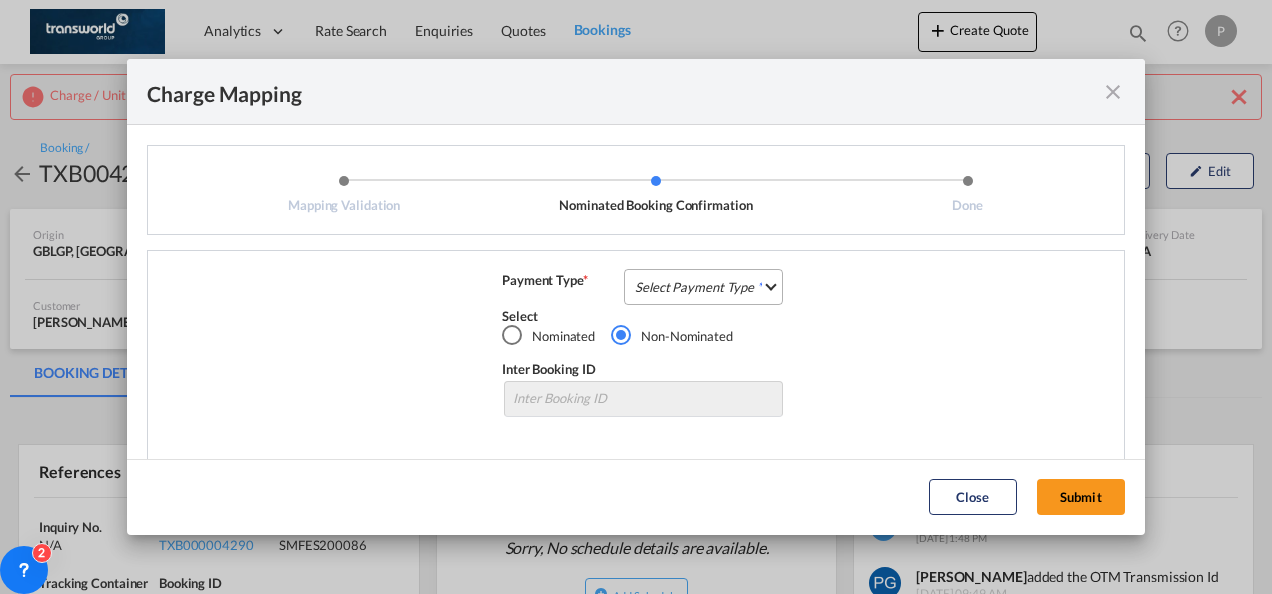 click on "Select Payment Type
COLLECT
PREPAID" at bounding box center (703, 287) 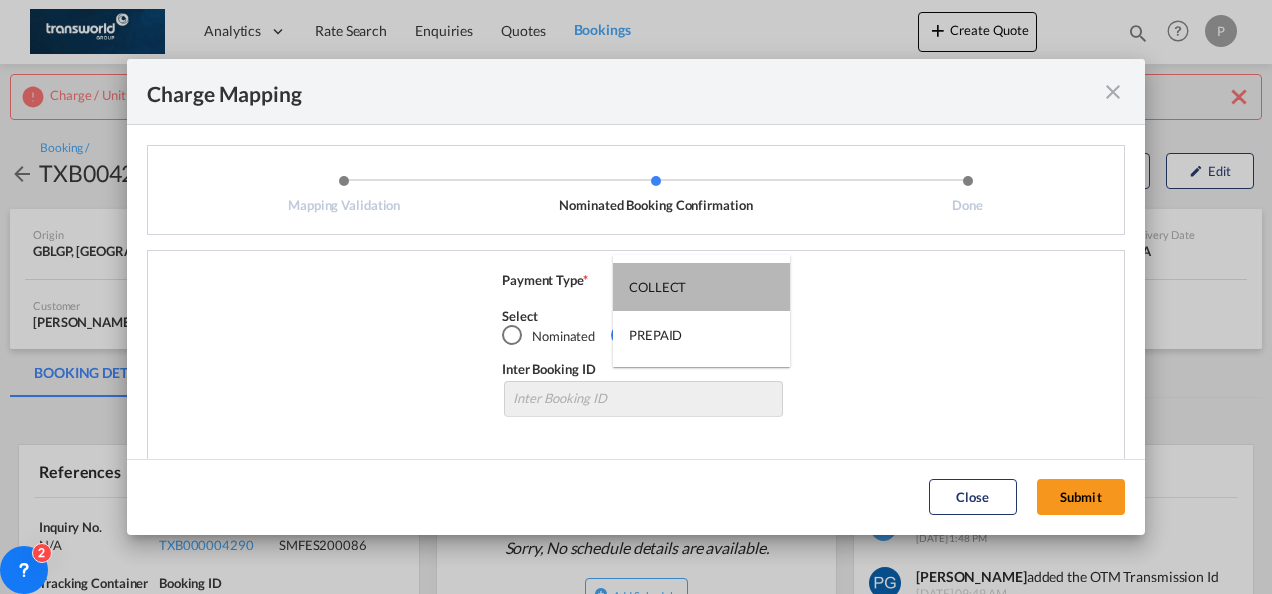 click on "COLLECT" at bounding box center [701, 287] 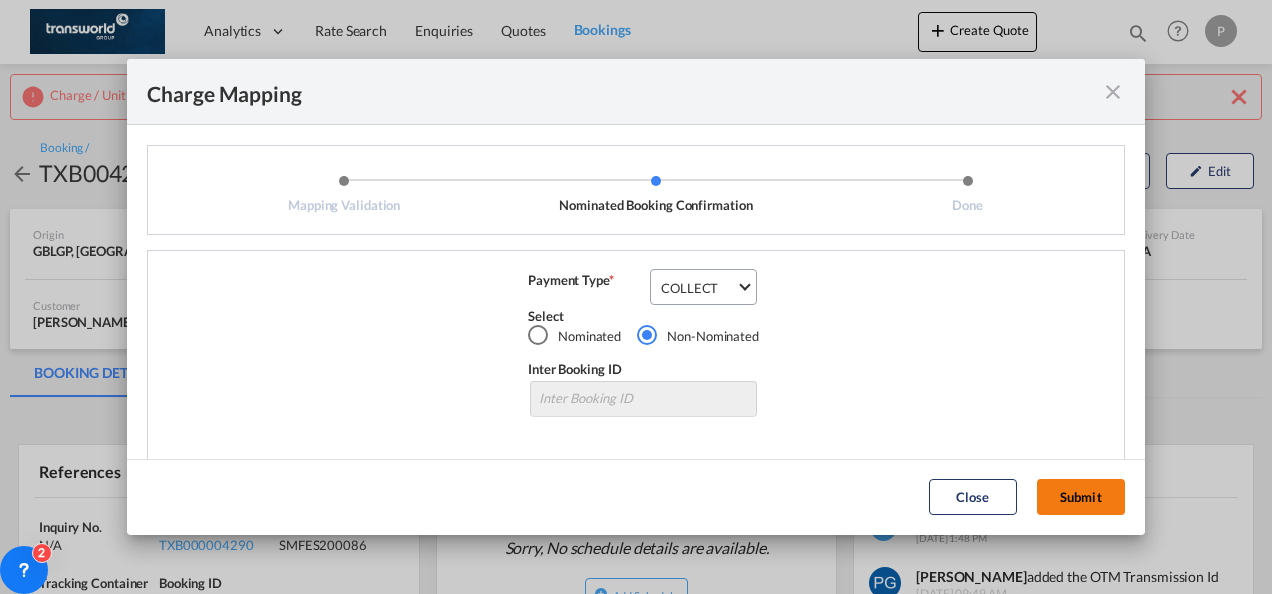 click on "Submit" 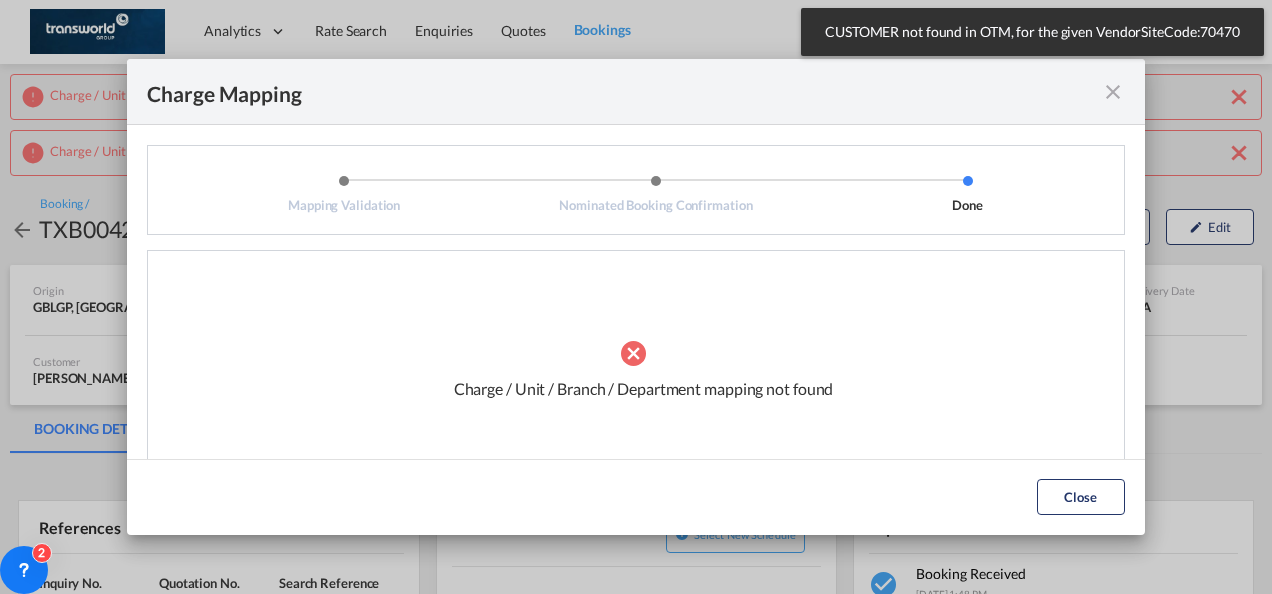 click at bounding box center (1113, 92) 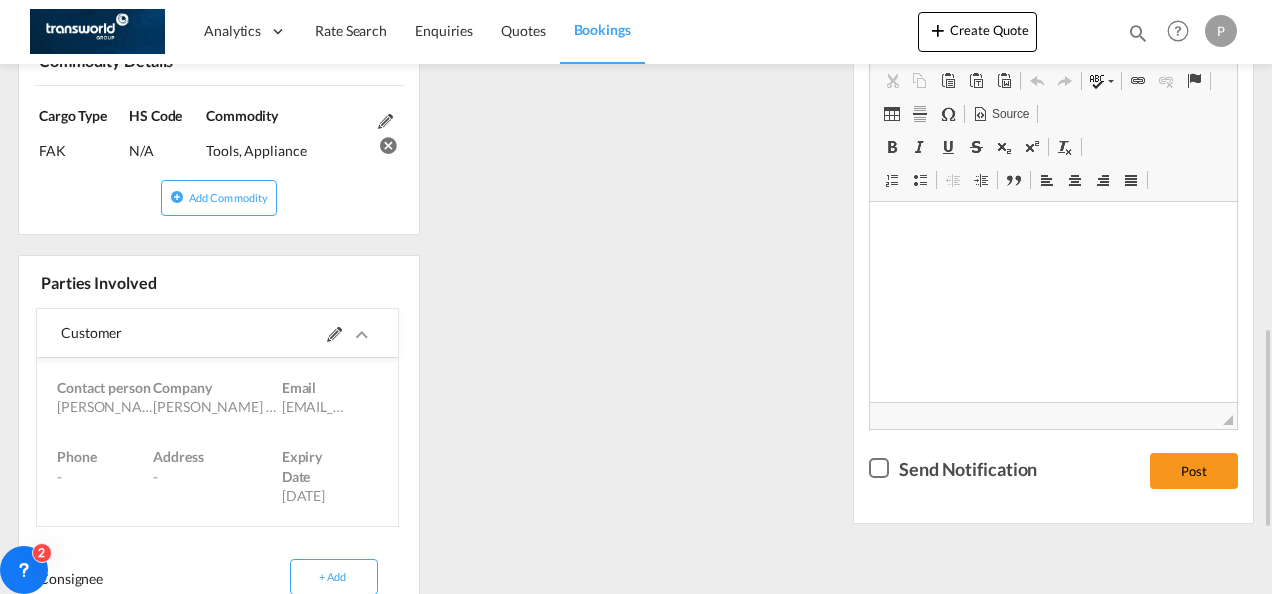 scroll, scrollTop: 927, scrollLeft: 0, axis: vertical 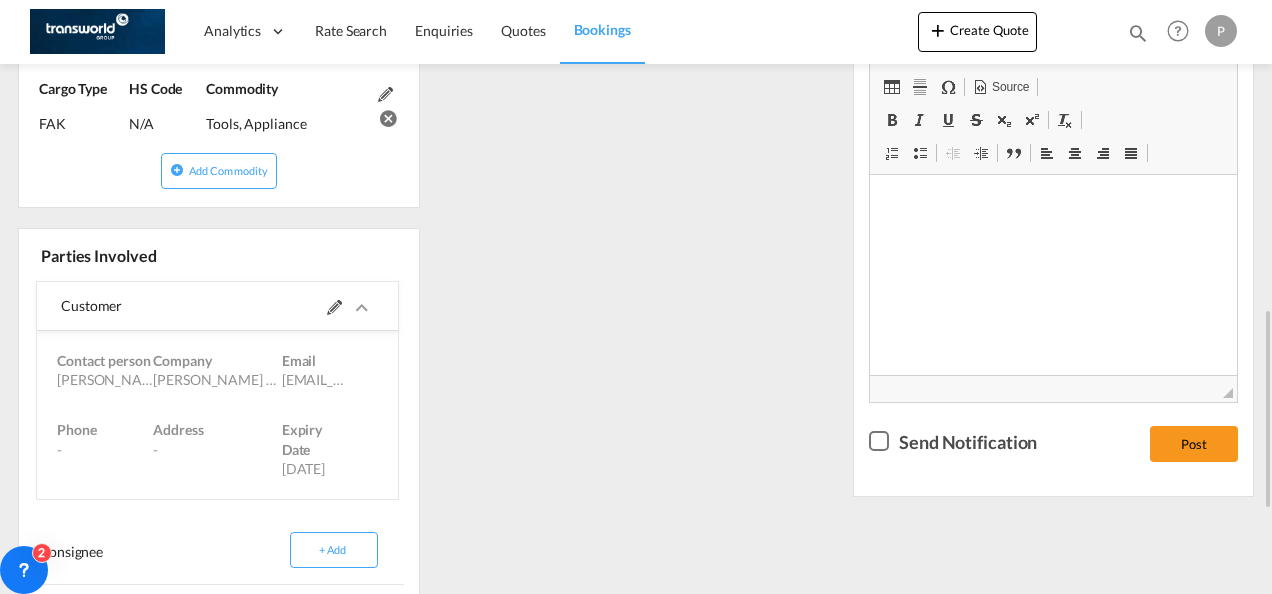 click 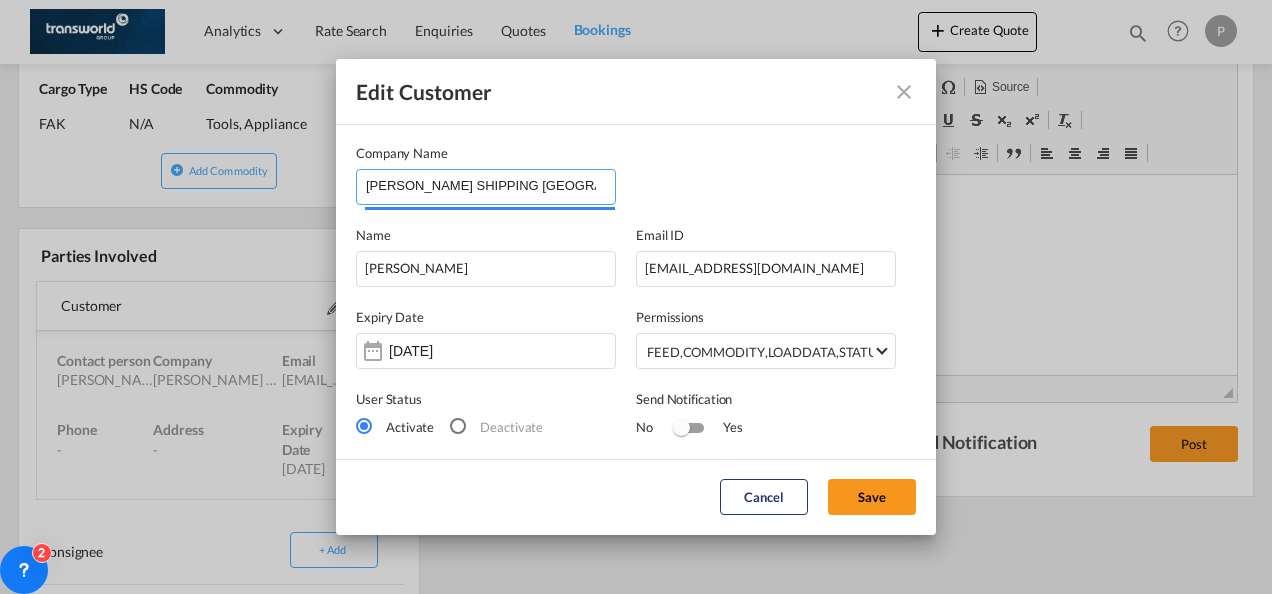 drag, startPoint x: 564, startPoint y: 186, endPoint x: 317, endPoint y: 182, distance: 247.03238 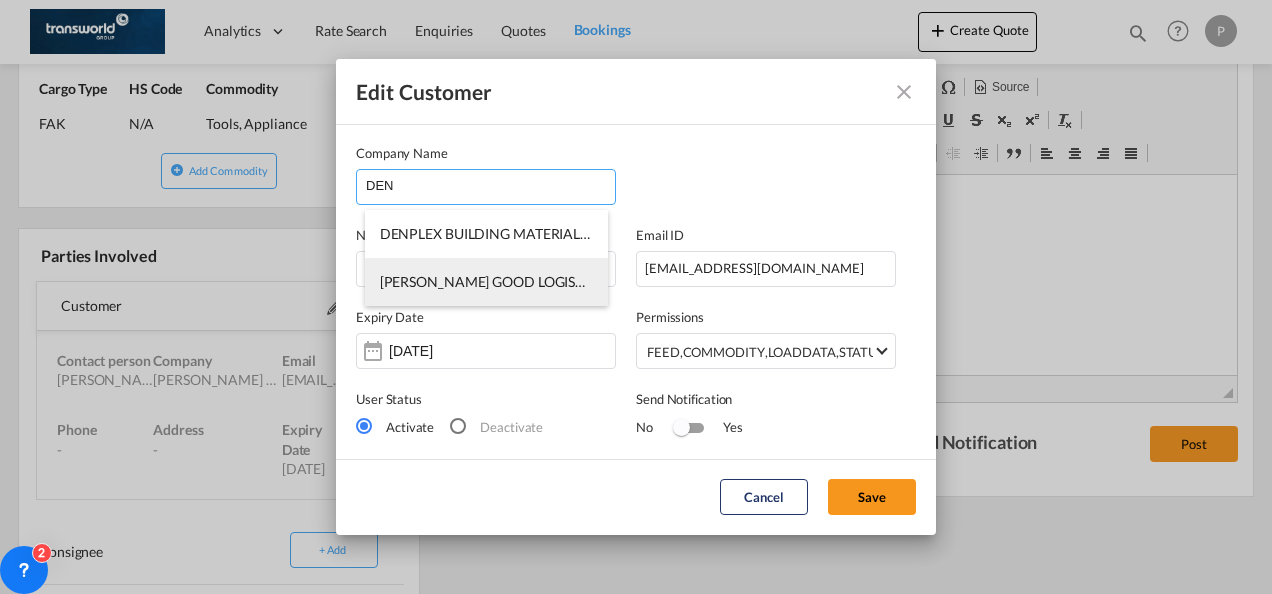 click on "[PERSON_NAME] GOOD LOGISTICS LIMITED" at bounding box center [486, 282] 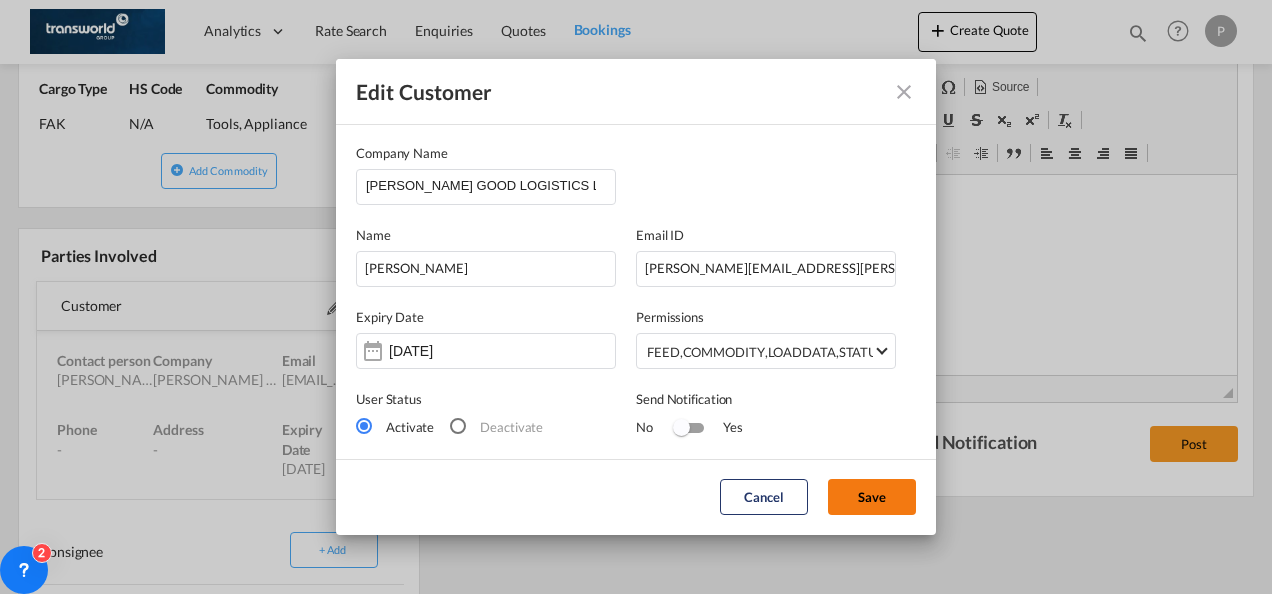 click on "Save" 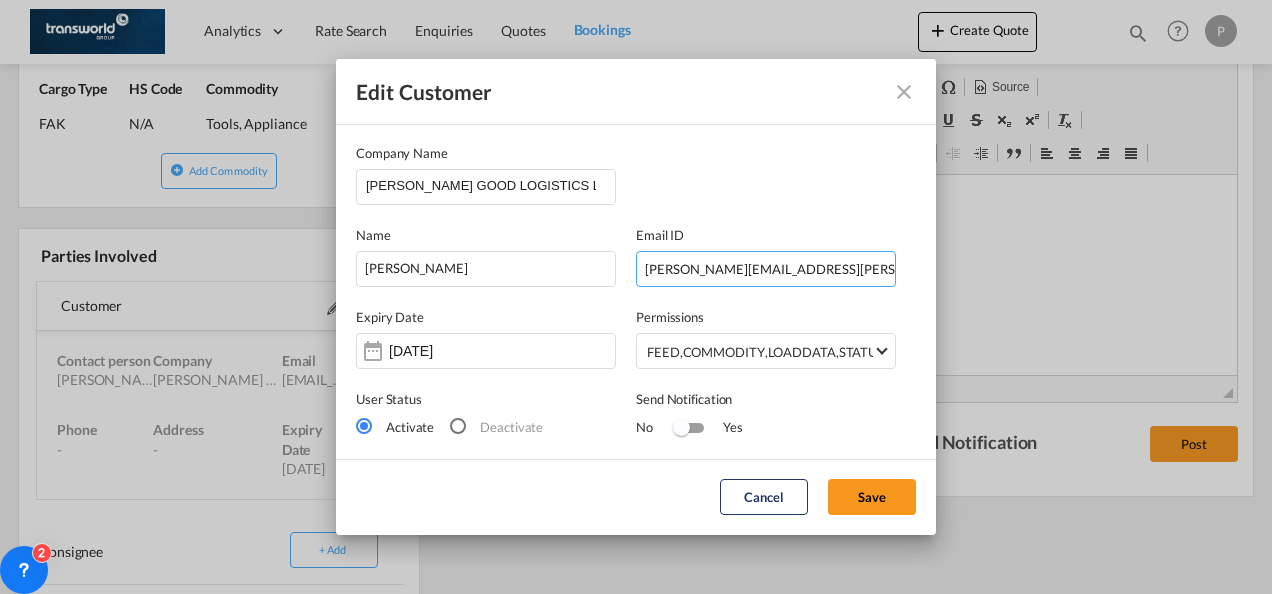 click on "[PERSON_NAME][EMAIL_ADDRESS][PERSON_NAME][PERSON_NAME][DOMAIN_NAME], [PERSON_NAME][EMAIL_ADDRESS][DOMAIN_NAME], [PERSON_NAME].h" at bounding box center [766, 269] 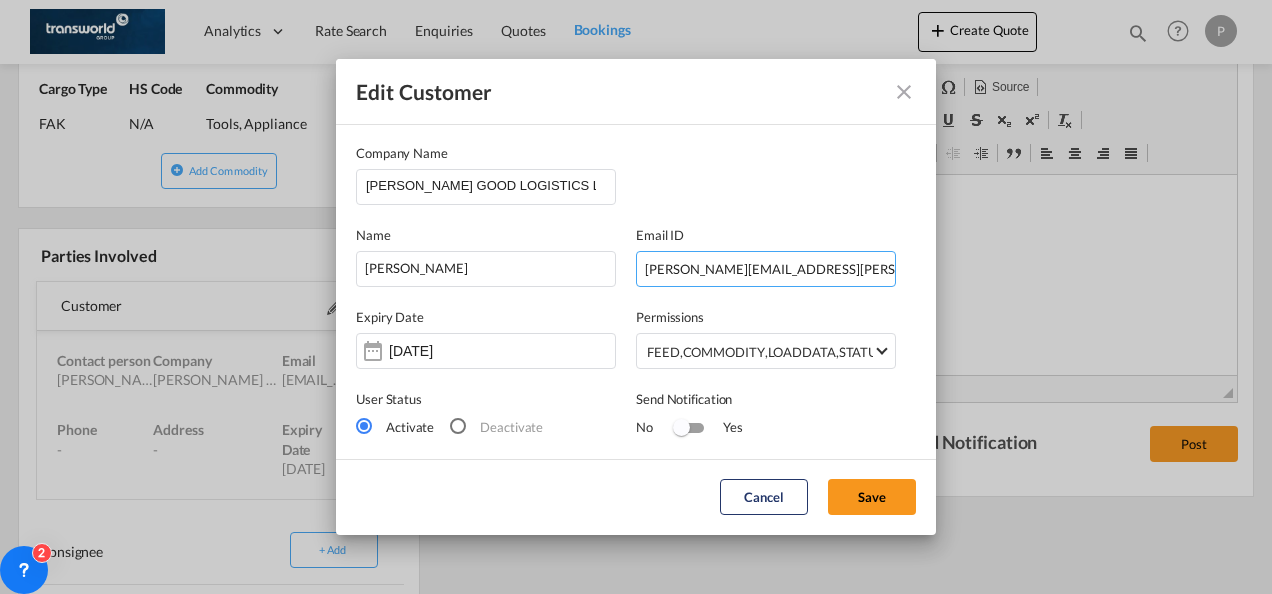 click on "[PERSON_NAME][EMAIL_ADDRESS][PERSON_NAME][PERSON_NAME][DOMAIN_NAME], [PERSON_NAME][EMAIL_ADDRESS][DOMAIN_NAME], [PERSON_NAME].h" at bounding box center [766, 269] 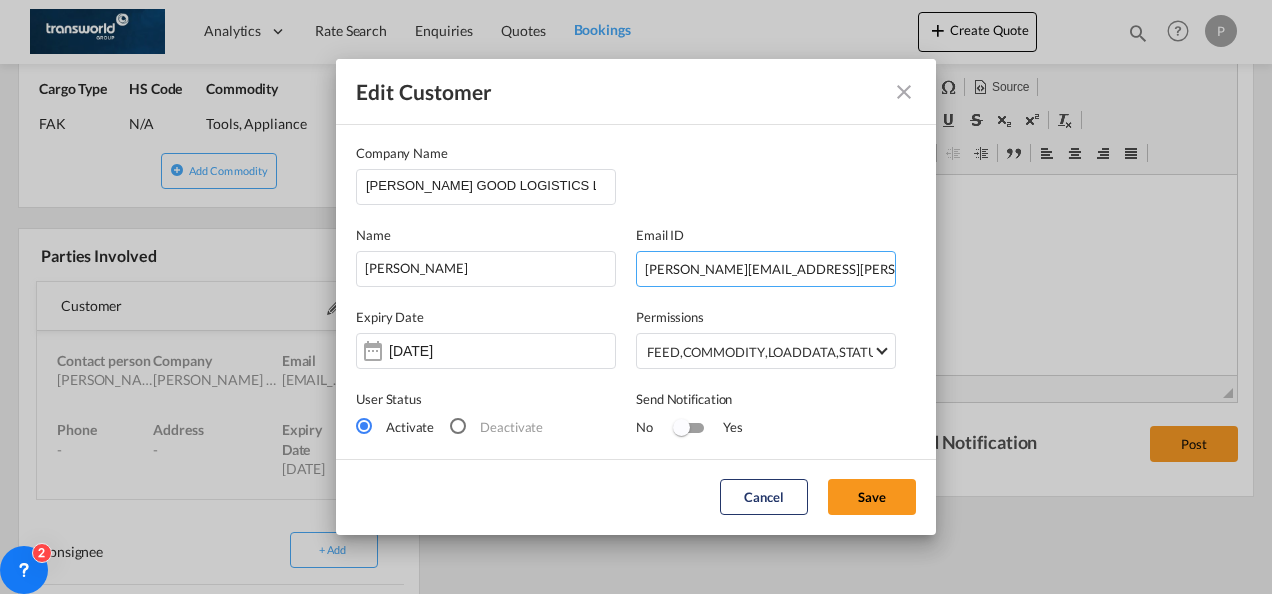 click on "Name [PERSON_NAME]
Email ID
[PERSON_NAME][EMAIL_ADDRESS][PERSON_NAME][PERSON_NAME][DOMAIN_NAME], [PERSON_NAME][EMAIL_ADDRESS][DOMAIN_NAME], [PERSON_NAME].h
Enter a valid Email Id" at bounding box center [636, 246] 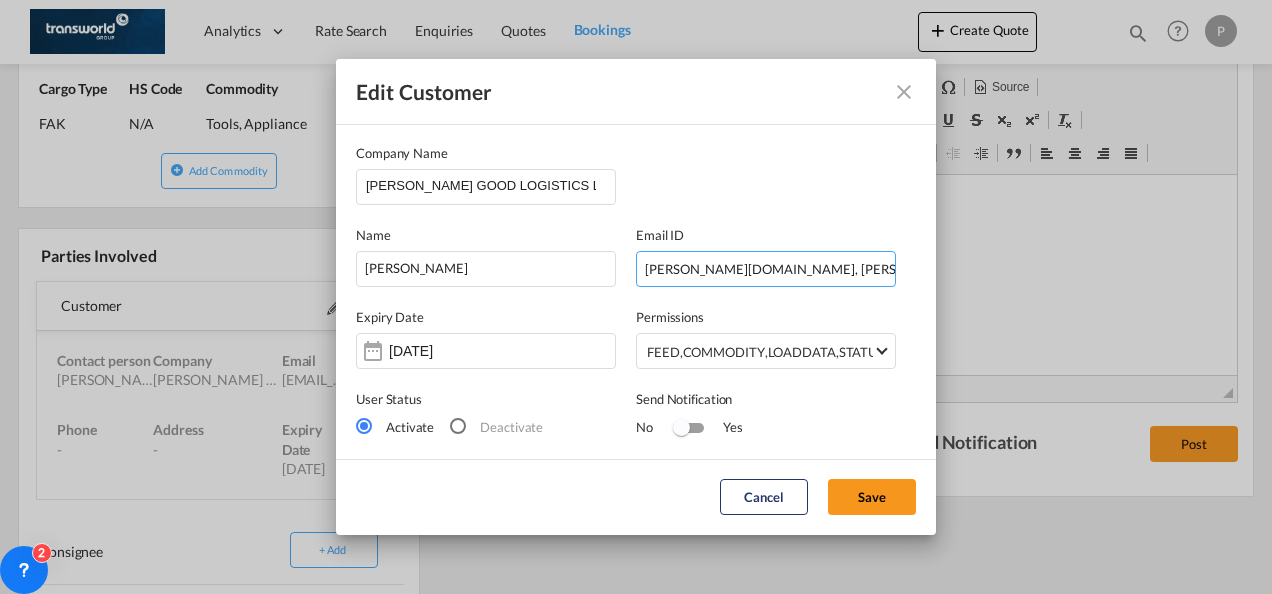 scroll, scrollTop: 0, scrollLeft: 70, axis: horizontal 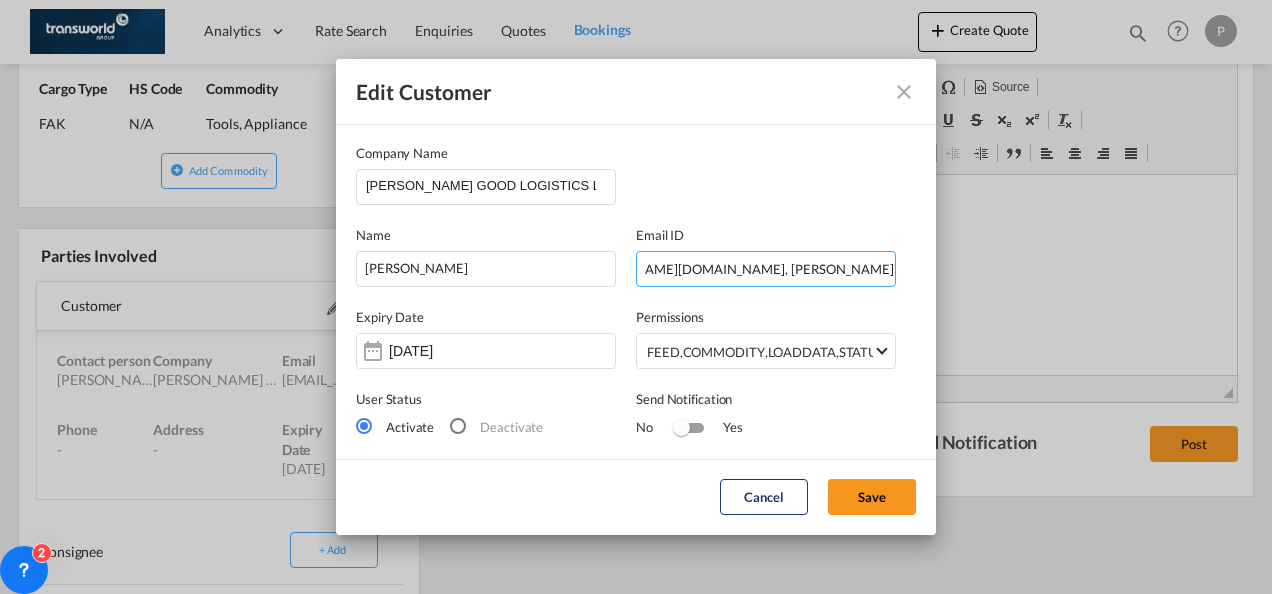 drag, startPoint x: 768, startPoint y: 272, endPoint x: 970, endPoint y: 280, distance: 202.15836 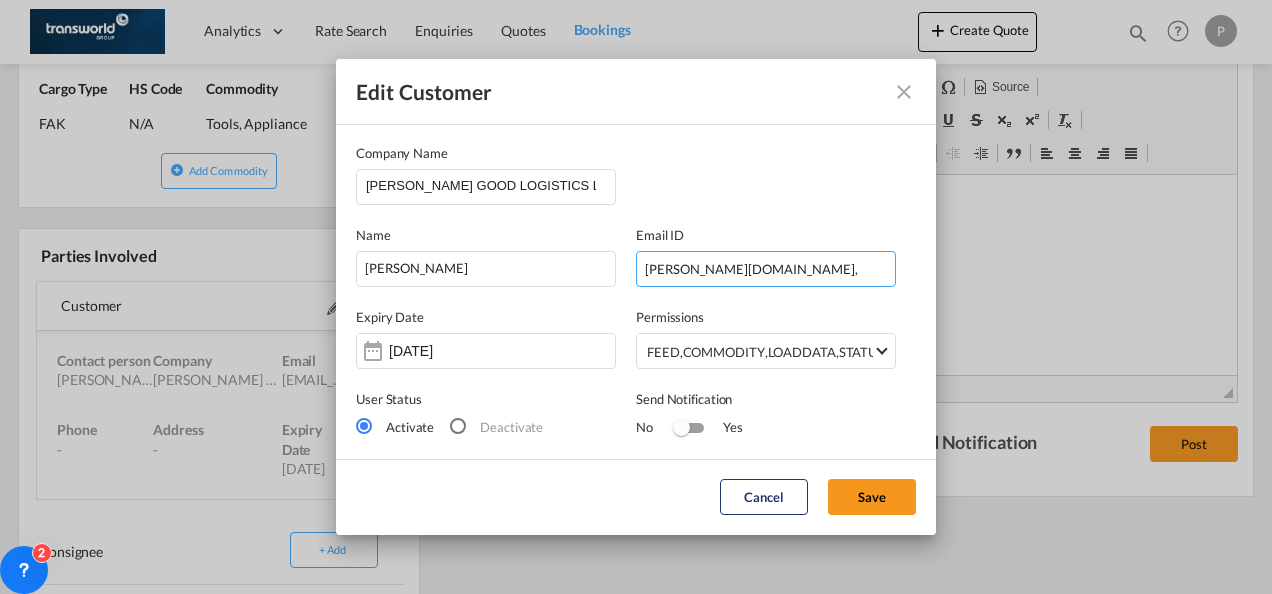 scroll, scrollTop: 0, scrollLeft: 0, axis: both 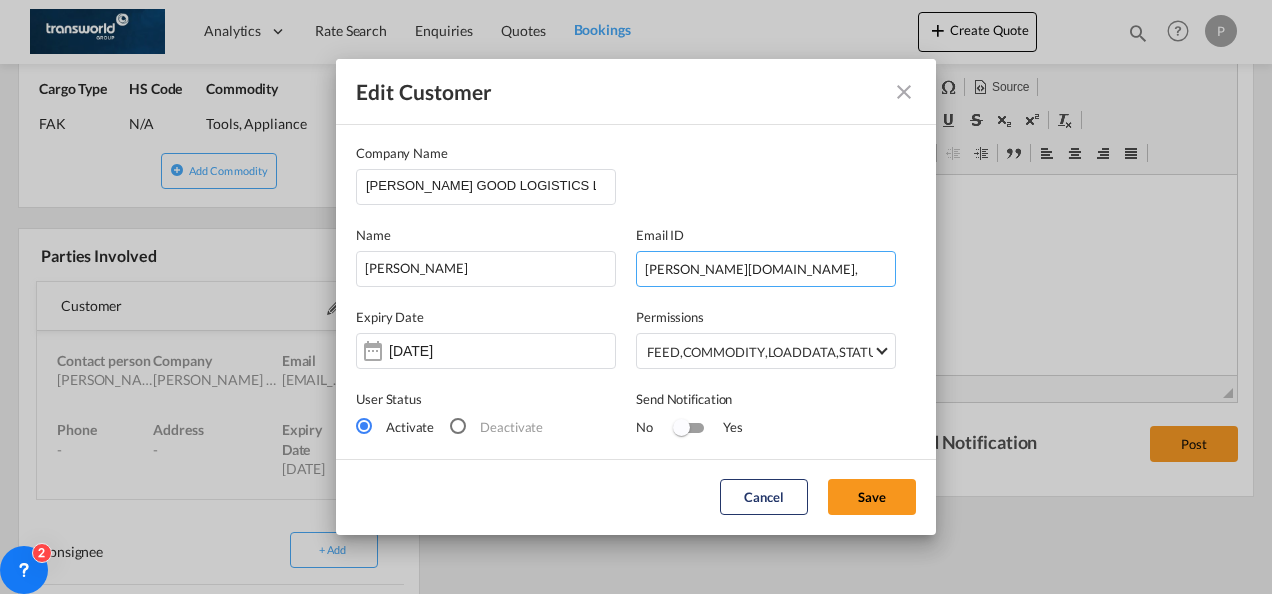 drag, startPoint x: 688, startPoint y: 268, endPoint x: 835, endPoint y: 270, distance: 147.01361 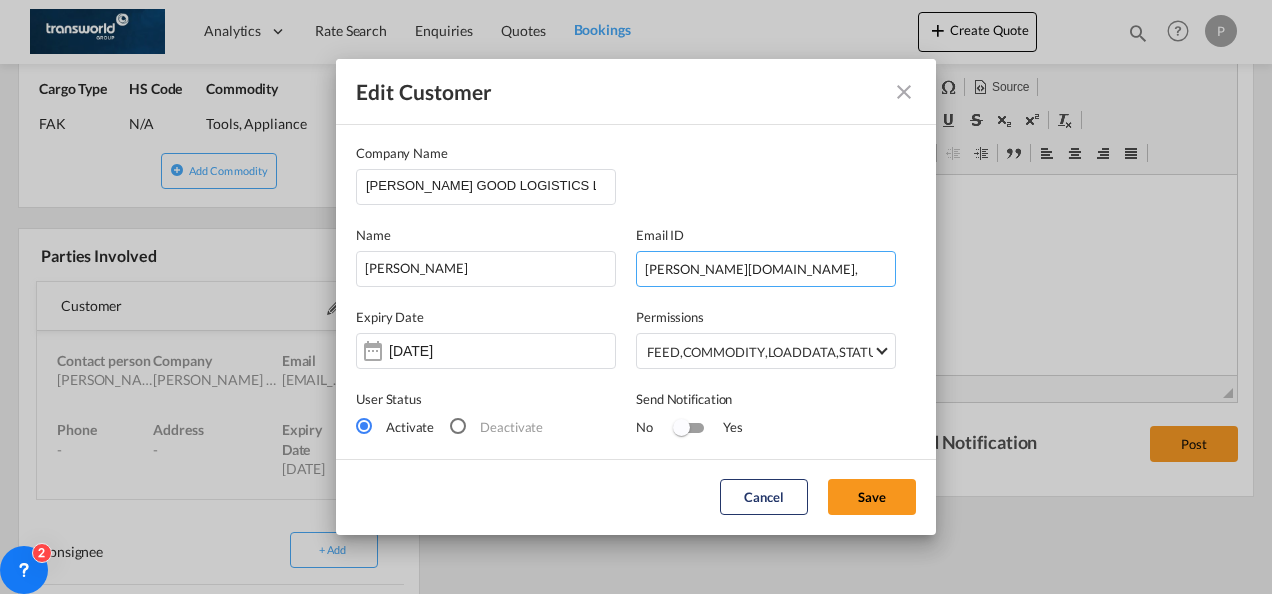 click on "[PERSON_NAME][DOMAIN_NAME]," at bounding box center (766, 269) 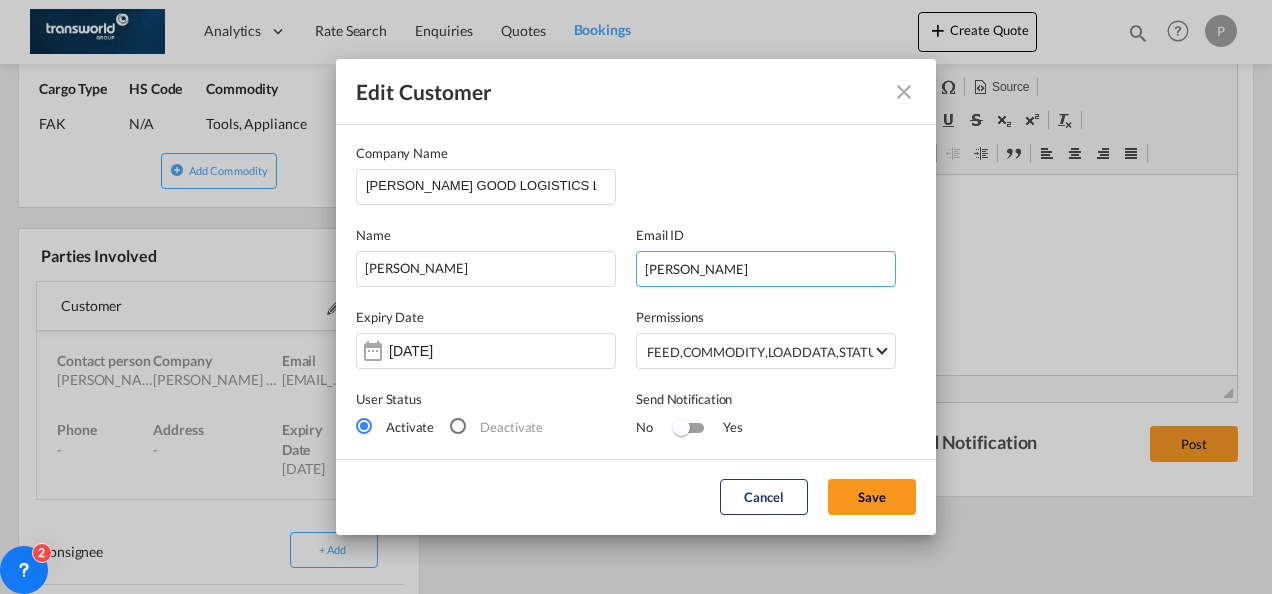 click on "[PERSON_NAME]" at bounding box center [766, 269] 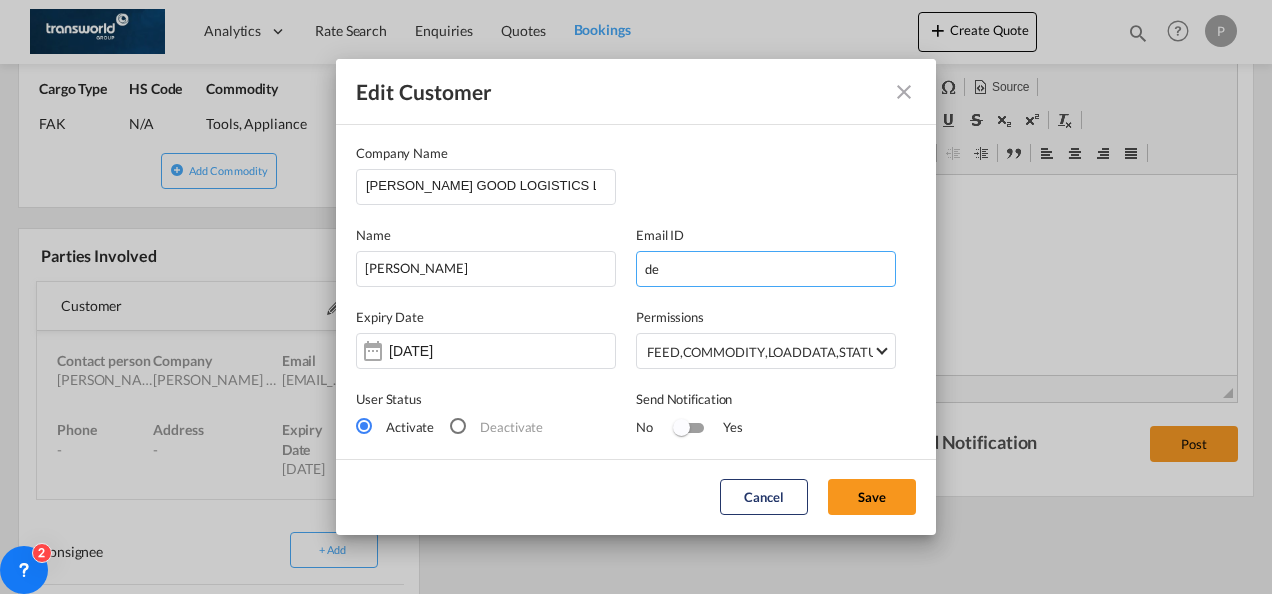 type on "d" 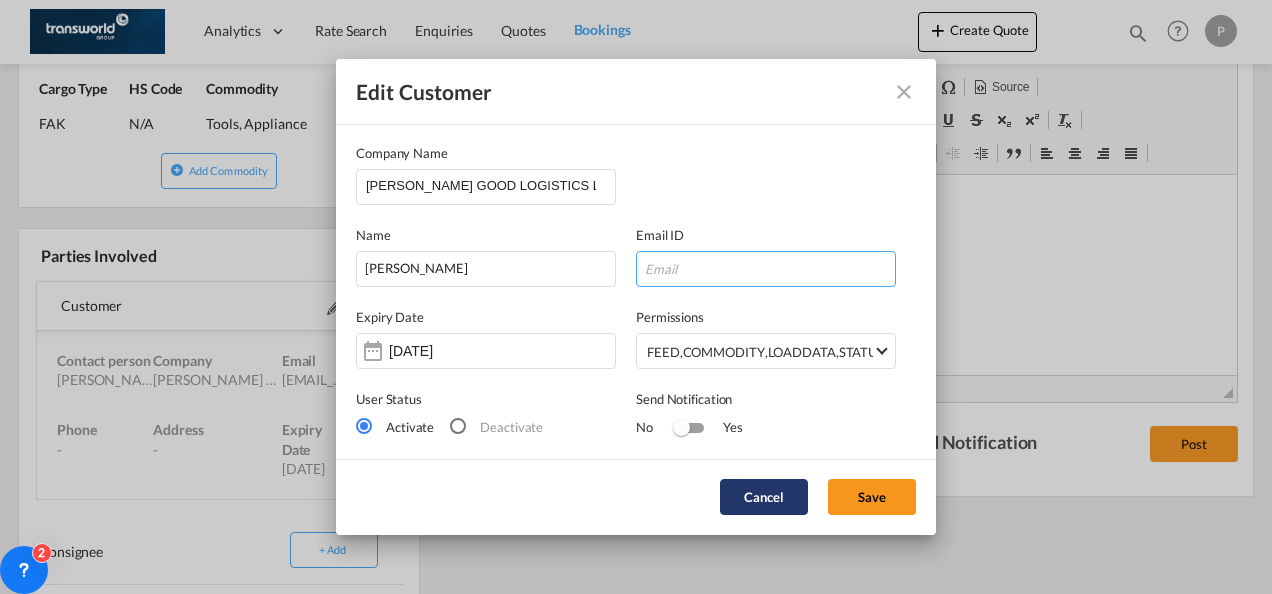 type 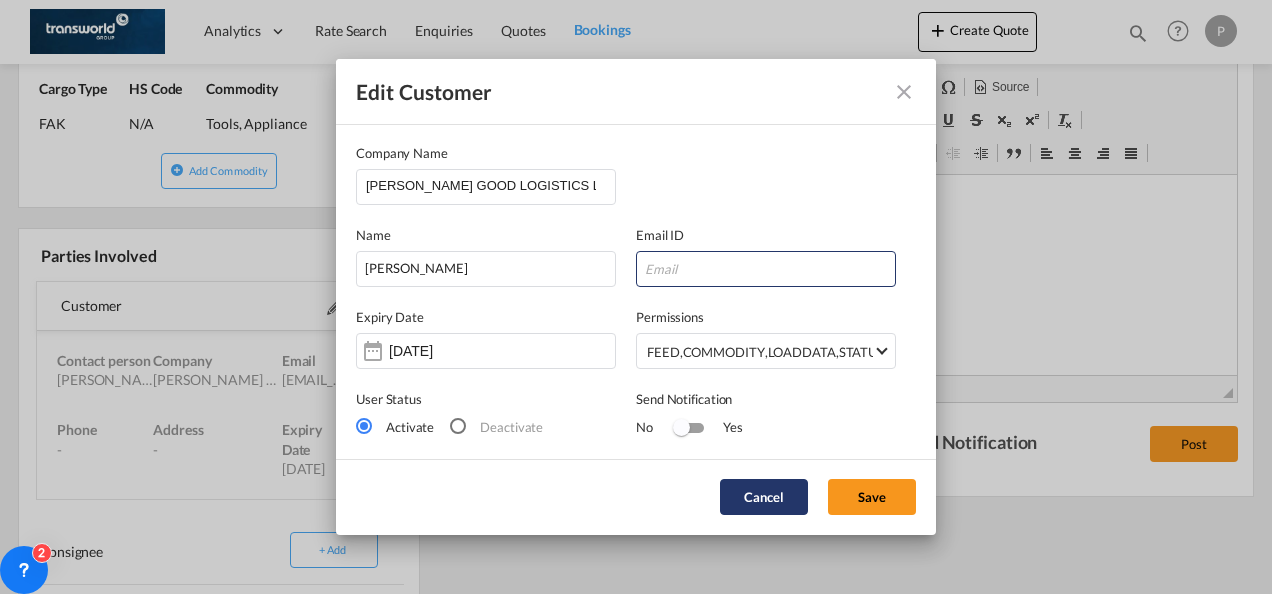 click on "Cancel" 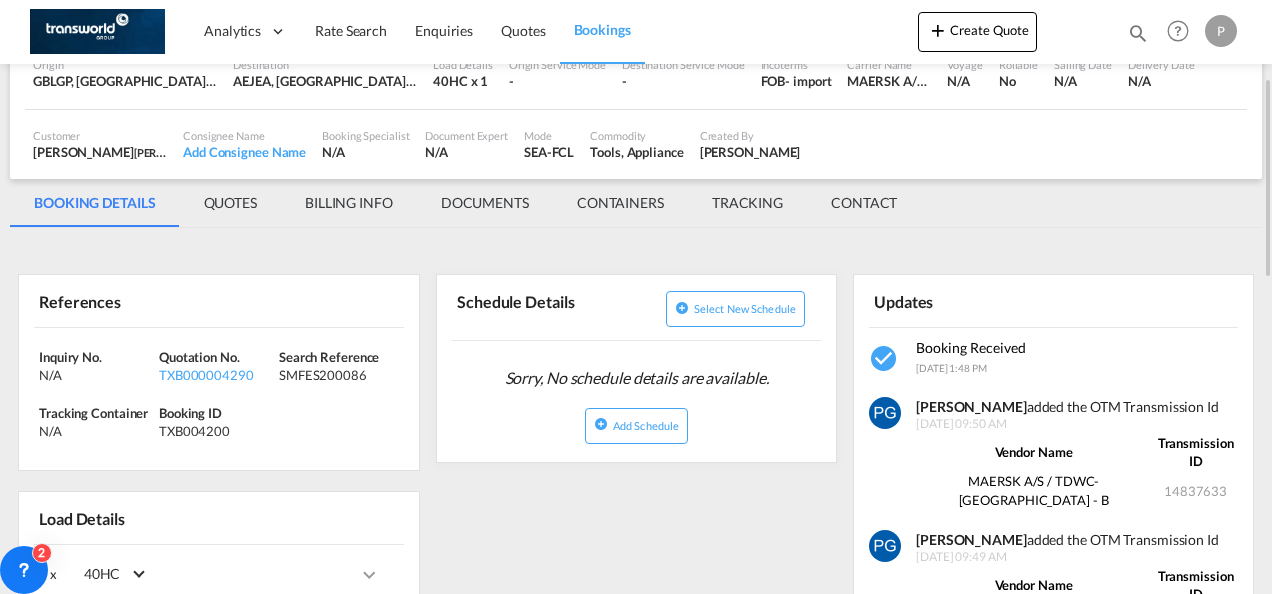scroll, scrollTop: 0, scrollLeft: 0, axis: both 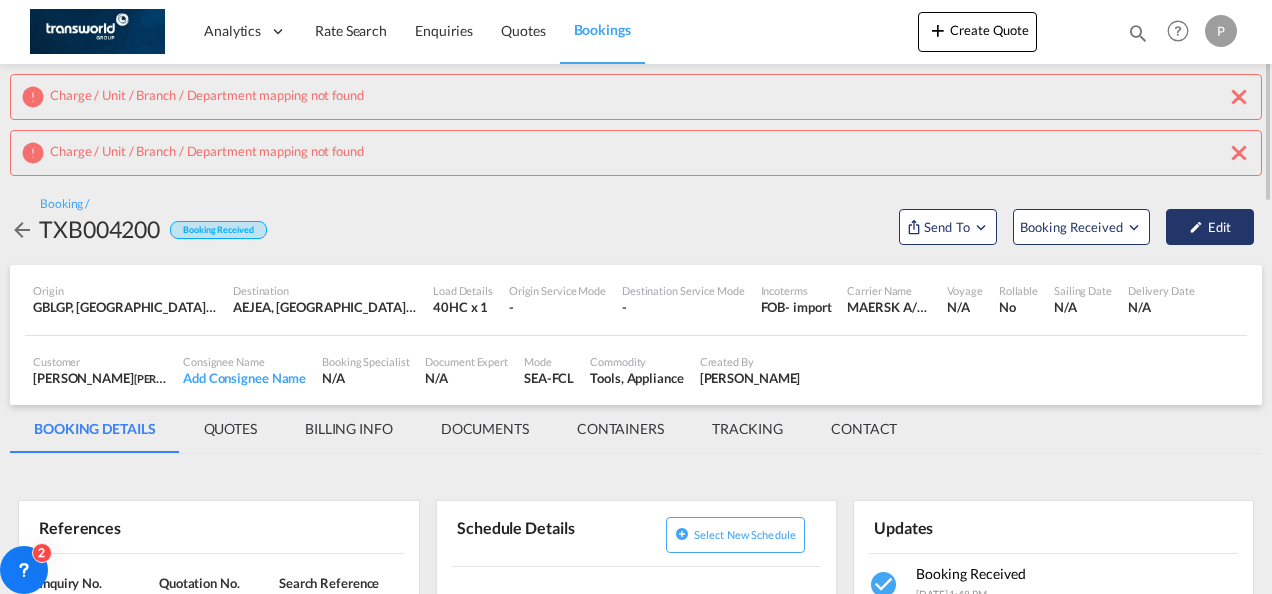 click on "Edit" at bounding box center (1210, 227) 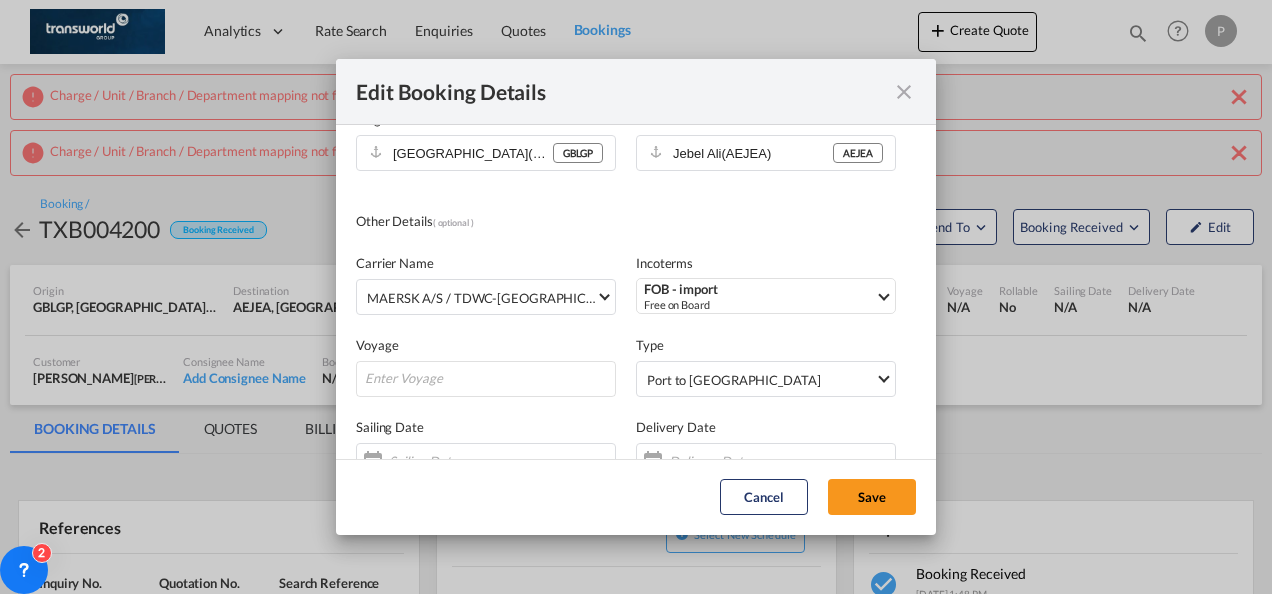 scroll, scrollTop: 240, scrollLeft: 0, axis: vertical 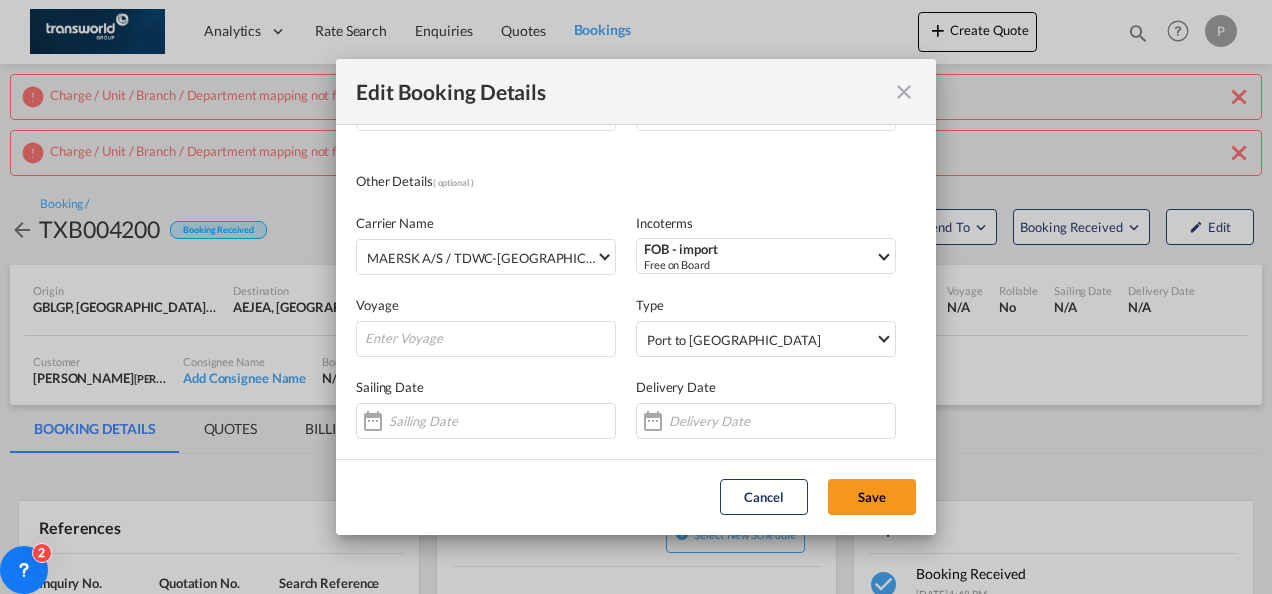 click at bounding box center (904, 92) 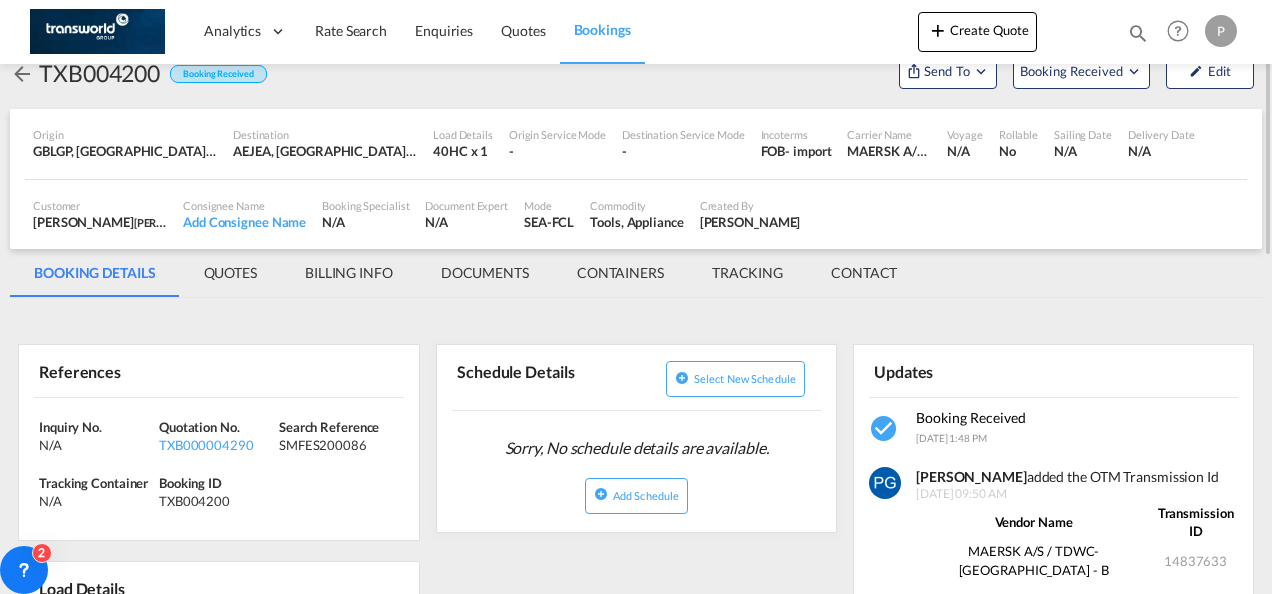 scroll, scrollTop: 158, scrollLeft: 0, axis: vertical 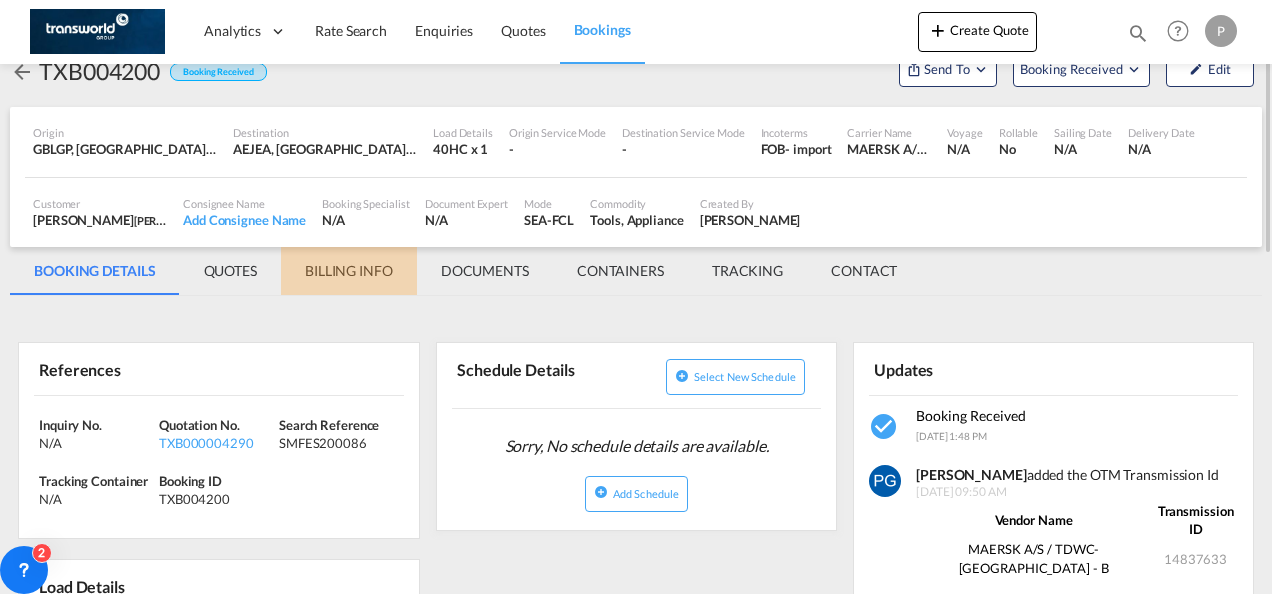 click on "BILLING INFO" at bounding box center (349, 271) 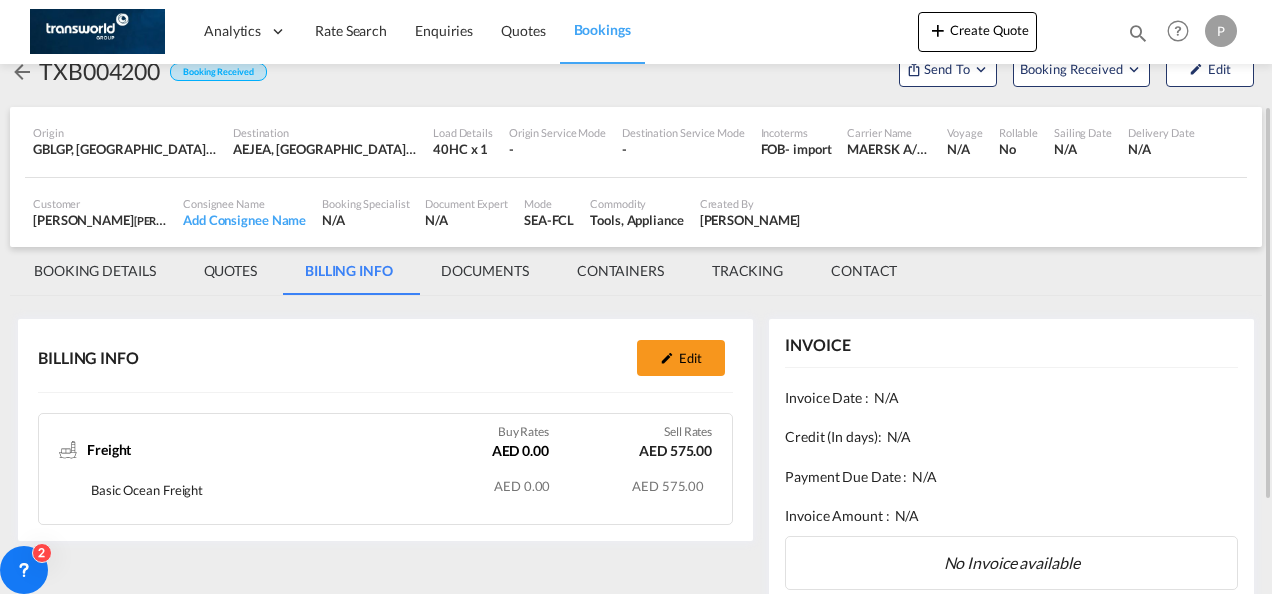 scroll, scrollTop: 297, scrollLeft: 0, axis: vertical 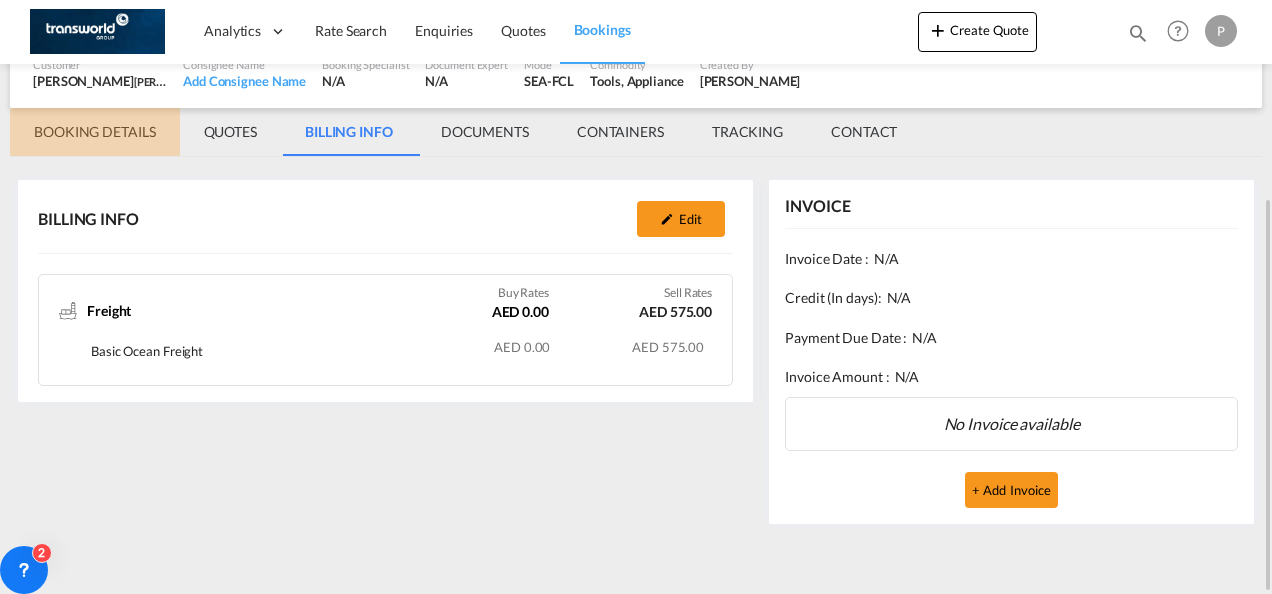 click on "BOOKING DETAILS" at bounding box center [95, 132] 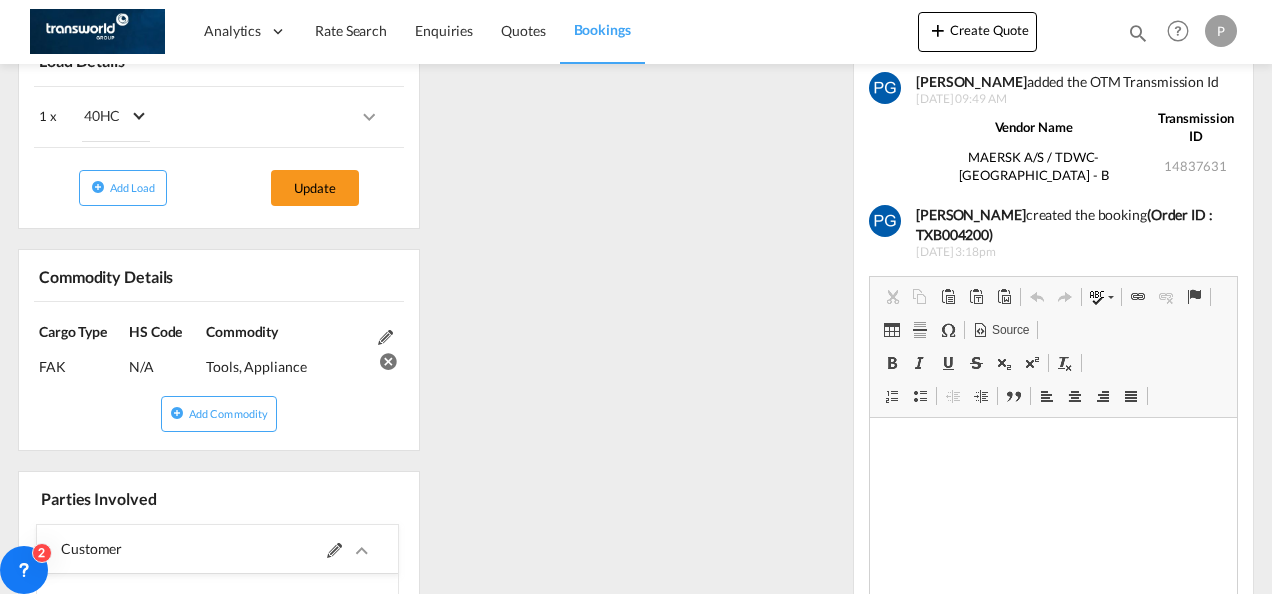 scroll, scrollTop: 0, scrollLeft: 0, axis: both 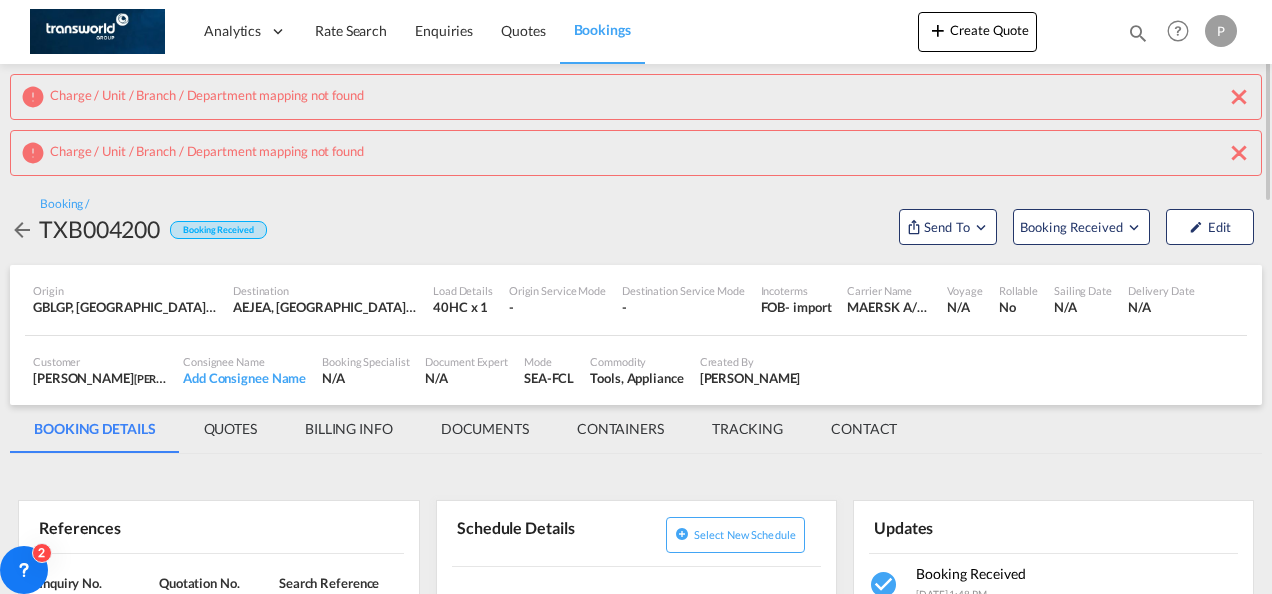 click on "Analytics
Dashboard
Rate Search
Enquiries
Quotes
Bookings
Create Quote
Bookings Quotes Enquiries" at bounding box center (636, 31) 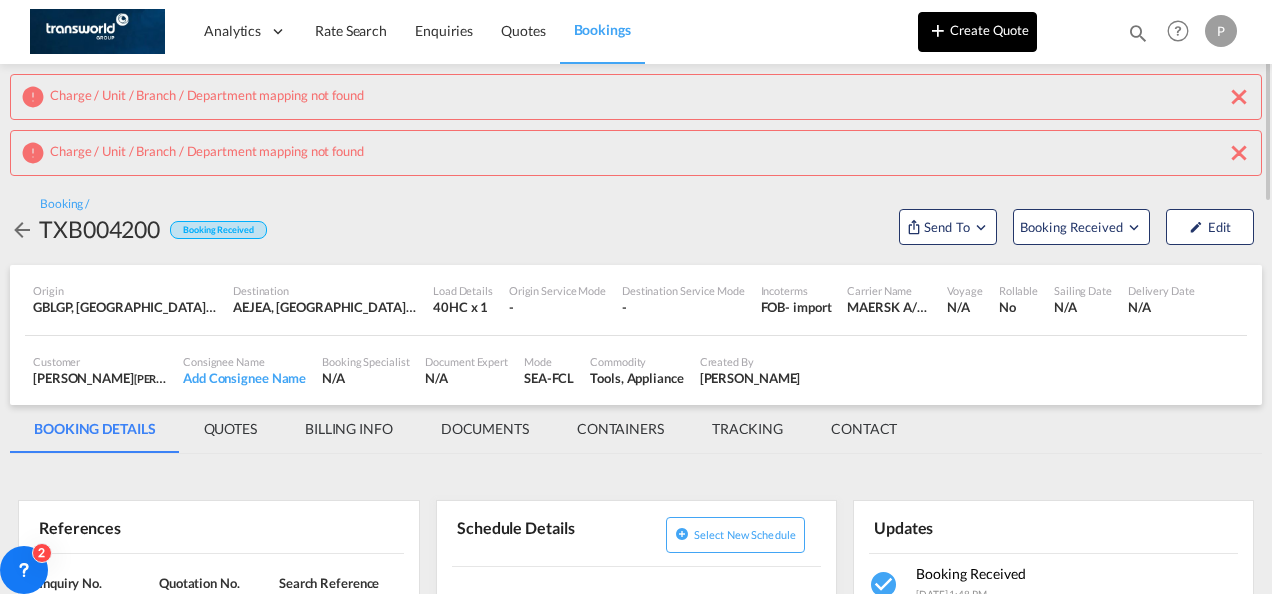 click on "Create Quote" at bounding box center (977, 32) 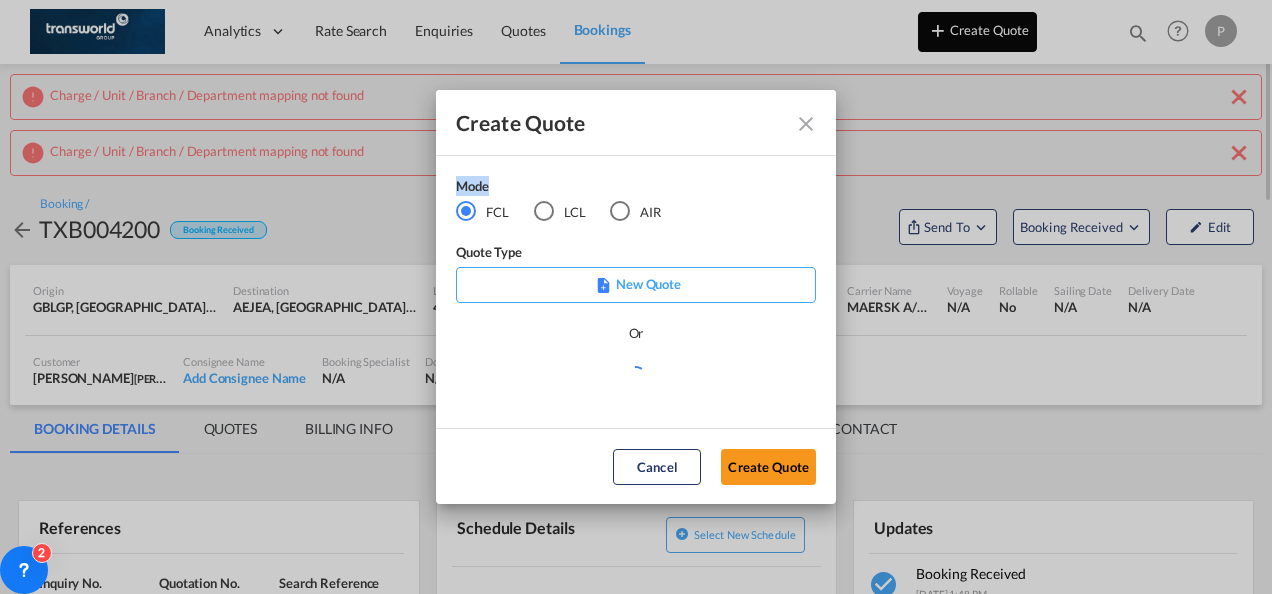 click on "Create Quote Mode FCL
LCL AIR
Quote Type
New Quote
Or
Cancel Create Quote" at bounding box center [636, 297] 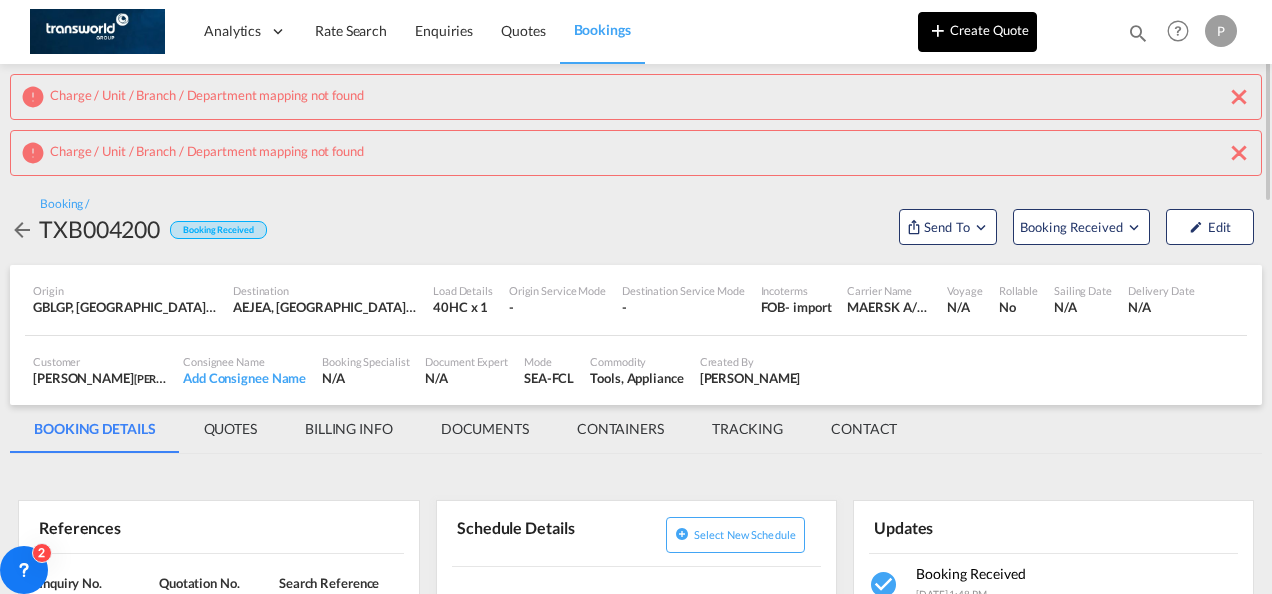 click on "Create Quote" at bounding box center (977, 32) 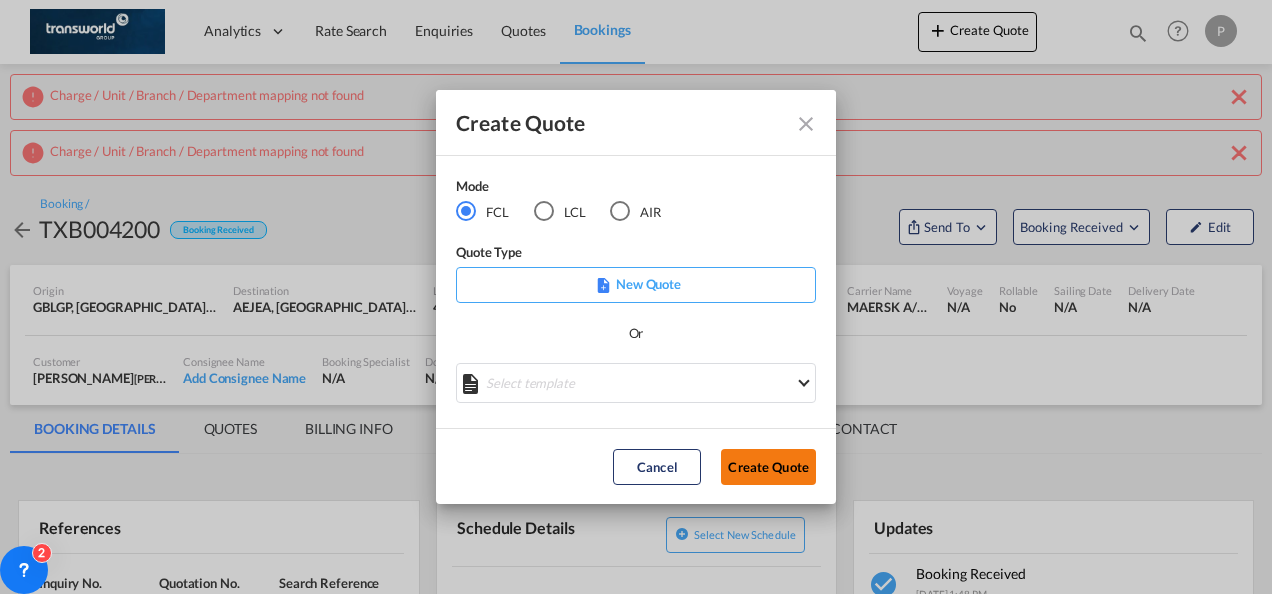click on "Create Quote" 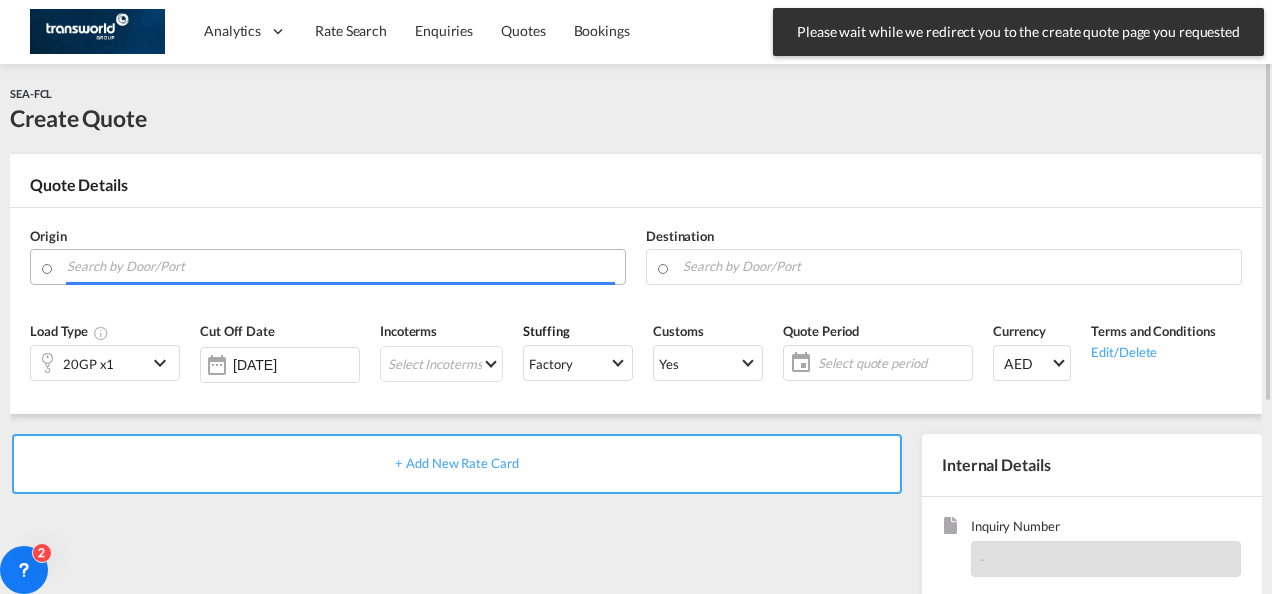 click at bounding box center (341, 266) 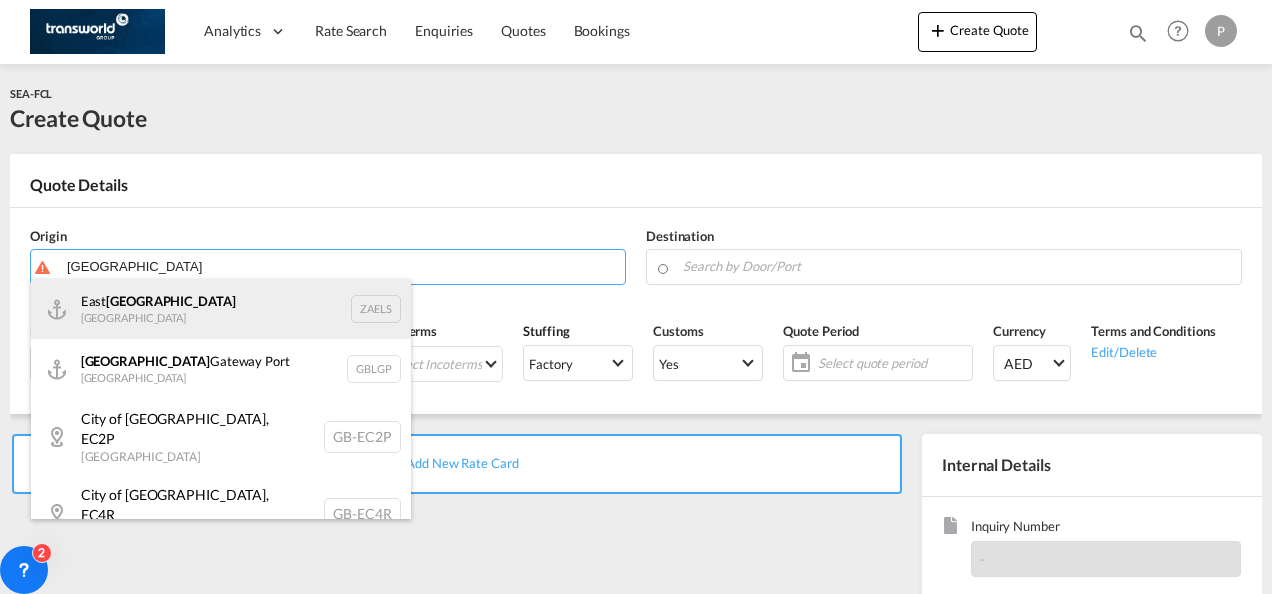 click on "[GEOGRAPHIC_DATA] [GEOGRAPHIC_DATA]
ZAELS" at bounding box center [221, 309] 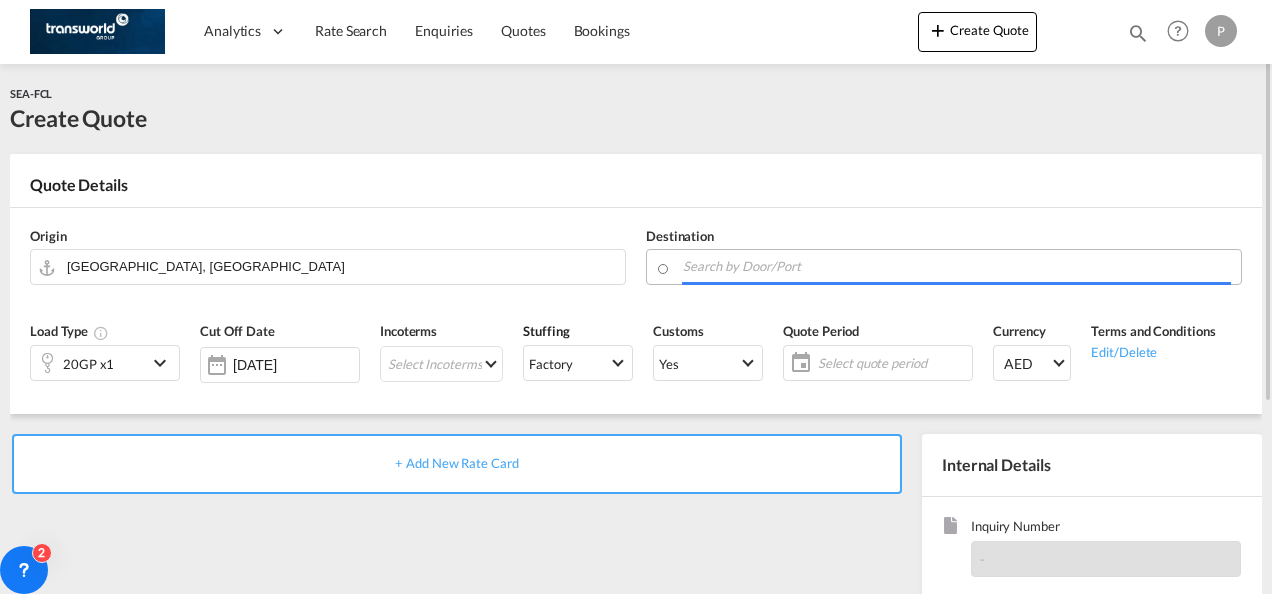 click at bounding box center [957, 266] 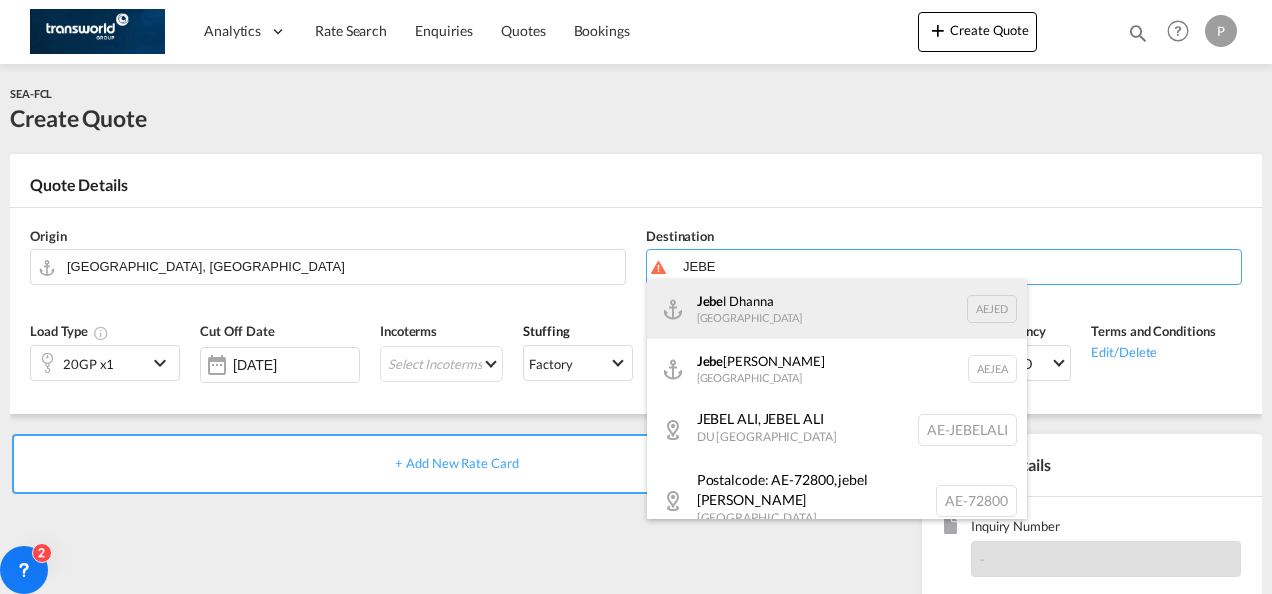click on "Jebe l Dhanna
[GEOGRAPHIC_DATA]
AEJED" at bounding box center [837, 309] 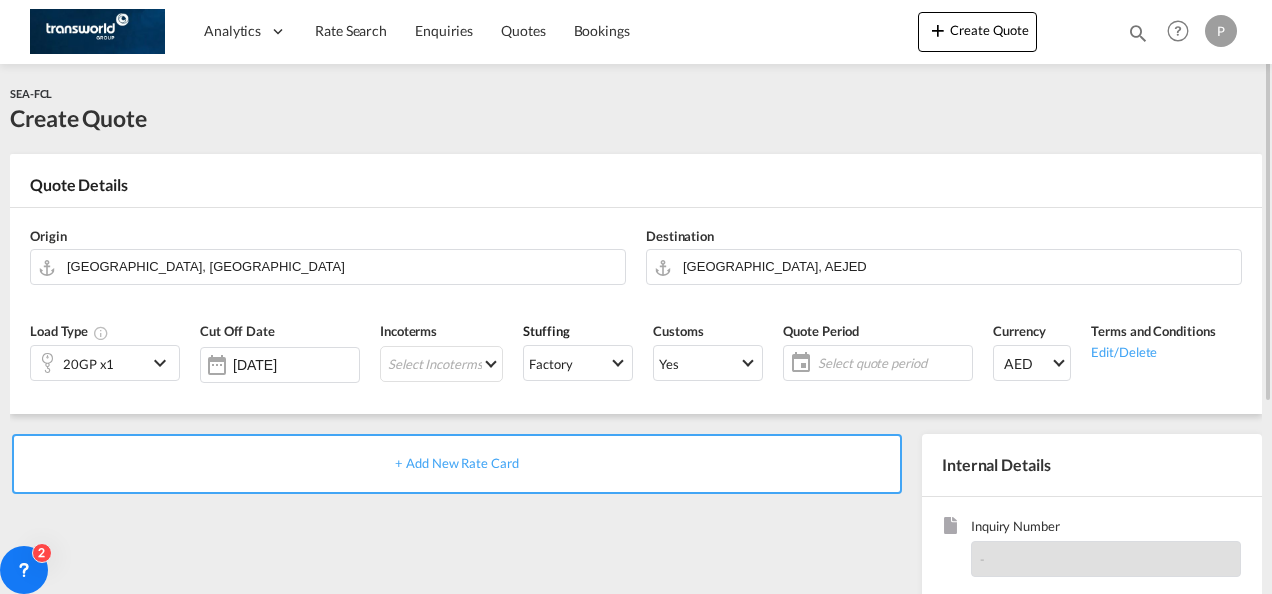 click on "20GP x1" at bounding box center (89, 363) 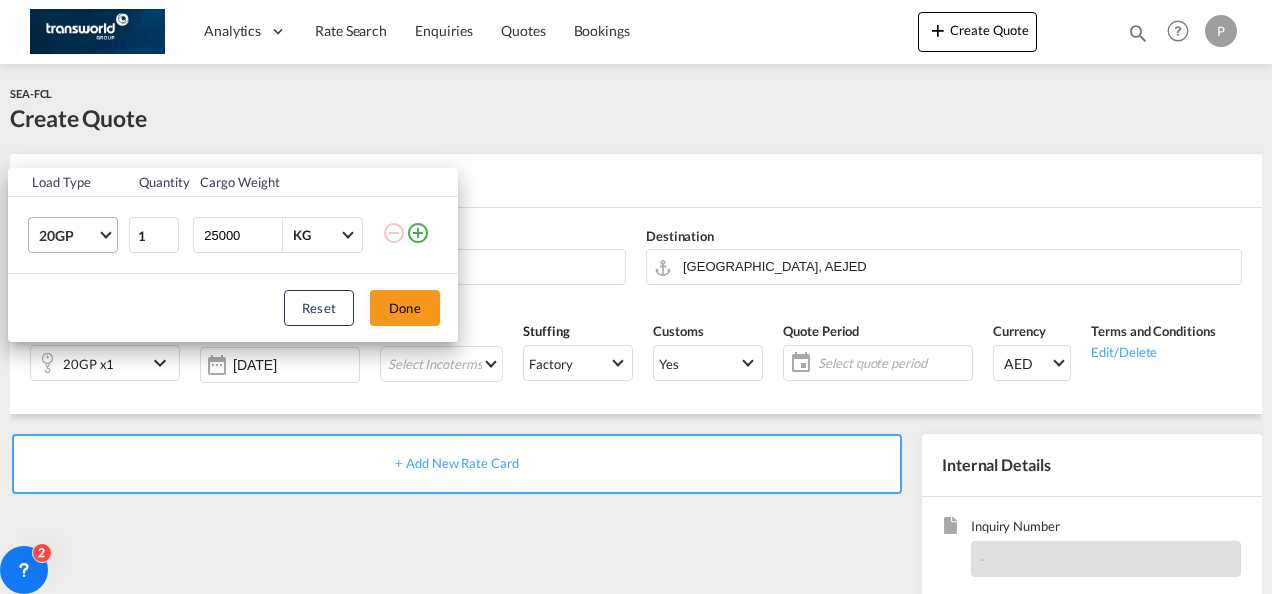 click on "20GP" at bounding box center (68, 236) 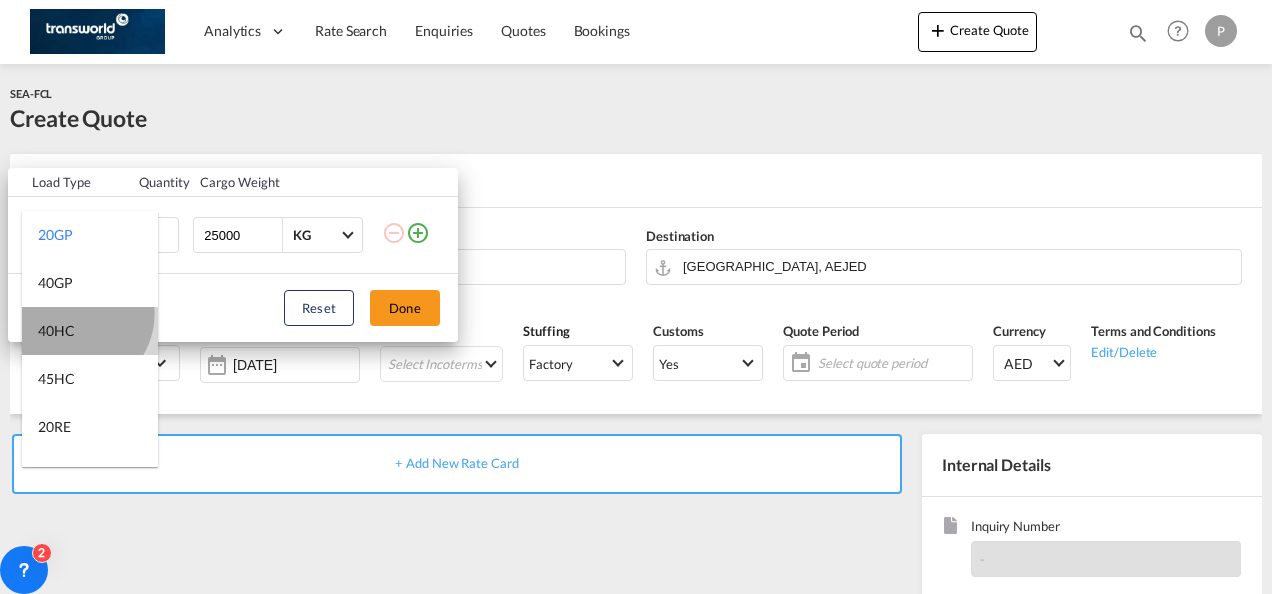 click on "40HC" at bounding box center (90, 331) 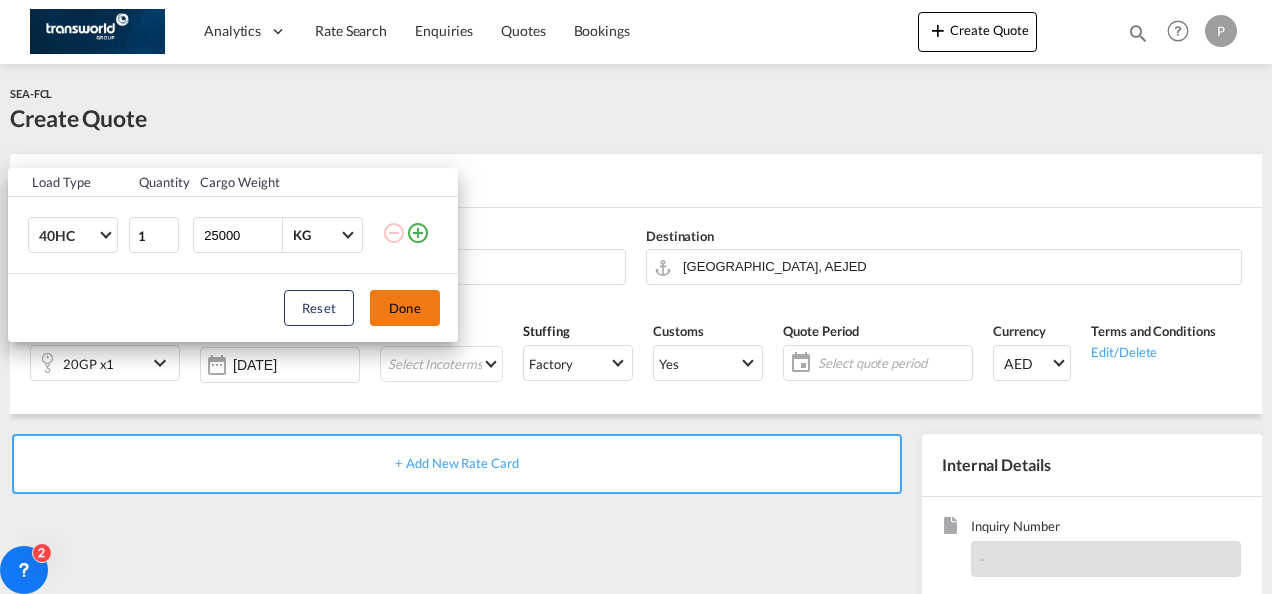 click on "Done" at bounding box center [405, 308] 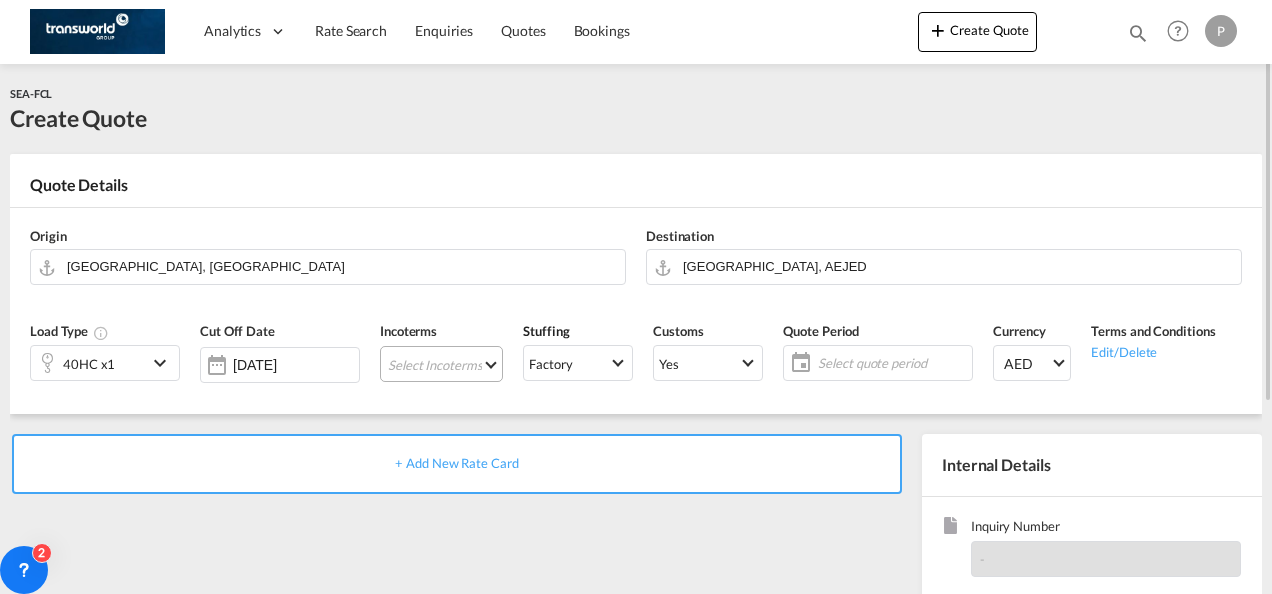 click on "Select Incoterms
DDP - export
Delivery Duty Paid CPT - import
Carrier Paid to CFR - export
Cost and Freight DAP - export
Delivered at Place EXW - import
Ex Works FAS - import
Free Alongside Ship CIP - export
Carriage and Insurance Paid to CIF - import
Cost,Insurance and Freight FCA - export
Free Carrier CFR - import
Cost and Freight FAS - export
Free Alongside Ship FOB - import
Free on Board EXW - export
Ex Works CPT - export
Carrier Paid to FOB - export
Free on Board FCA - import
Free Carrier DAP - import
Delivered at Place CIP - import
Carriage and Insurance Paid to CIF - export
Cost,Insurance and Freight DPU - export
Delivery at Place Unloaded DPU - import
Delivery at Place Unloaded" at bounding box center (441, 364) 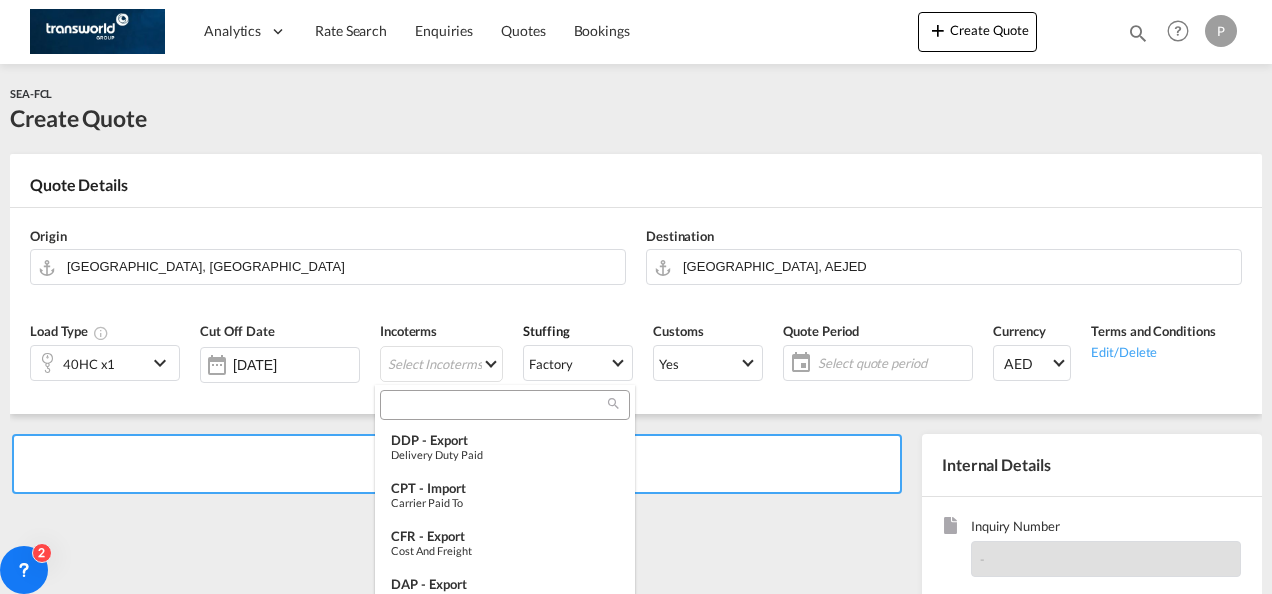 click at bounding box center (497, 405) 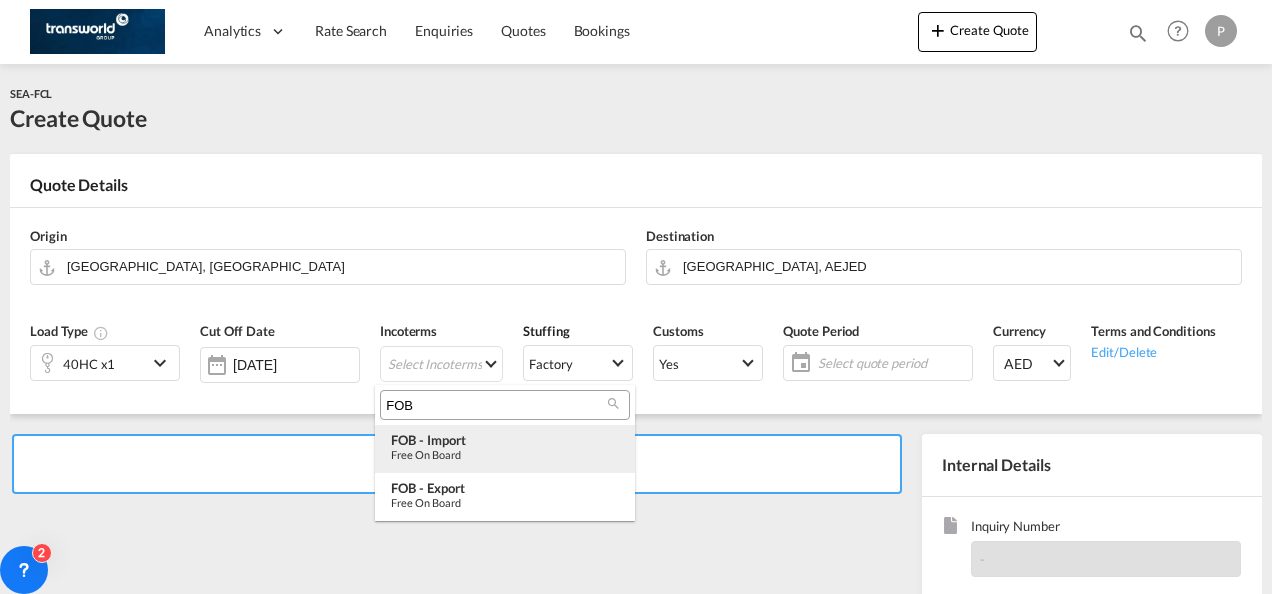 type on "FOB" 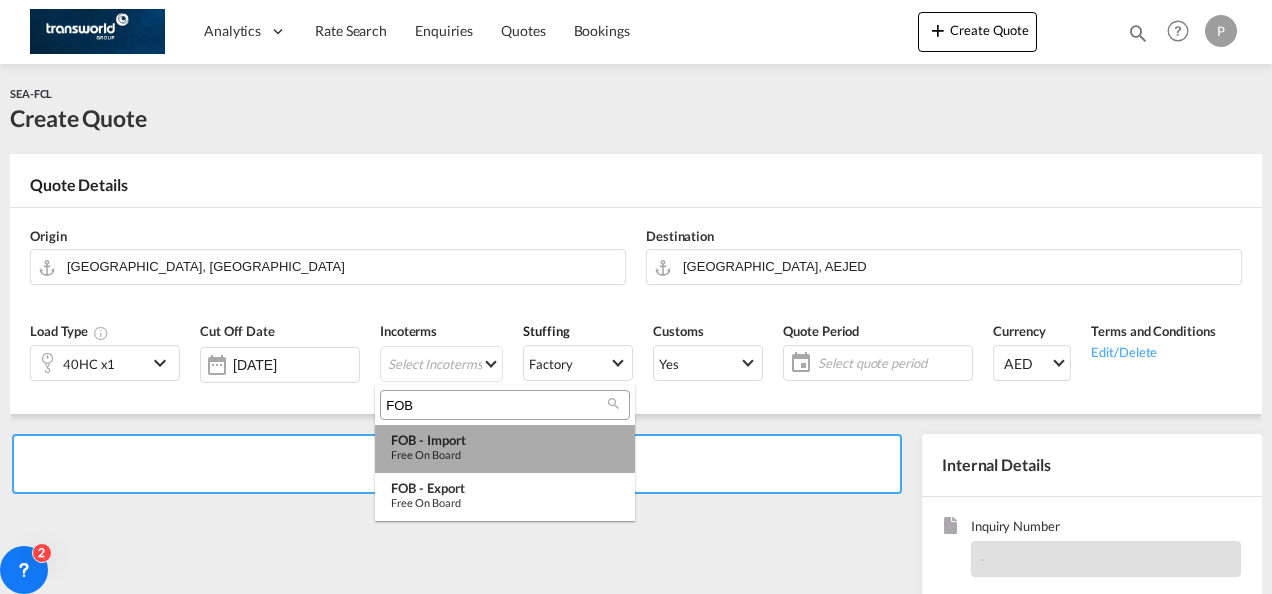 click on "FOB - import" at bounding box center (505, 440) 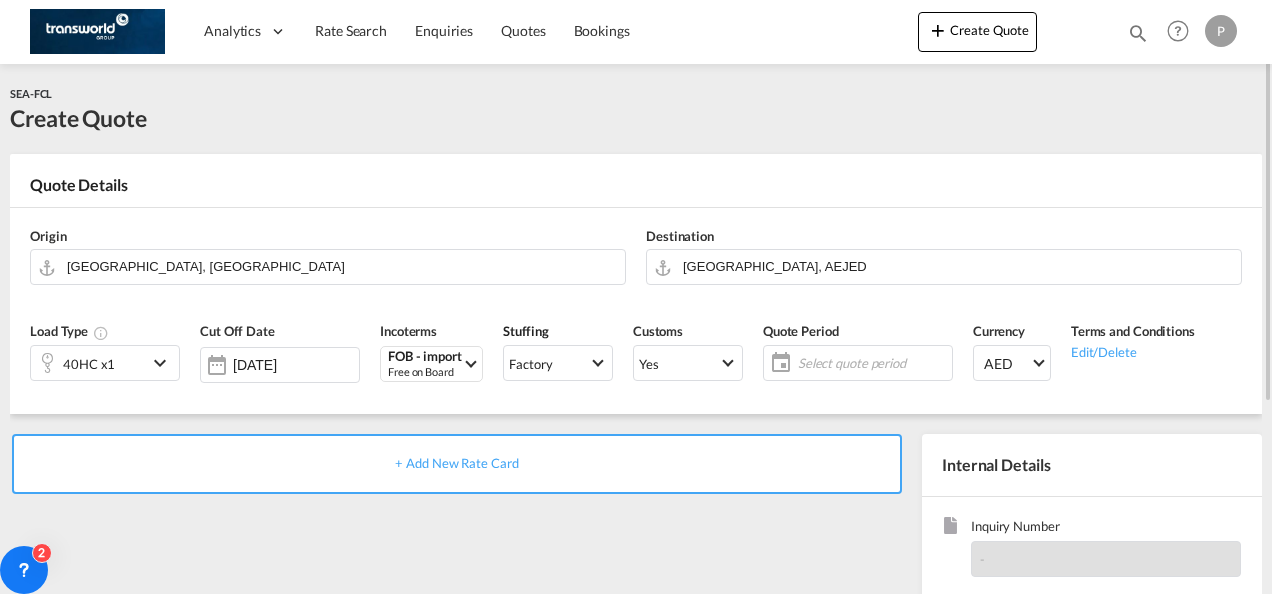 click on "Select quote period" 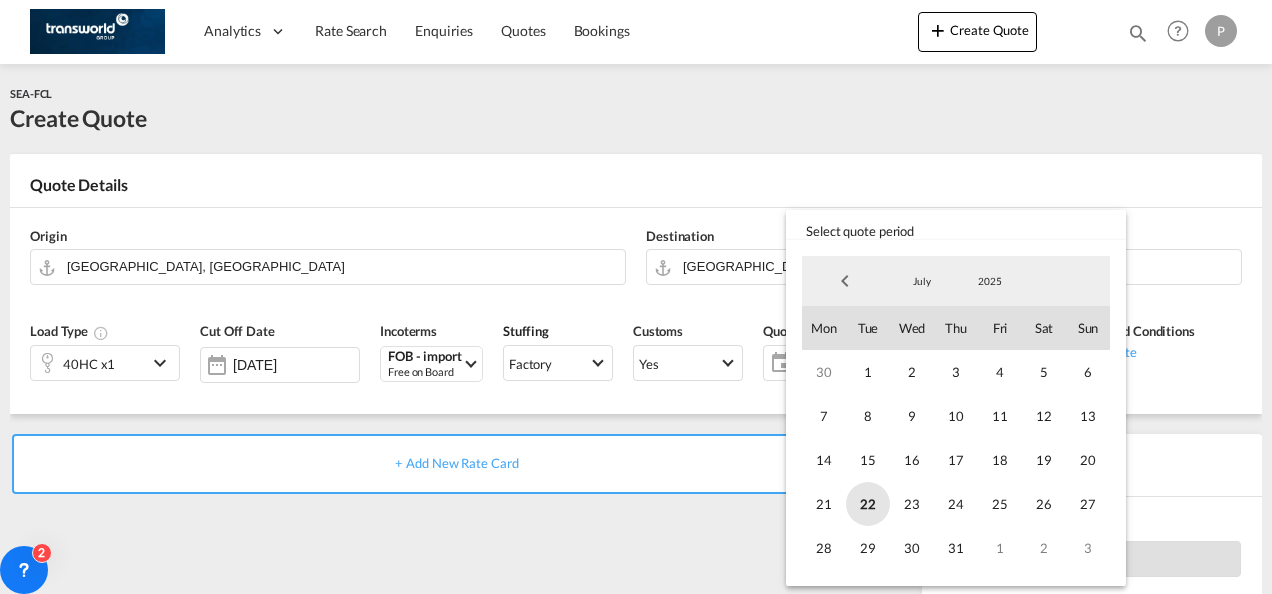 click on "22" at bounding box center (868, 504) 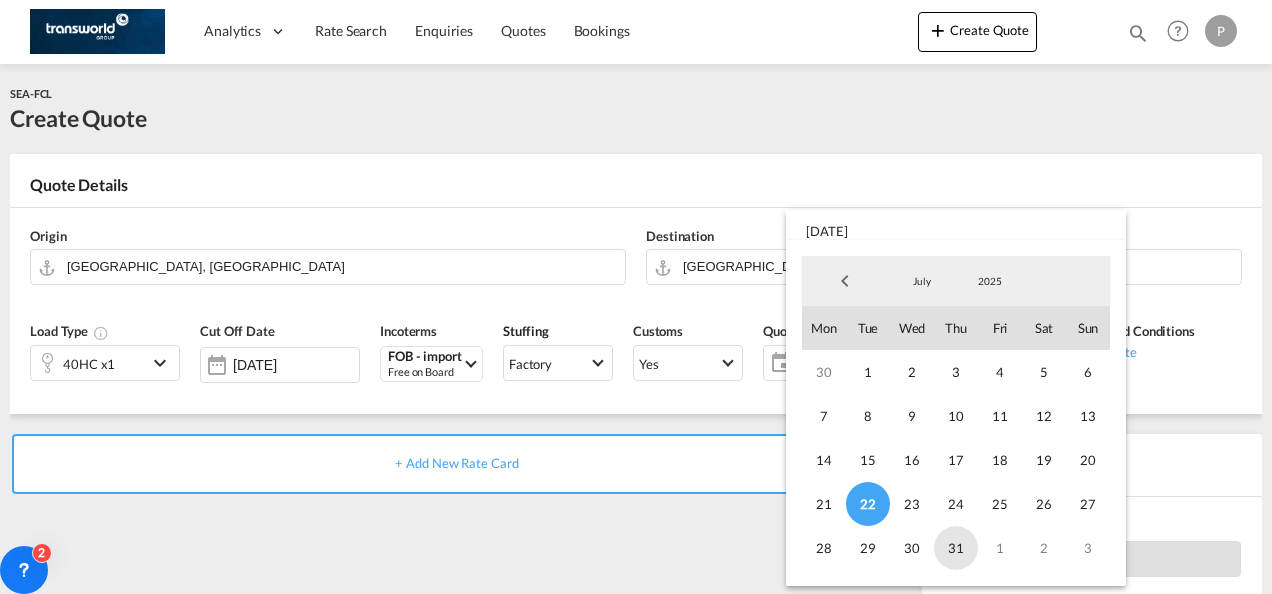 click on "31" at bounding box center (956, 548) 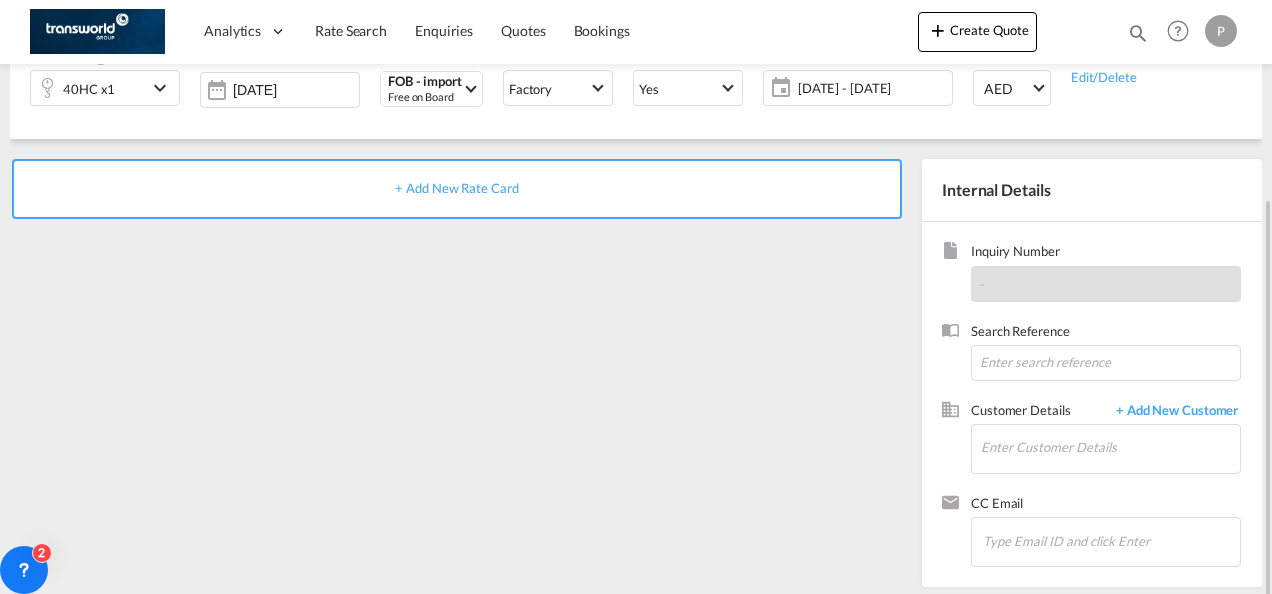scroll, scrollTop: 282, scrollLeft: 0, axis: vertical 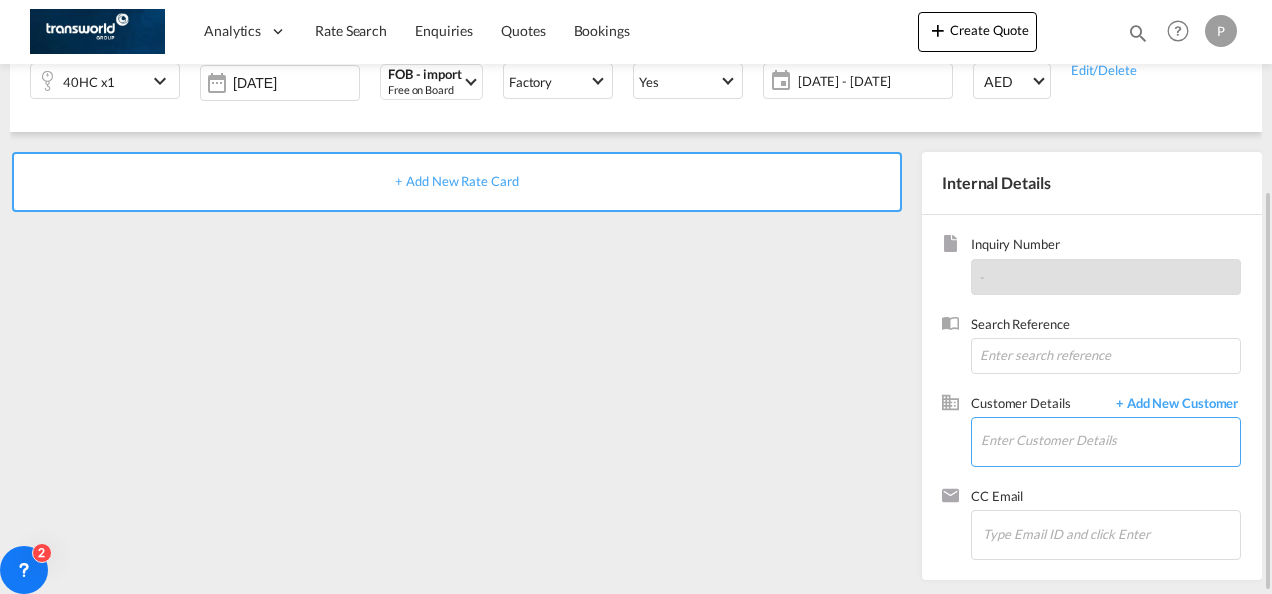 click on "Enter Customer Details" at bounding box center (1110, 440) 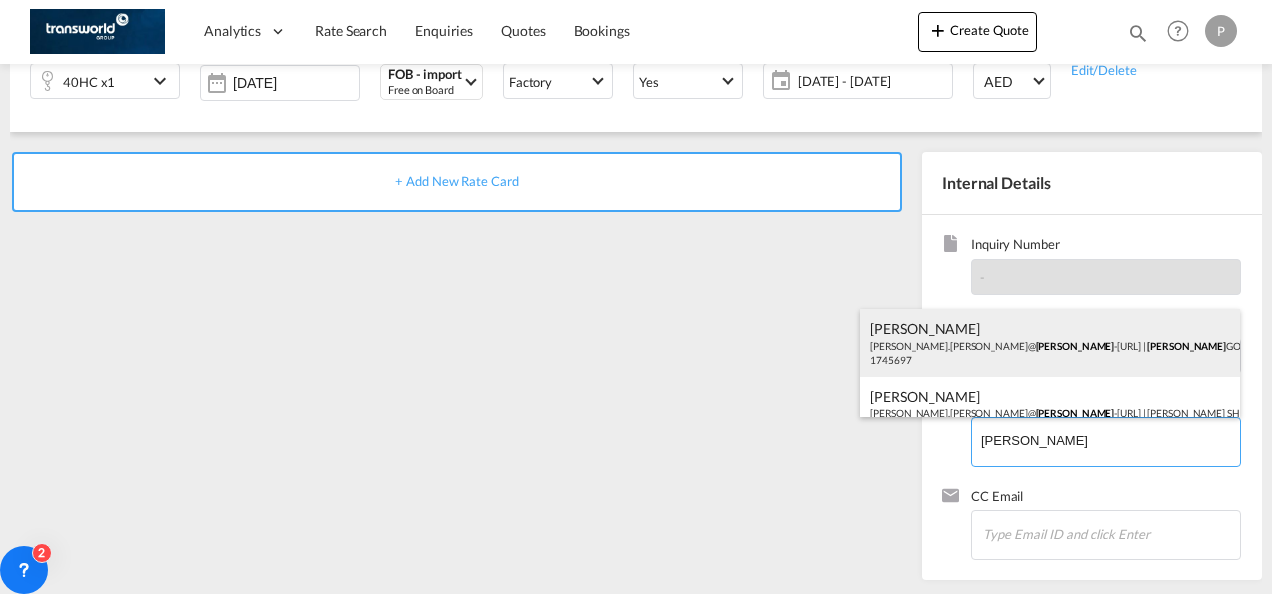 click on "[PERSON_NAME] [PERSON_NAME].[PERSON_NAME]@ [PERSON_NAME] -[URL]    |    [PERSON_NAME]  GOOD LOGISTICS LIMITED
|      1745697" at bounding box center (1050, 343) 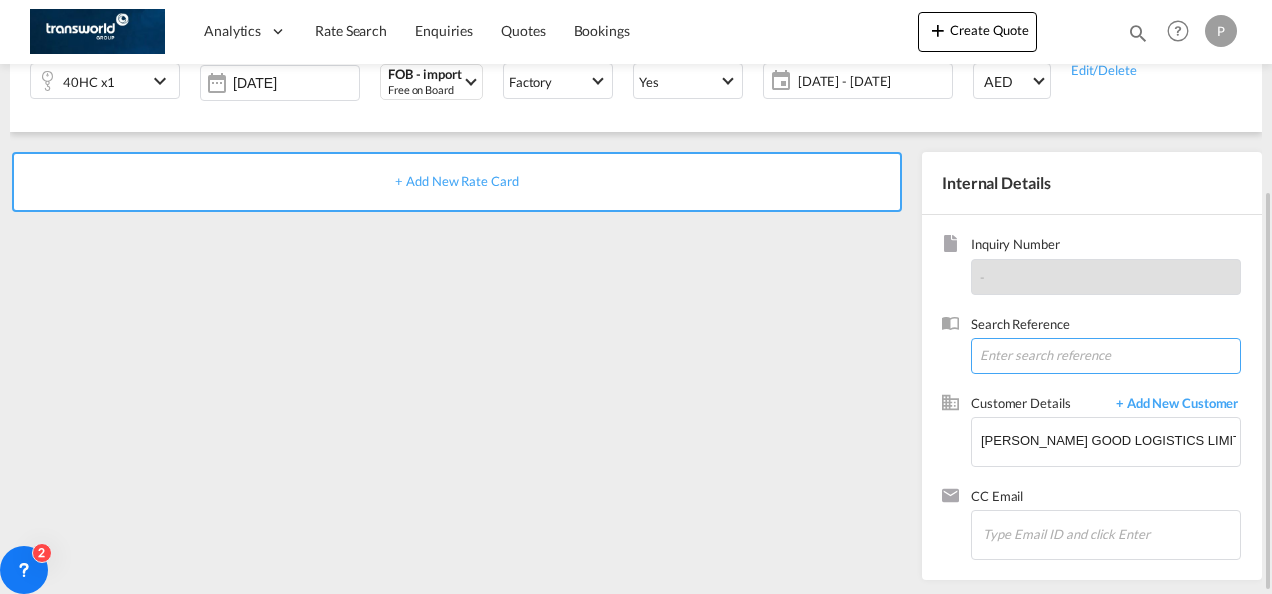 click at bounding box center (1106, 356) 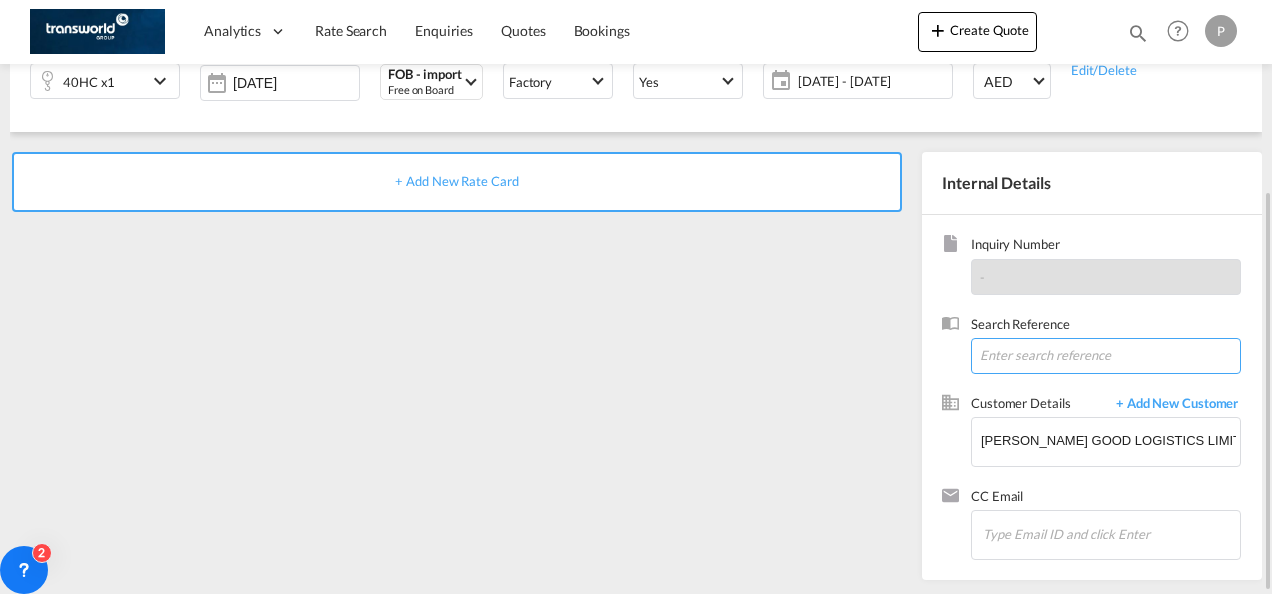 paste on "SMFES200086" 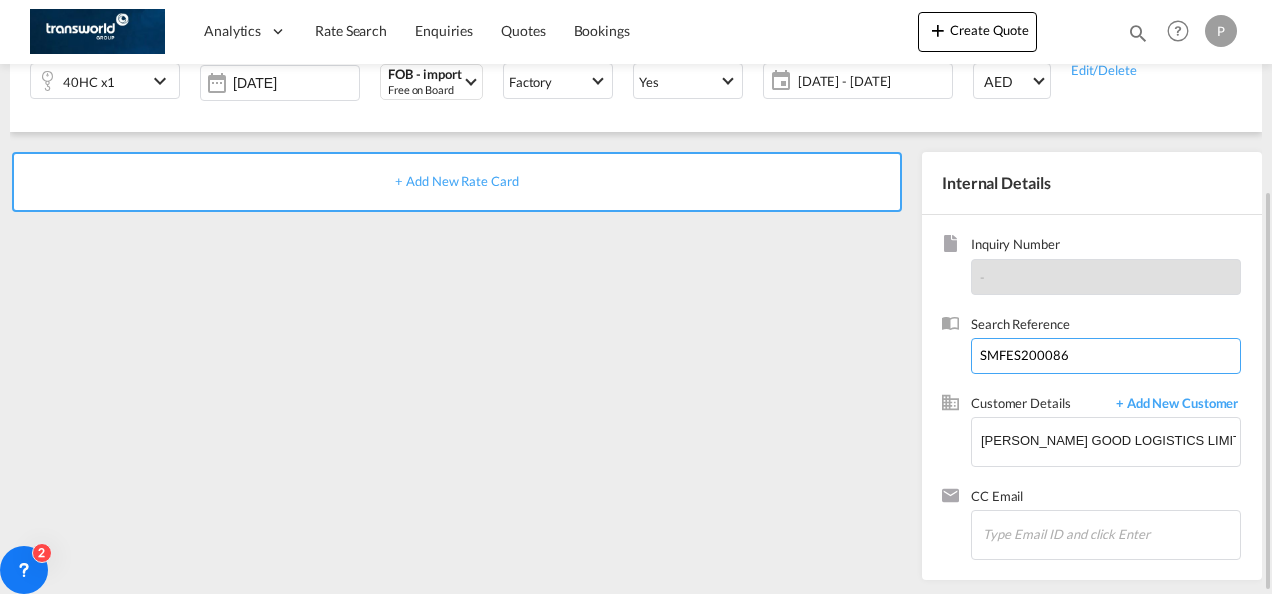 type on "SMFES200086" 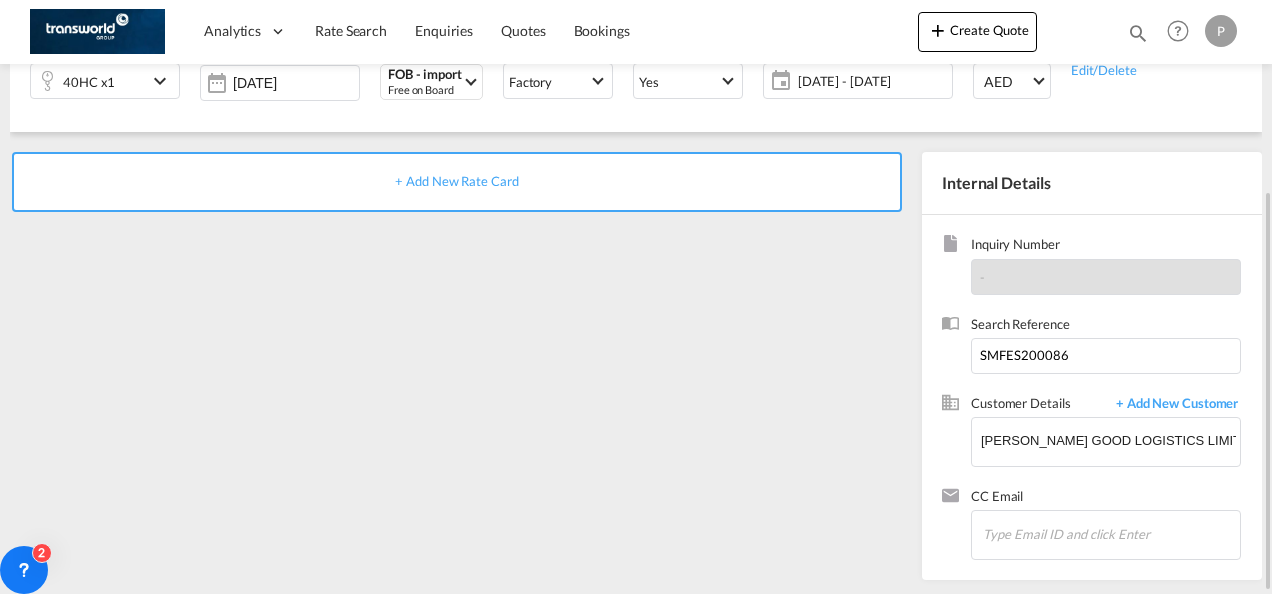 click on "+ Add New Rate Card" at bounding box center (456, 181) 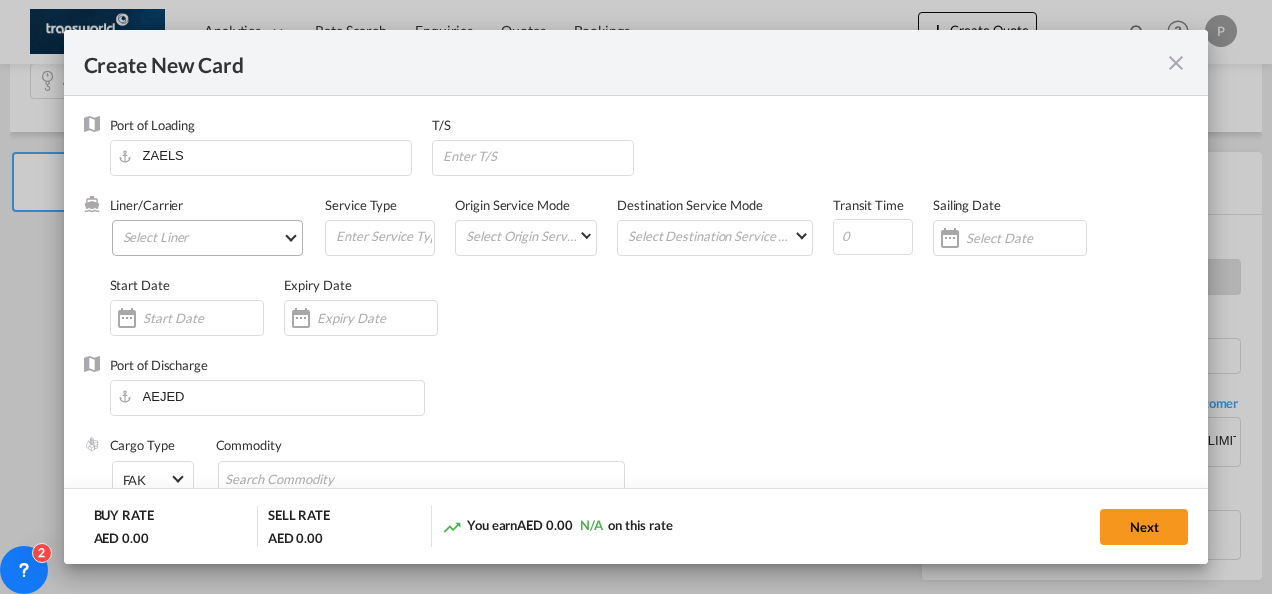 type on "Basic Ocean Freight" 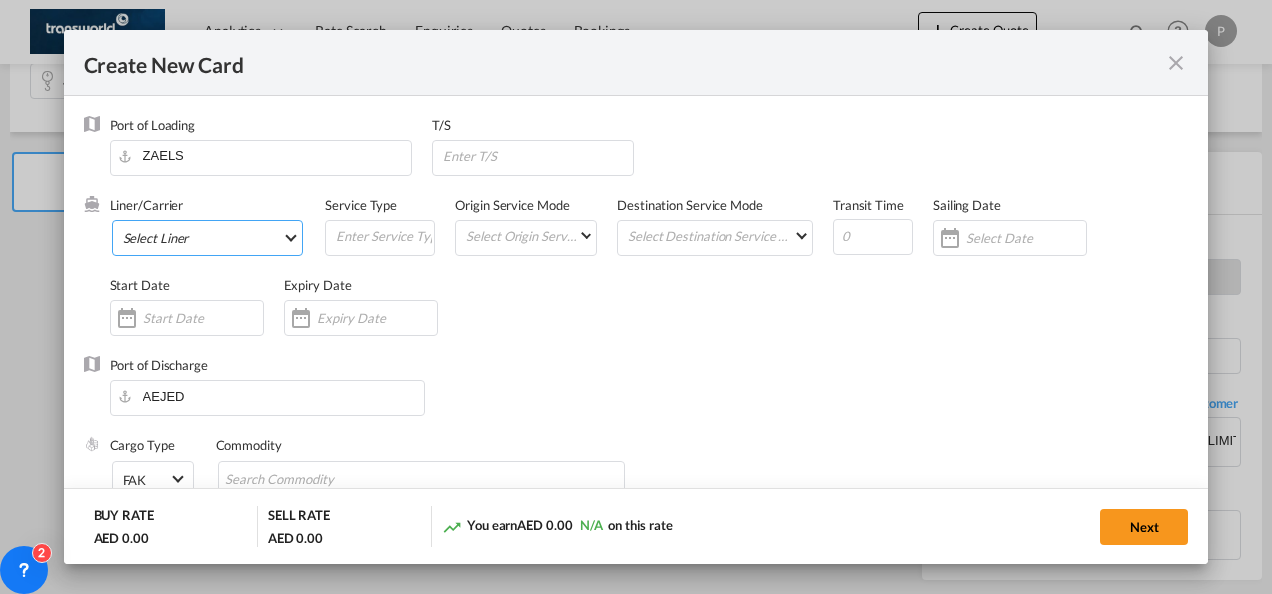 click on "Select Liner   2HM LOGISTICS D.O.O 2HM LOGISTICS D.O.O. / TDWC-CAPODISTRI 2HM LOGISTICS D.O.O. / TDWC-KOPER 2HM LOGISTICS KFT / TDWC-ANKARANSKA 3A INTERNATIONAL LOGISTICS JOINT STOCK COMPANY / T 3P LOGISTICS / TDWC - [GEOGRAPHIC_DATA] A & G INTERNATIONAL CARGO ([GEOGRAPHIC_DATA])  / TDWC-BANGK A A X L GLOBAL SHIPPING LINES L.L.C / TDWC-[GEOGRAPHIC_DATA] A AND G INTERNATIONAL CARGO / TDWC-[GEOGRAPHIC_DATA] A J WORLDWIDE SERVICES INC / TDWC-SADDLE BRO A K ENTERPRISES / TDWC-[GEOGRAPHIC_DATA] A.J WORLDWIDE SERVICES LTD / TDWC-WESTDRAYTO AA AND S SHIPPING LLC / TDWC-DUBAI AA&S SHIPPING LLC / TDWC-[GEOGRAPHIC_DATA] AAA CHINA LIMITED / TDWC-[GEOGRAPHIC_DATA] [PERSON_NAME] SHIPPING L.L.C / TDWC-[GEOGRAPHIC_DATA] AAS FREIGHT EUROPE GMBH / TDWC-[GEOGRAPHIC_DATA] [GEOGRAPHIC_DATA] COMMERCIAL FZE / TDWC-[GEOGRAPHIC_DATA] AAXL GLOBAL SHIPPING LINES LLC [PERSON_NAME] / TDWC-[GEOGRAPHIC_DATA] [PERSON_NAME] TRADING LLC / TDWC-[GEOGRAPHIC_DATA] ABC EUROPEAN AIR AND SEA CARGO DISTRI / TDWC-BEOGR ABDA CARGO SERVICES DMCC / TDWC-DUBAI [PERSON_NAME] SHIPPING LLC [PERSON_NAME] SHIPPING LLC / TDWC-[GEOGRAPHIC_DATA] ABRAO SHIPPING / TDWC-[GEOGRAPHIC_DATA] ABRECO FREIGHT LLC / TDWC-[GEOGRAPHIC_DATA]" at bounding box center [208, 238] 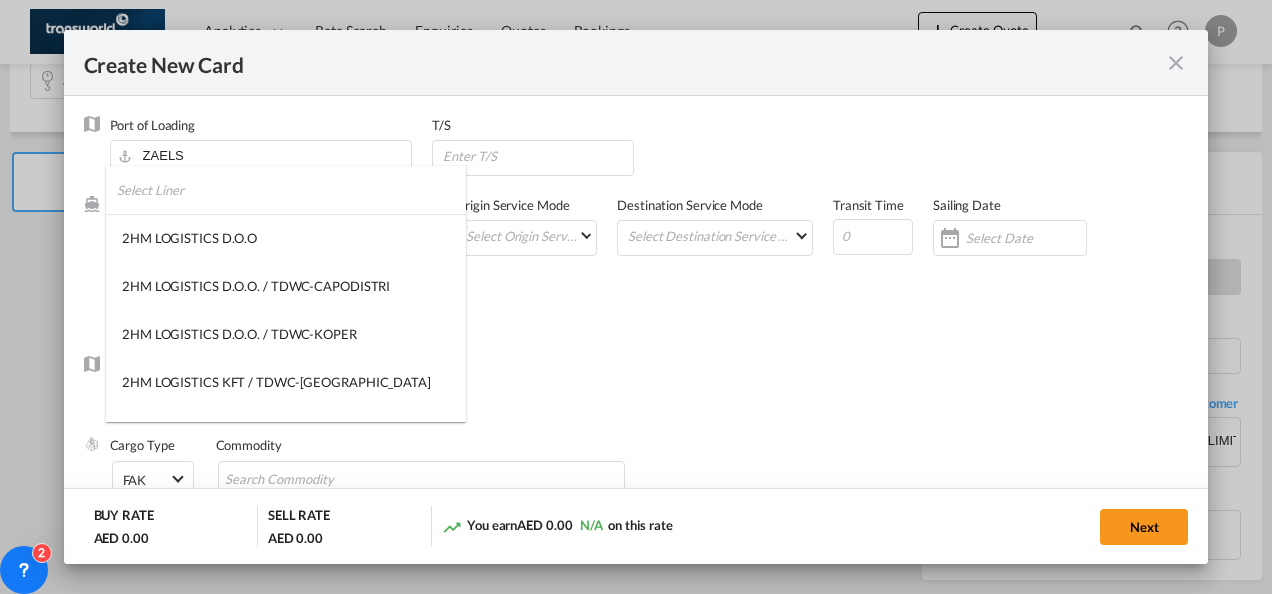 click at bounding box center (291, 190) 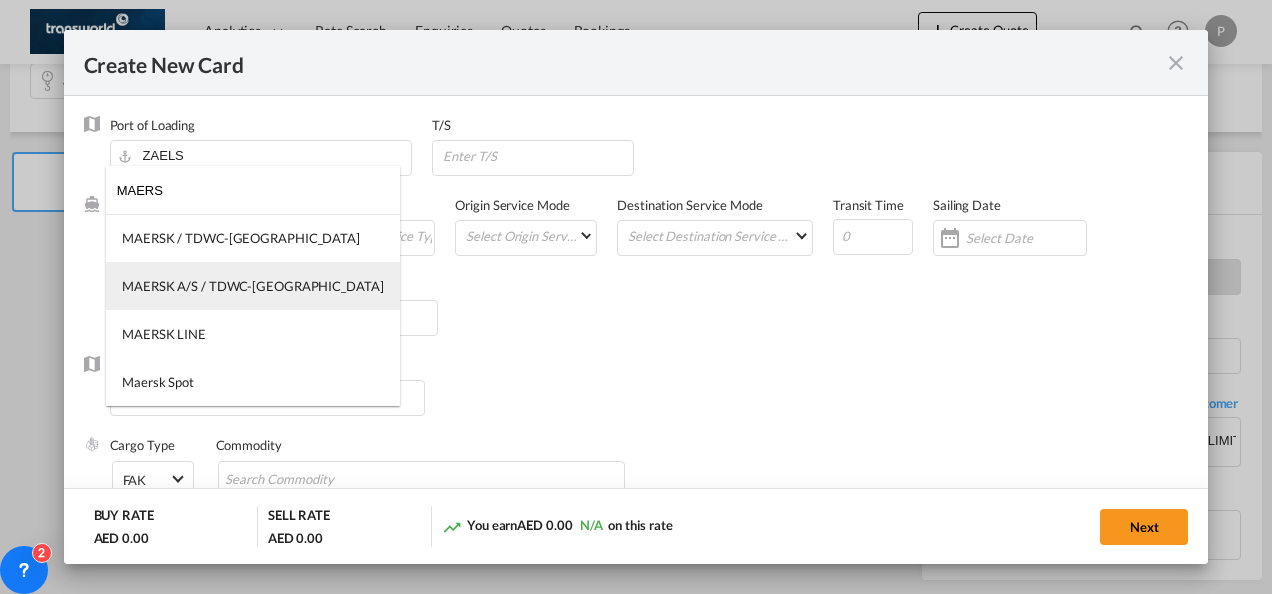 type on "MAERS" 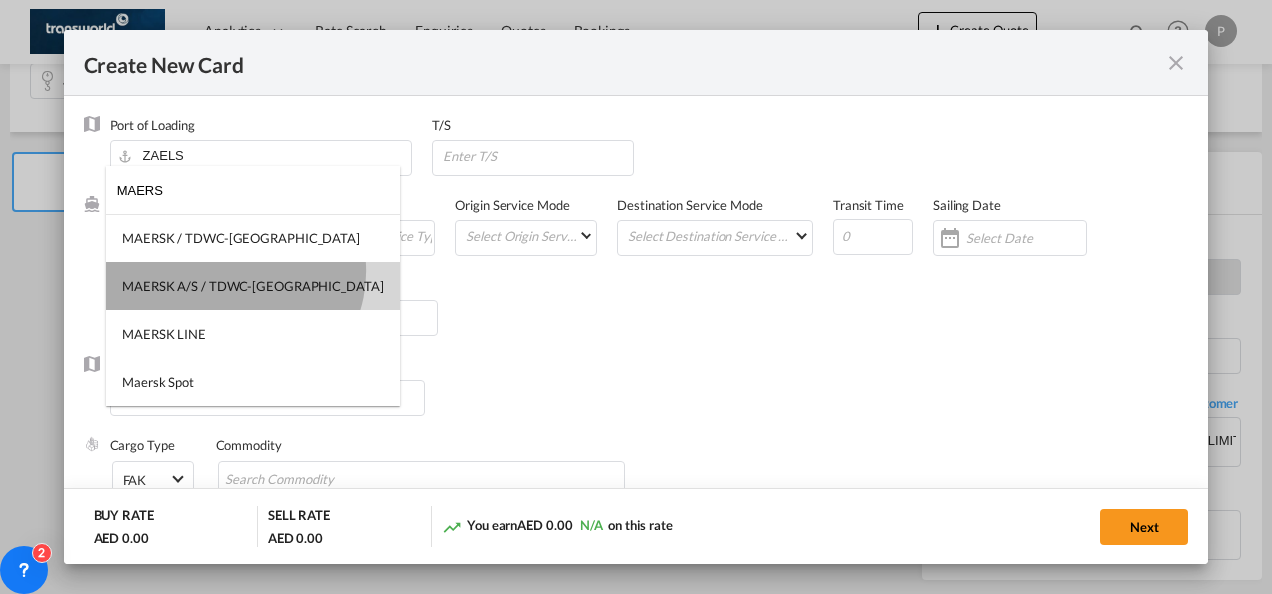 click on "MAERSK A/S / TDWC-[GEOGRAPHIC_DATA]" at bounding box center (253, 286) 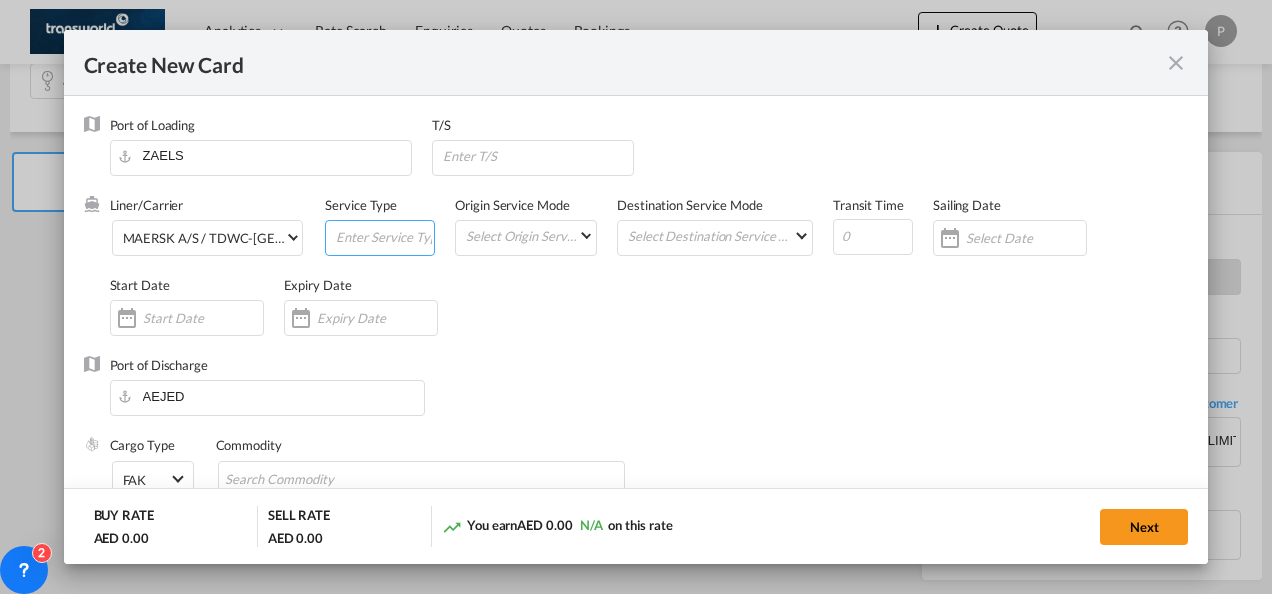 click at bounding box center (384, 236) 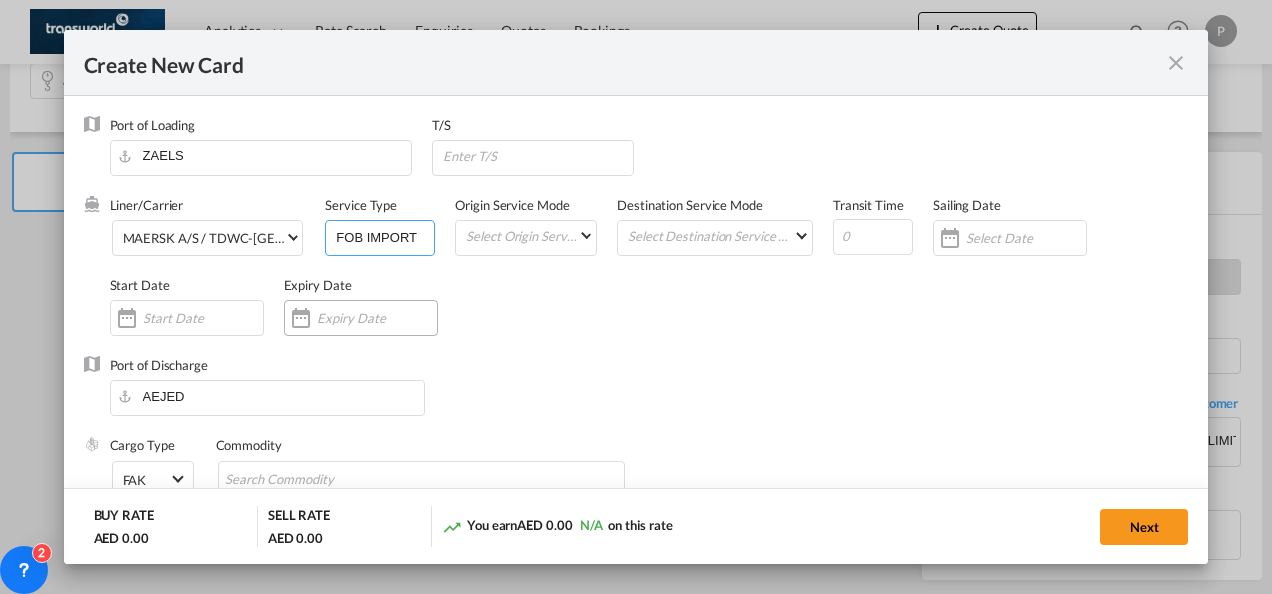 type on "FOB IMPORT" 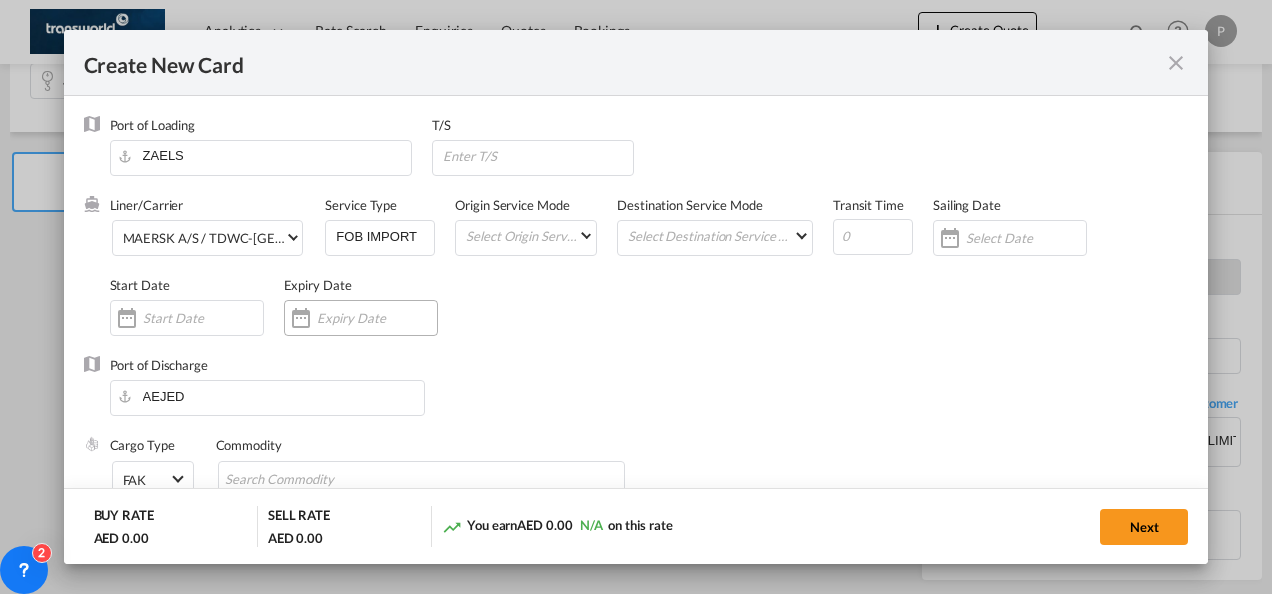 click at bounding box center [377, 318] 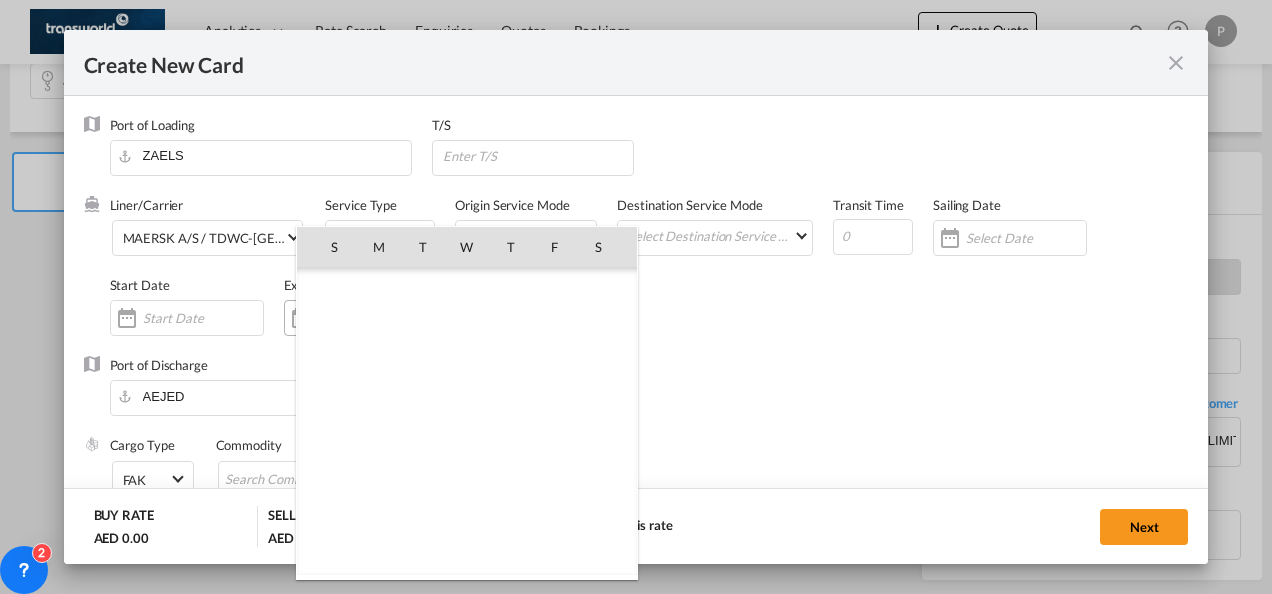 scroll, scrollTop: 462690, scrollLeft: 0, axis: vertical 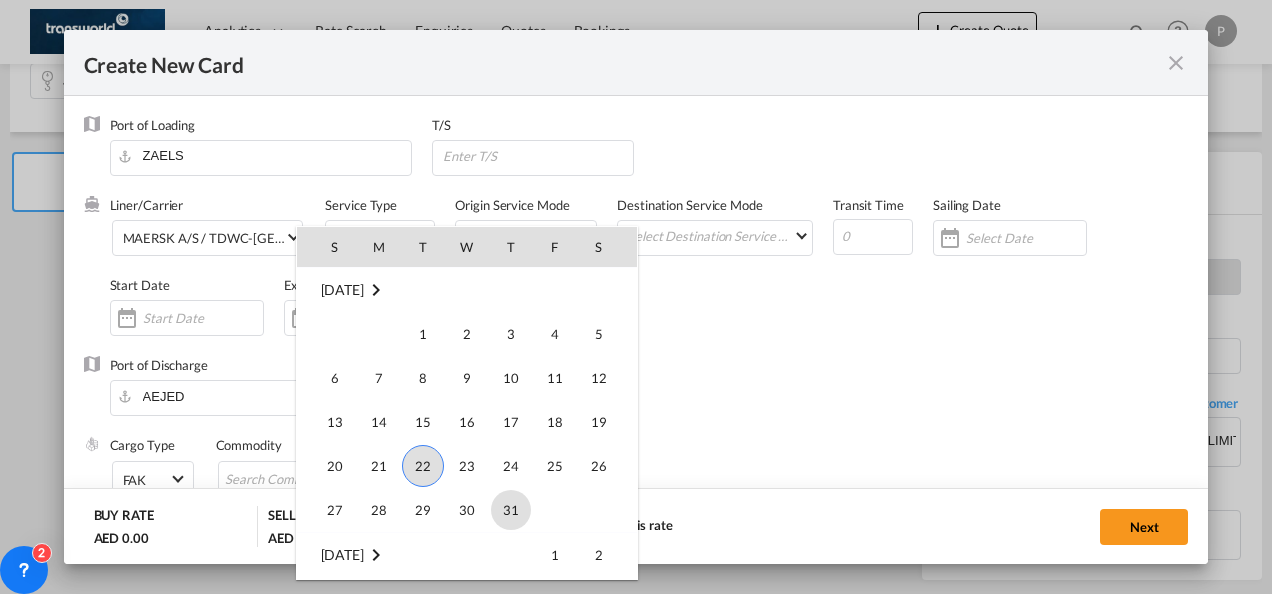 click on "31" at bounding box center (511, 510) 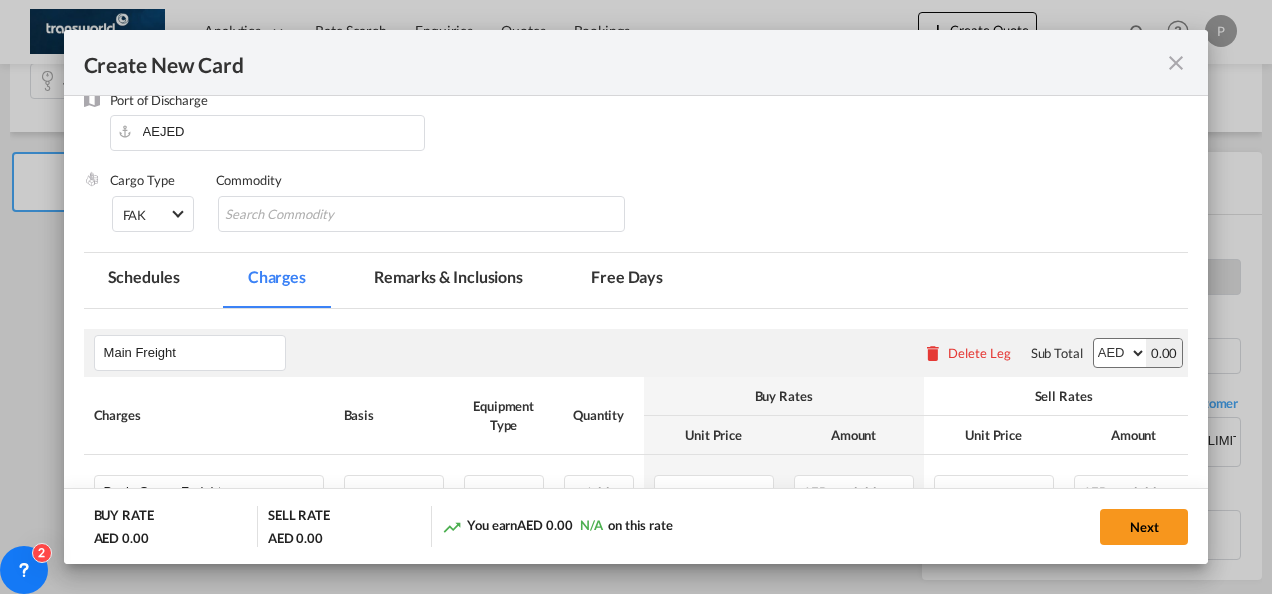 scroll, scrollTop: 266, scrollLeft: 0, axis: vertical 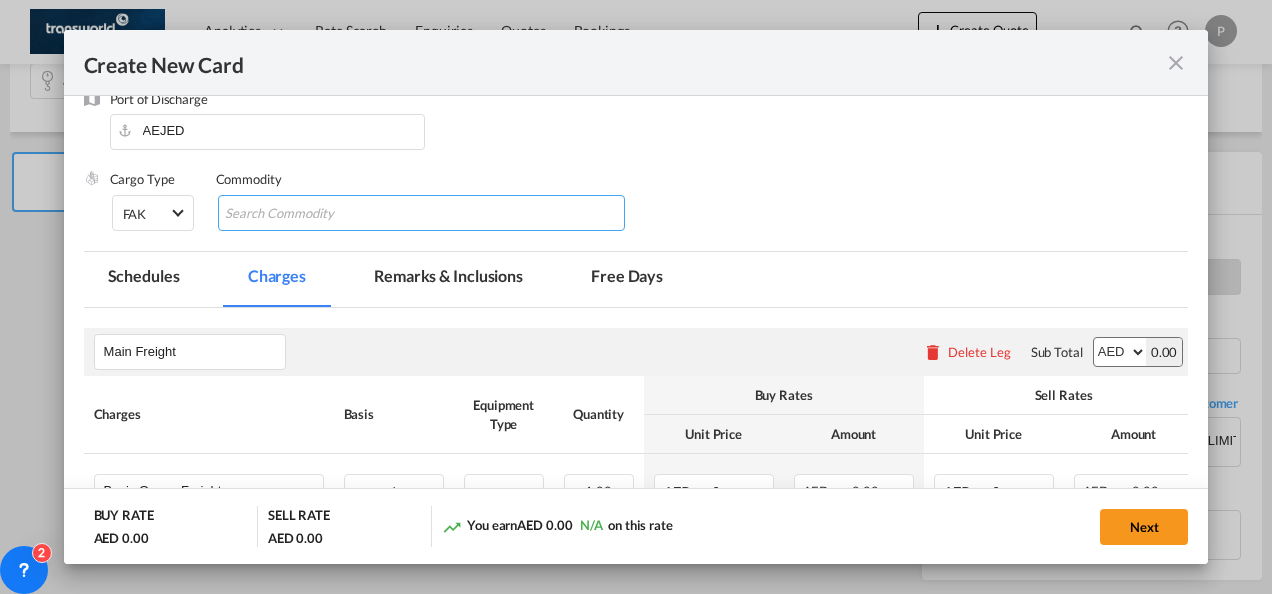 click at bounding box center (316, 214) 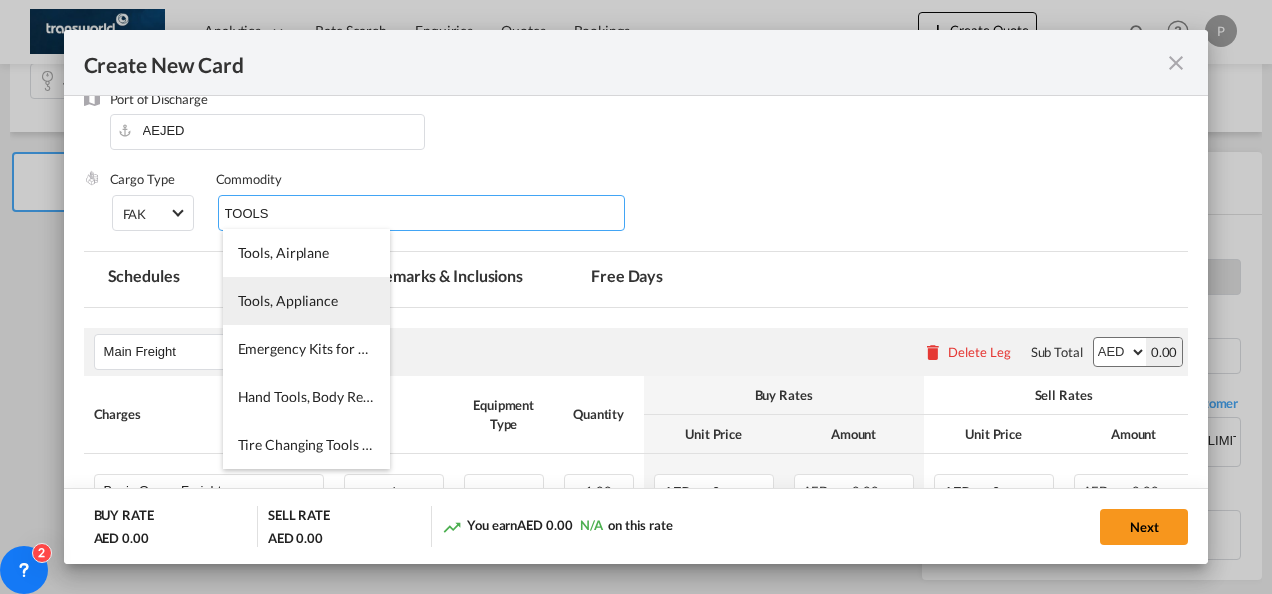 type on "TOOLS" 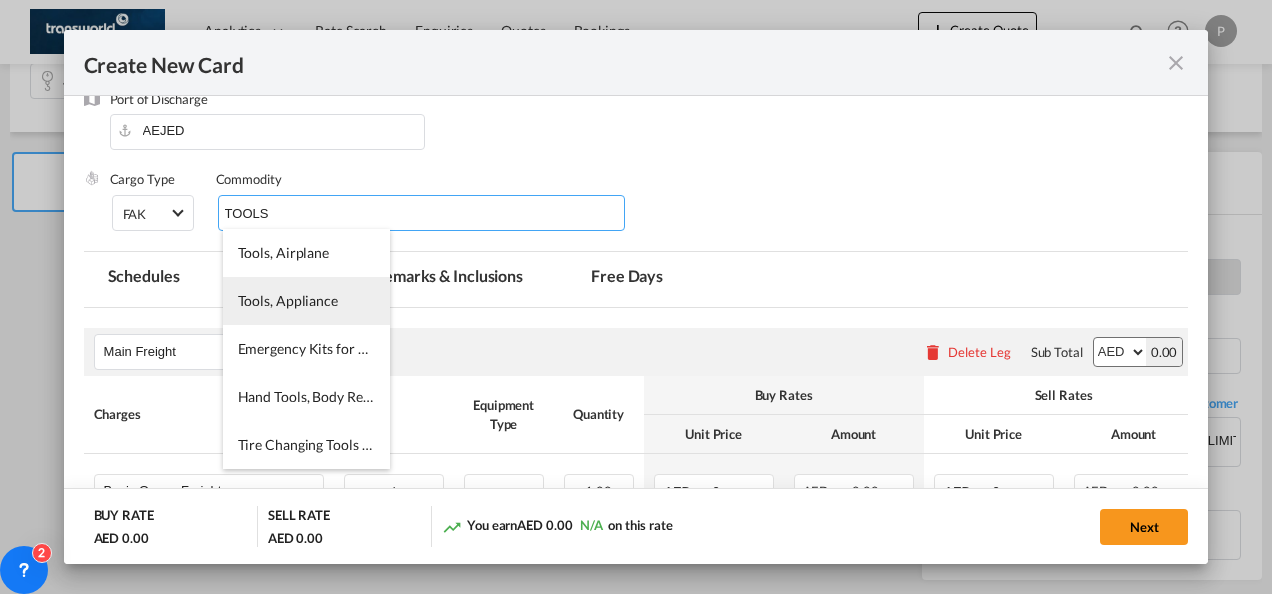 click on "Tools, Appliance" at bounding box center (306, 301) 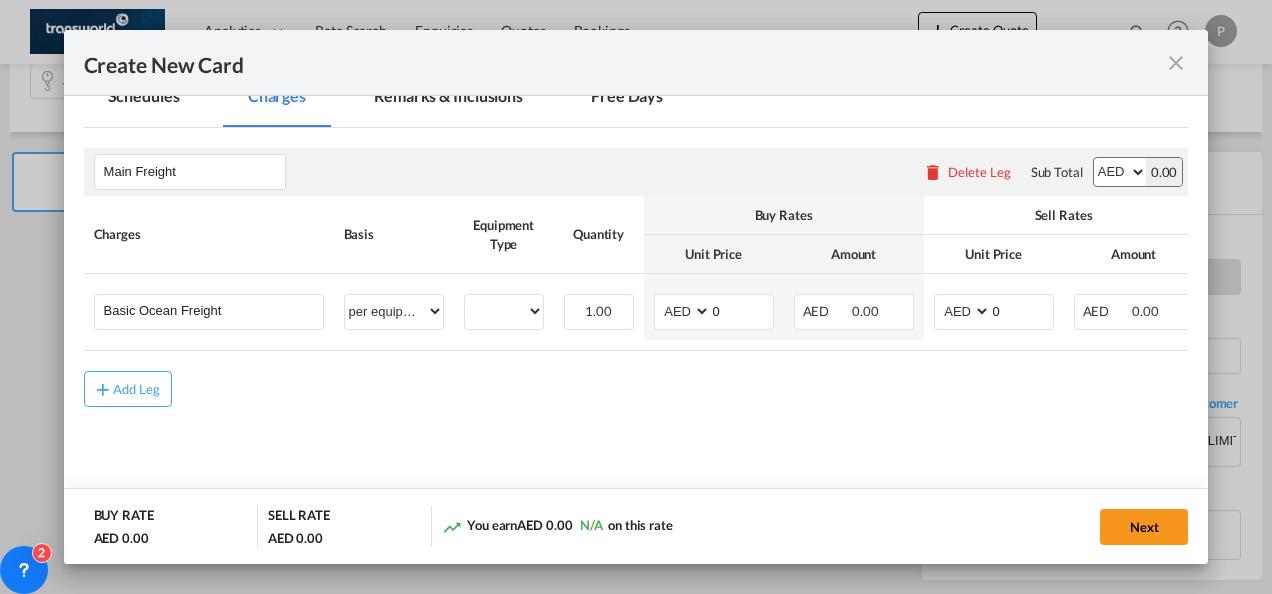 scroll, scrollTop: 474, scrollLeft: 0, axis: vertical 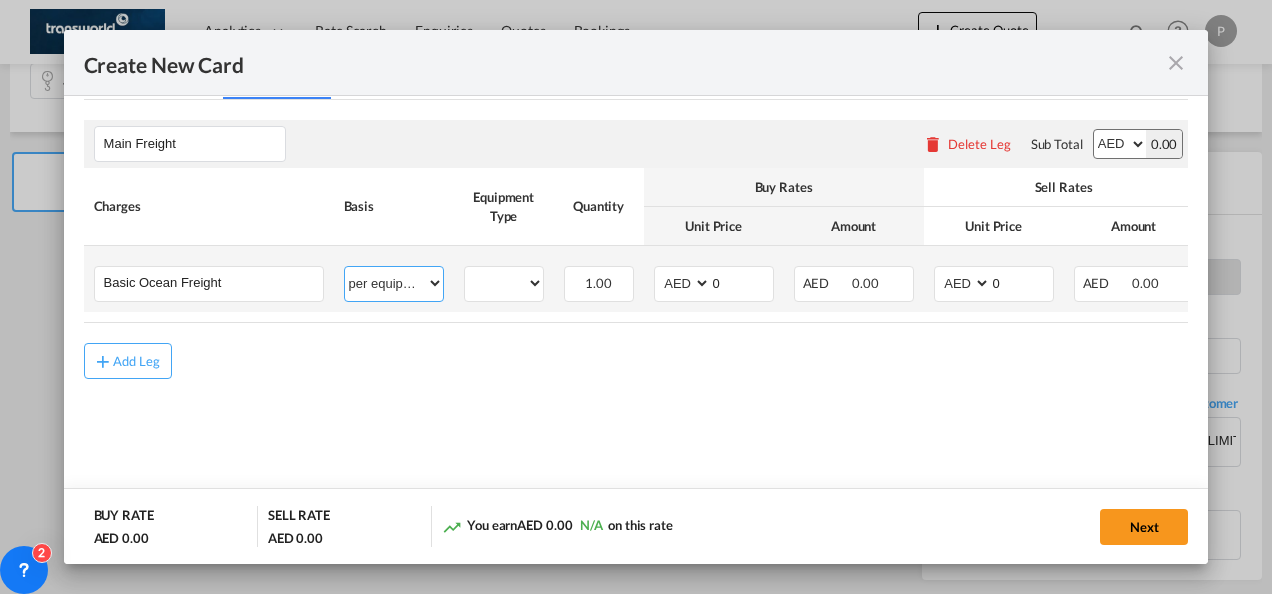 click on "per equipment
per container
per B/L
per shipping bill
per shipment
% on freight
per pallet
per carton
per vehicle
per shift
per invoice
per package
per day
per revalidation
per teu
per kg
per ton
per hour
flat
per_hbl
per belt
per_declaration
per_document
per chasis split
per clearance" at bounding box center [394, 283] 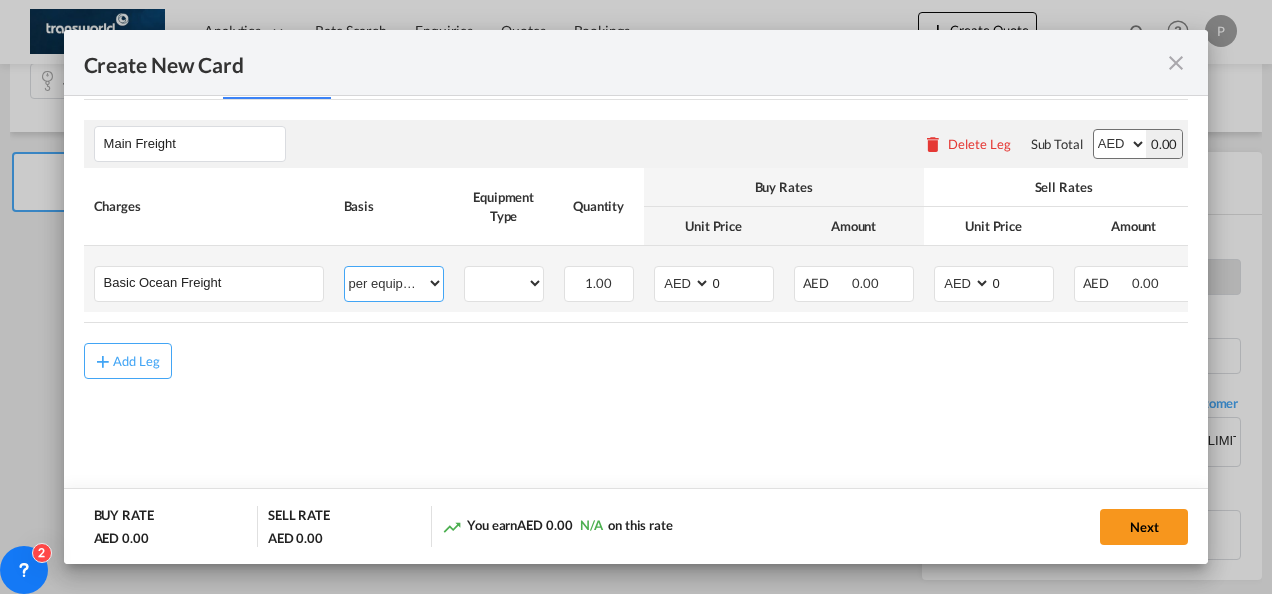 select on "per shipment" 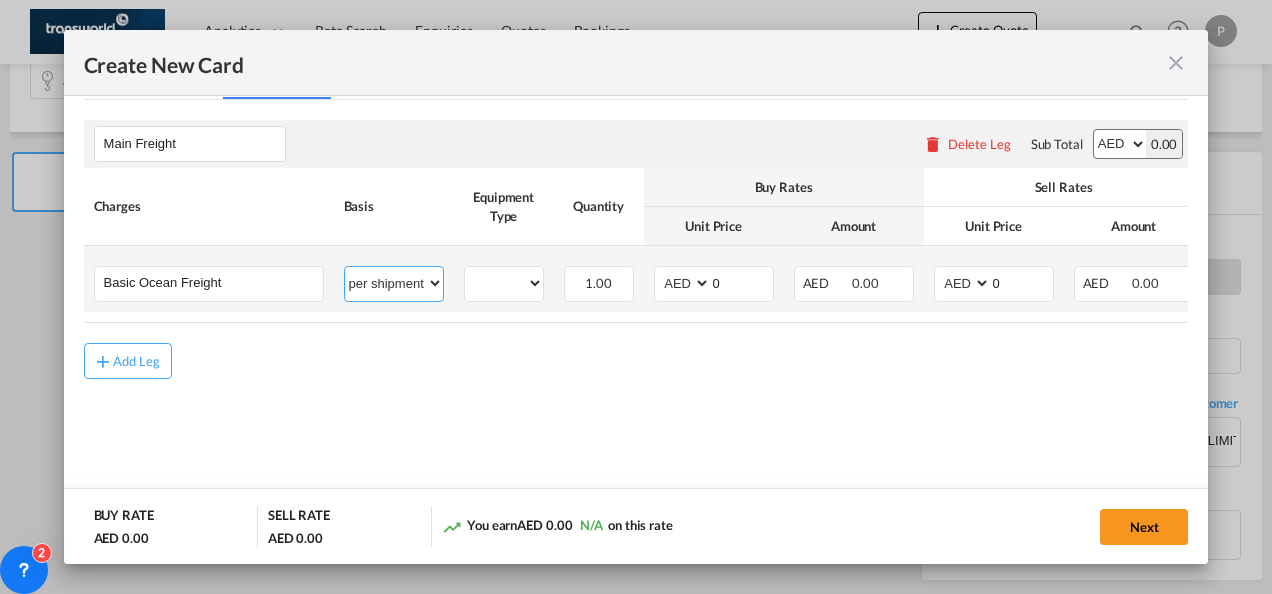 click on "per equipment
per container
per B/L
per shipping bill
per shipment
% on freight
per pallet
per carton
per vehicle
per shift
per invoice
per package
per day
per revalidation
per teu
per kg
per ton
per hour
flat
per_hbl
per belt
per_declaration
per_document
per chasis split
per clearance" at bounding box center (394, 283) 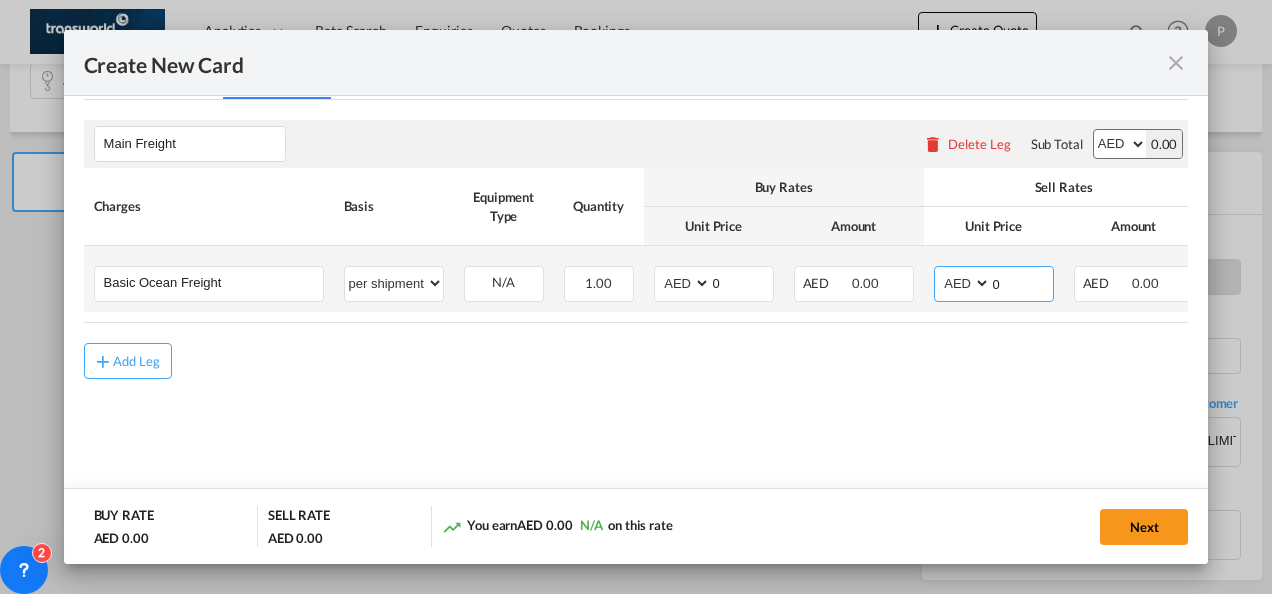 click on "0" at bounding box center (1022, 282) 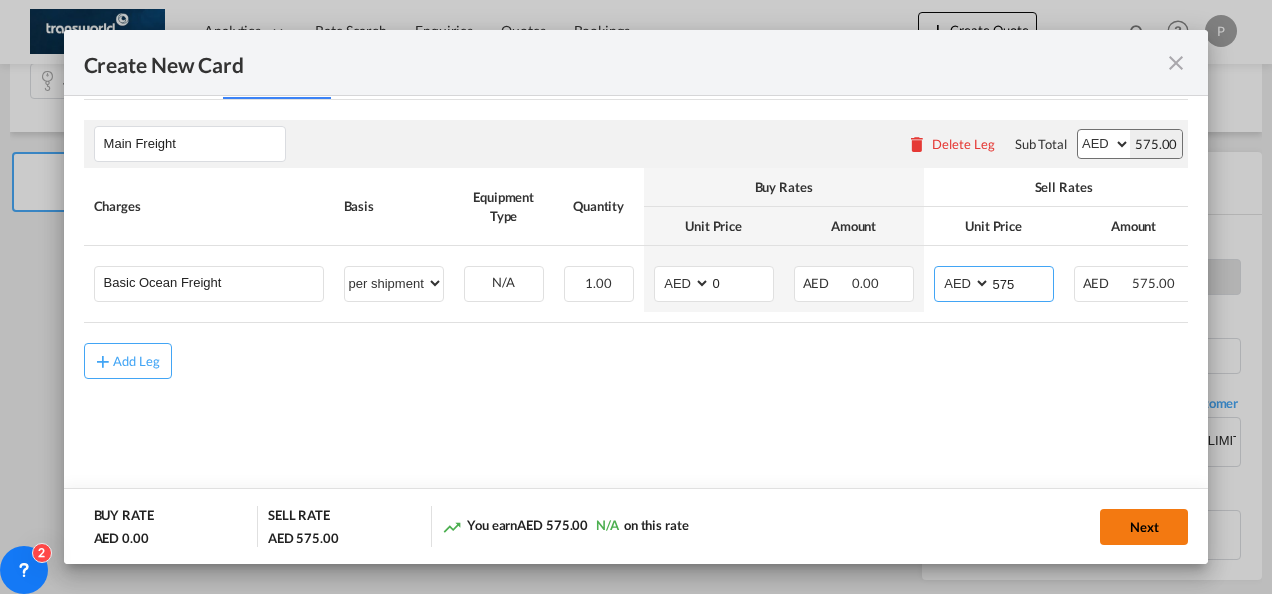 type on "575" 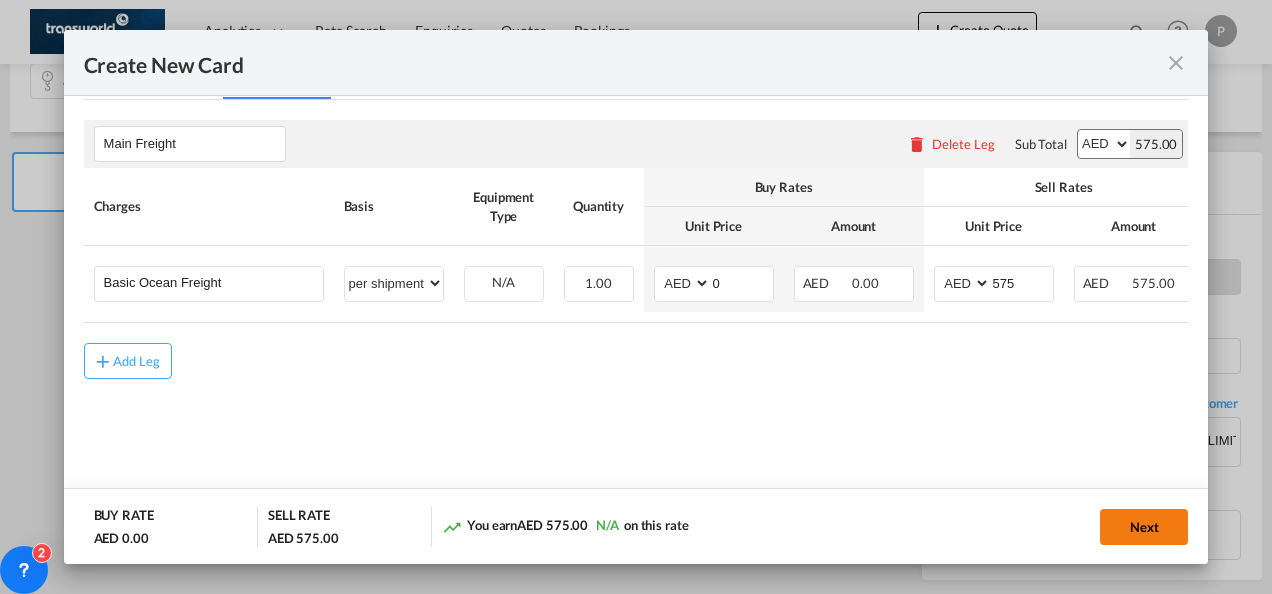 click on "Next" 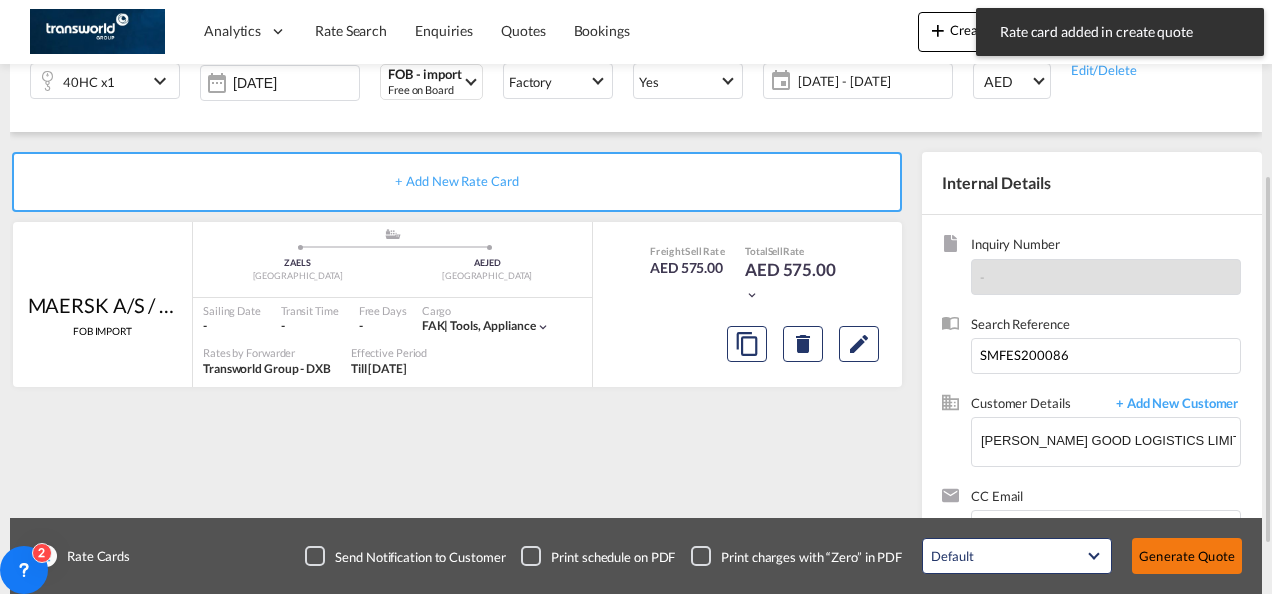 click on "Generate Quote" at bounding box center [1187, 556] 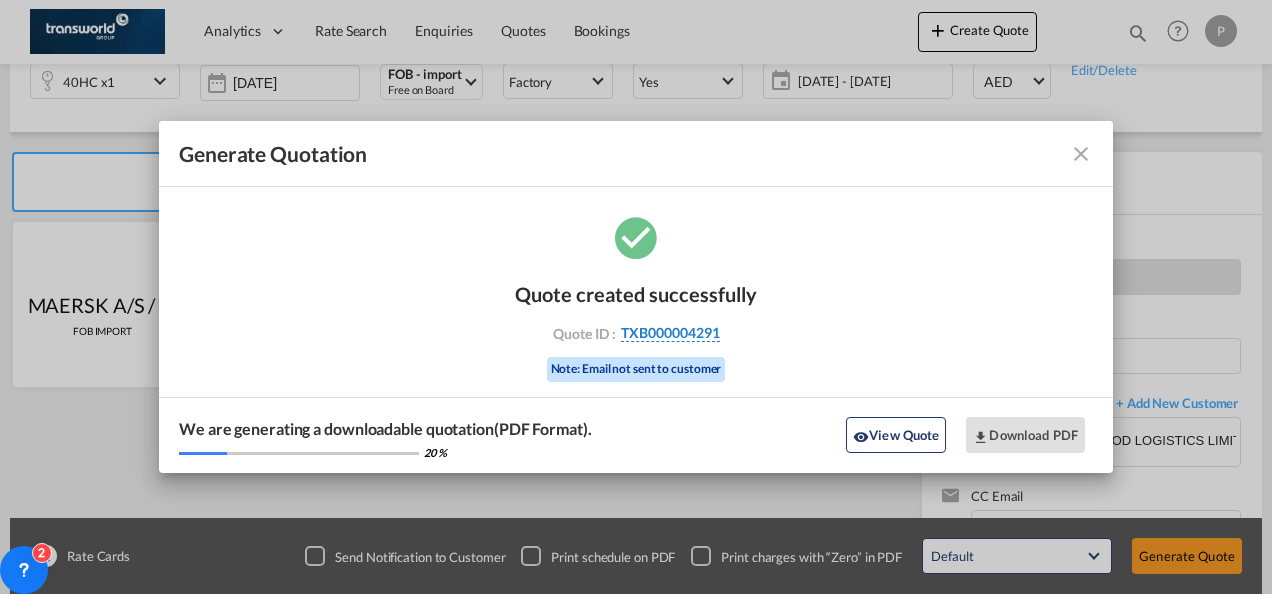 click on "TXB000004291" at bounding box center [670, 333] 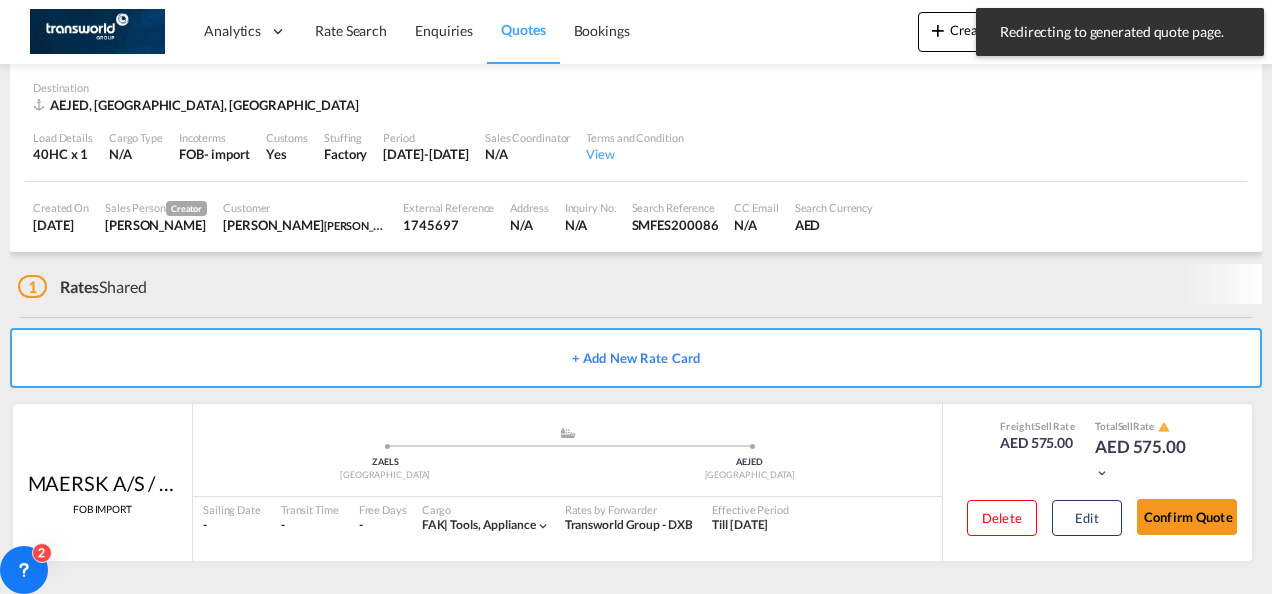 scroll, scrollTop: 124, scrollLeft: 0, axis: vertical 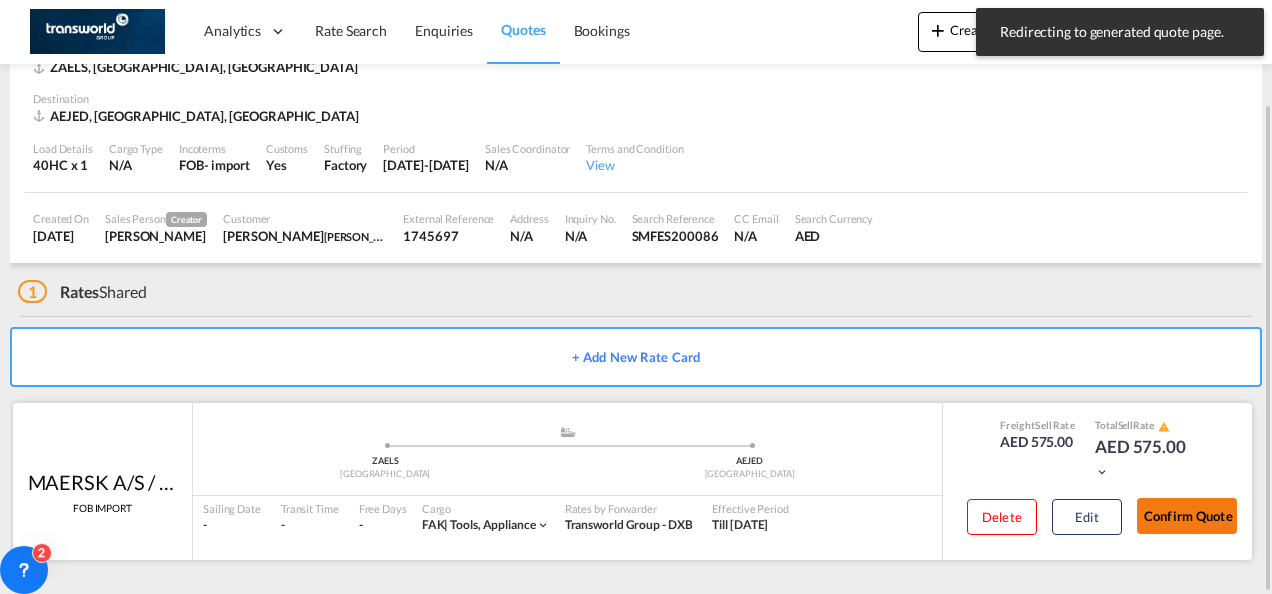 click on "Confirm Quote" at bounding box center (1187, 516) 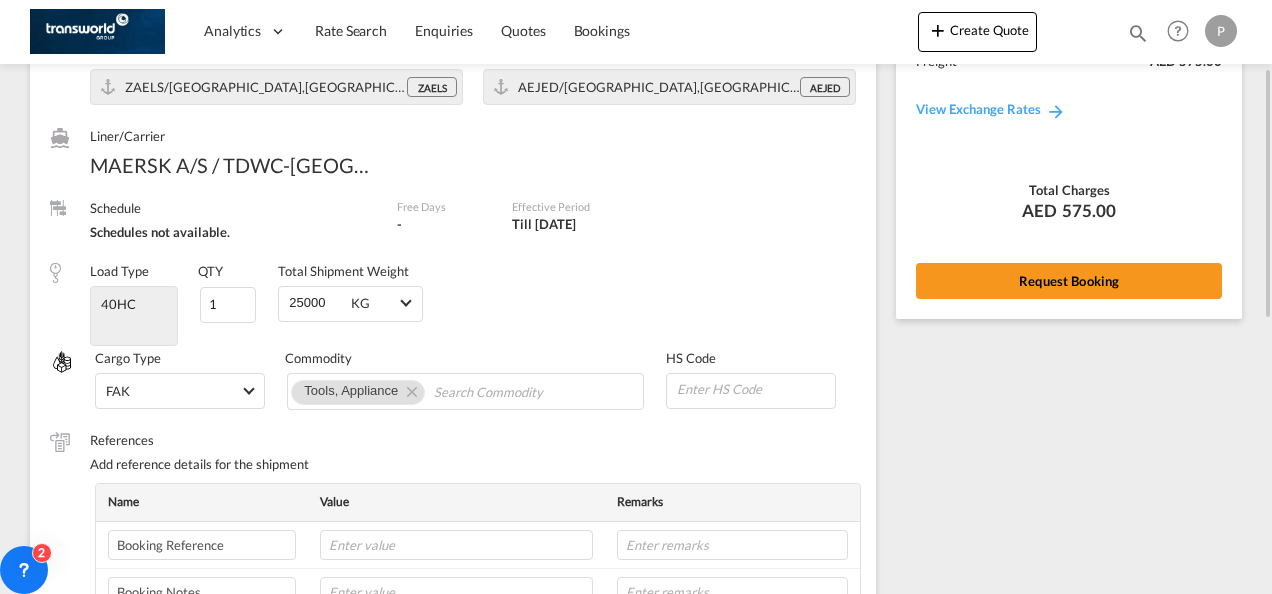 scroll, scrollTop: 176, scrollLeft: 0, axis: vertical 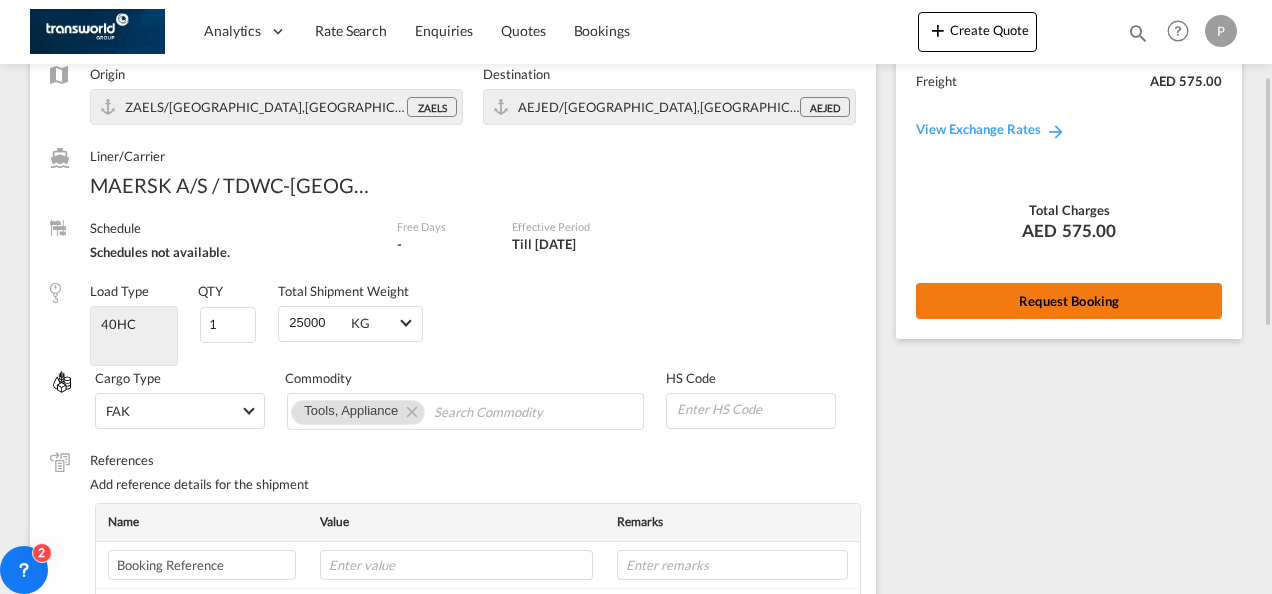 click on "Request Booking" at bounding box center (1069, 301) 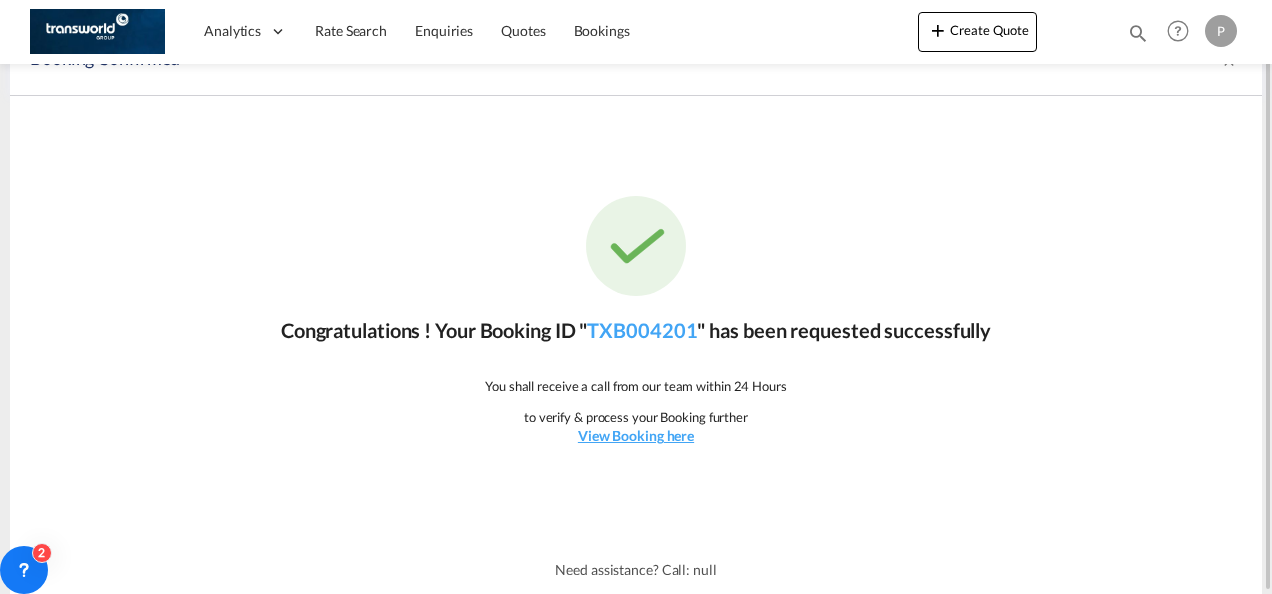 scroll, scrollTop: 37, scrollLeft: 0, axis: vertical 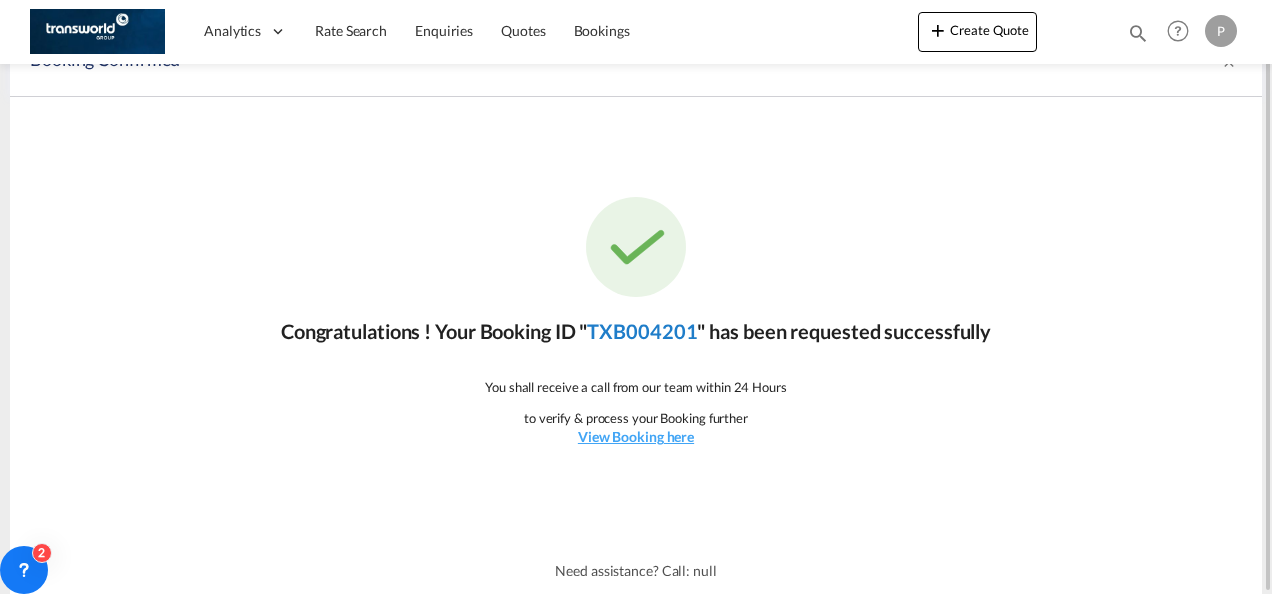 click on "TXB004201" 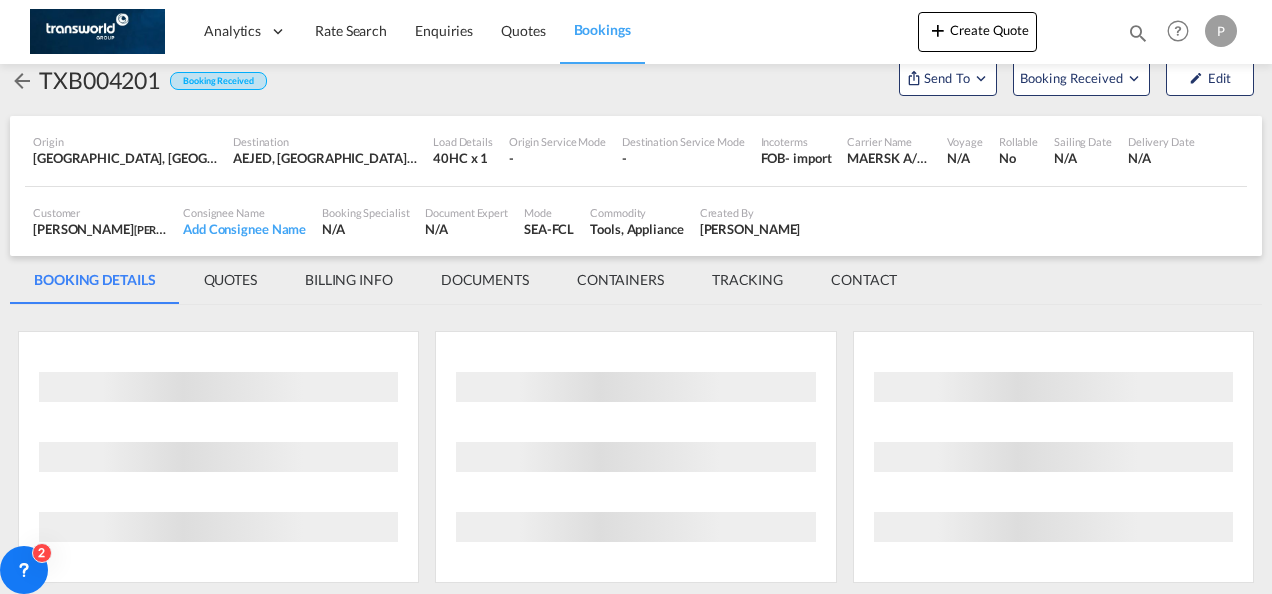 scroll, scrollTop: 1176, scrollLeft: 0, axis: vertical 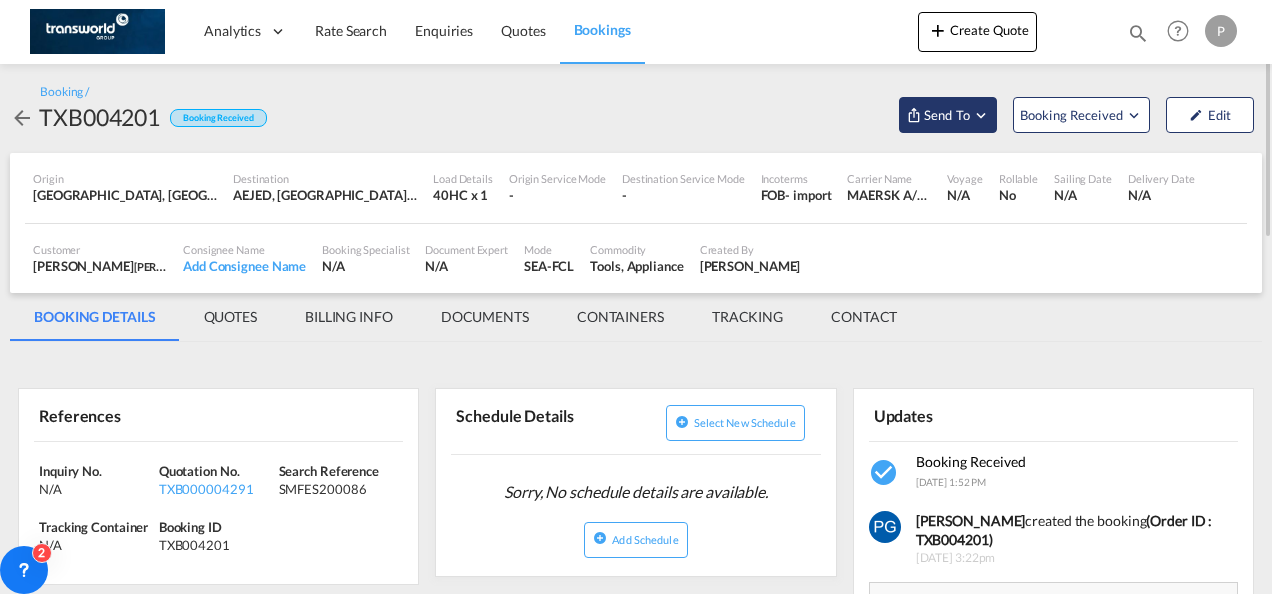 click on "Send To" at bounding box center (947, 115) 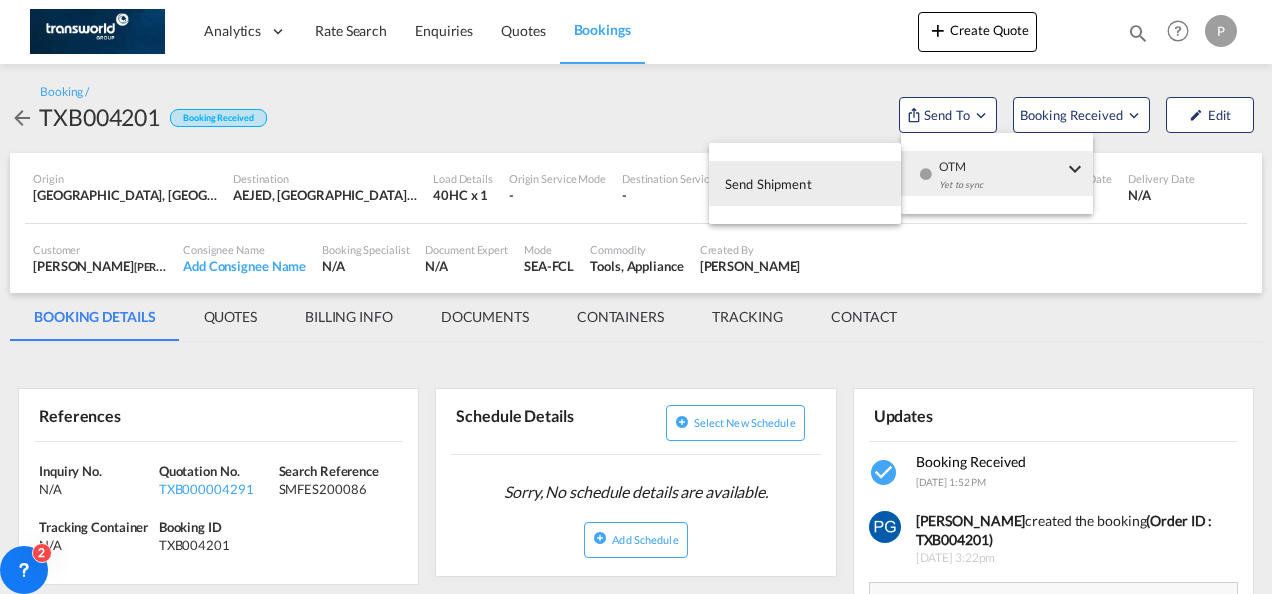click on "Send Shipment" at bounding box center (805, 183) 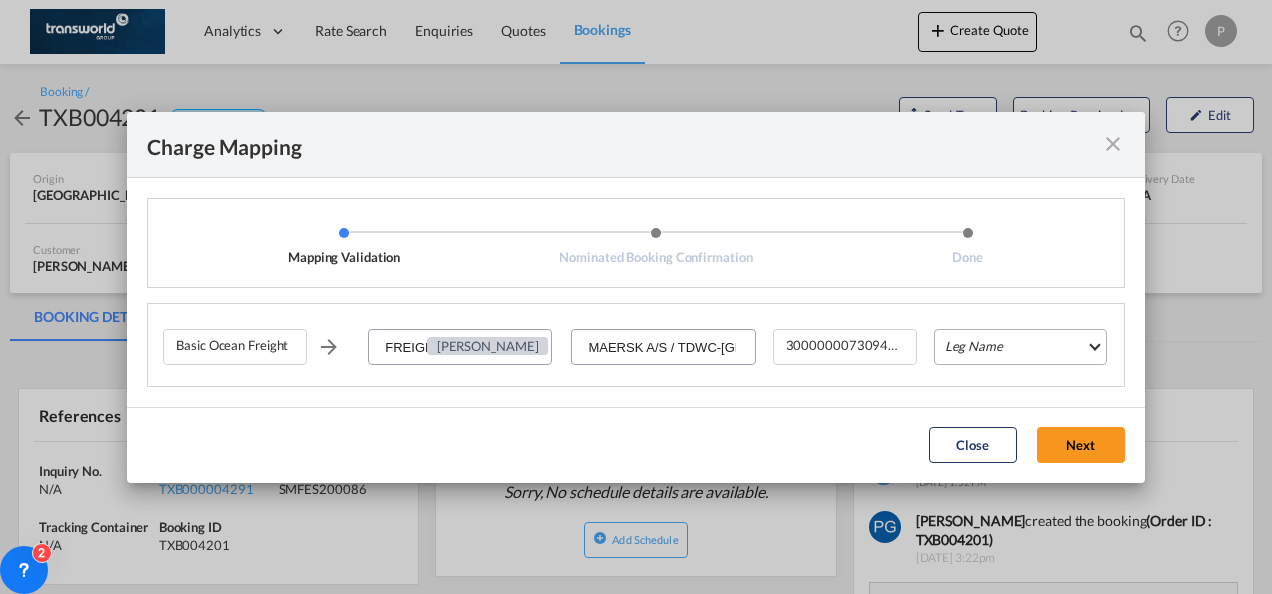 click on "Leg Name HANDLING ORIGIN VESSEL HANDLING DESTINATION OTHERS TL PICK UP CUSTOMS ORIGIN CUSTOMS DESTINATION TL DELIVERY" at bounding box center (1020, 347) 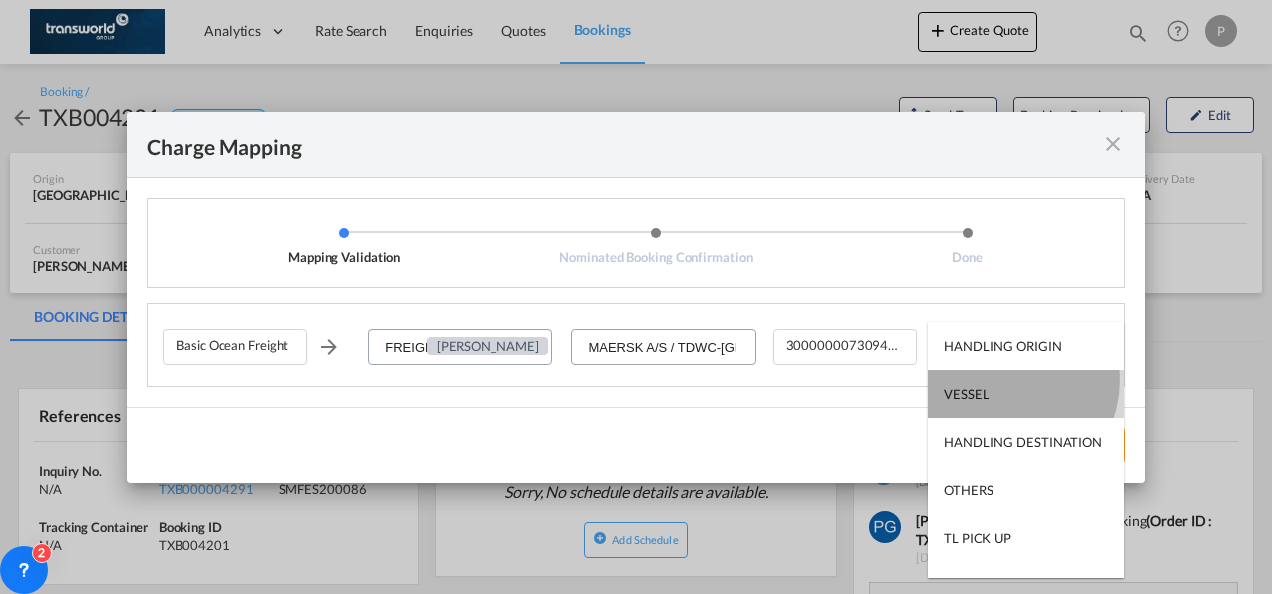 click on "VESSEL" at bounding box center [1026, 394] 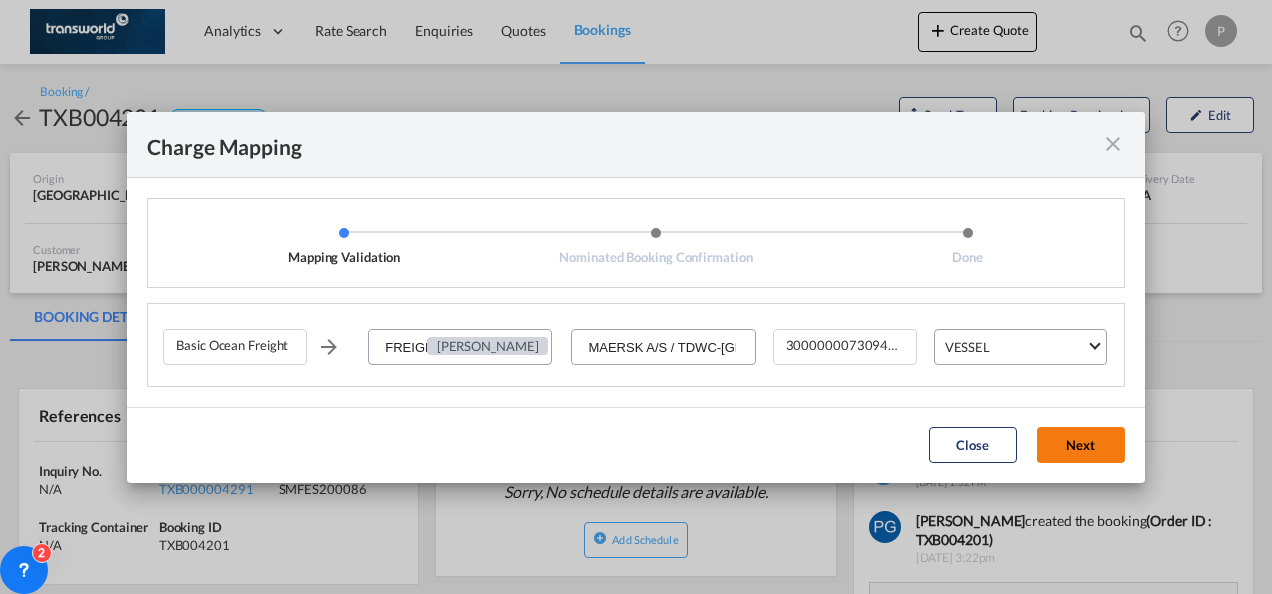 click on "Next" 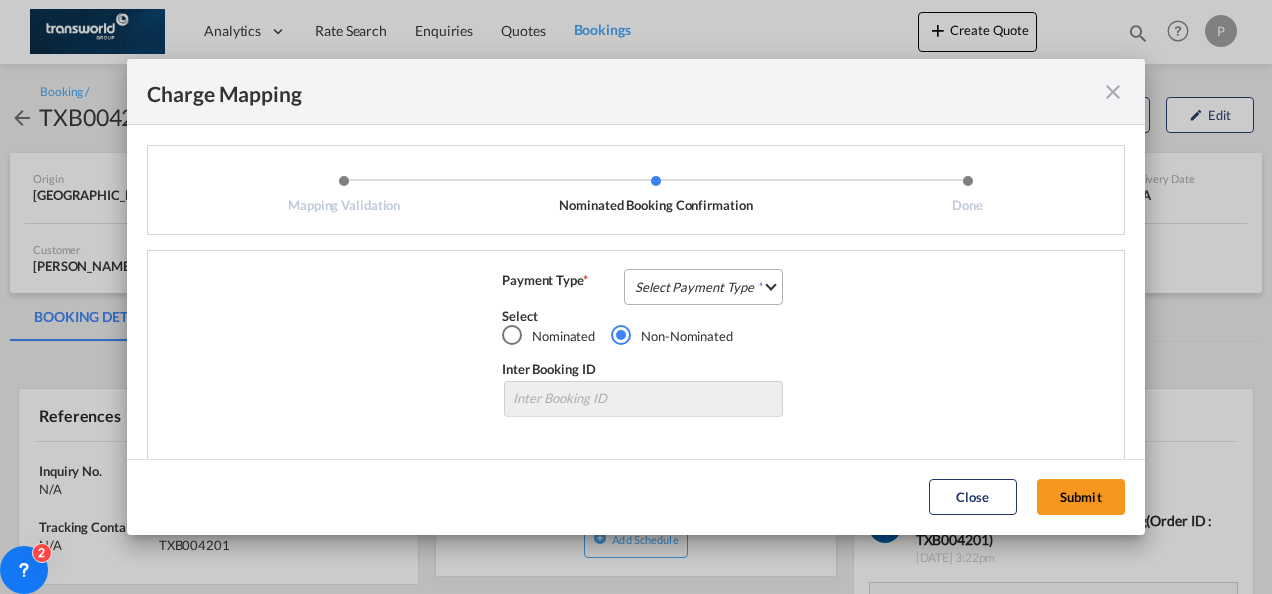 click on "Select Payment Type
COLLECT
PREPAID" at bounding box center (703, 287) 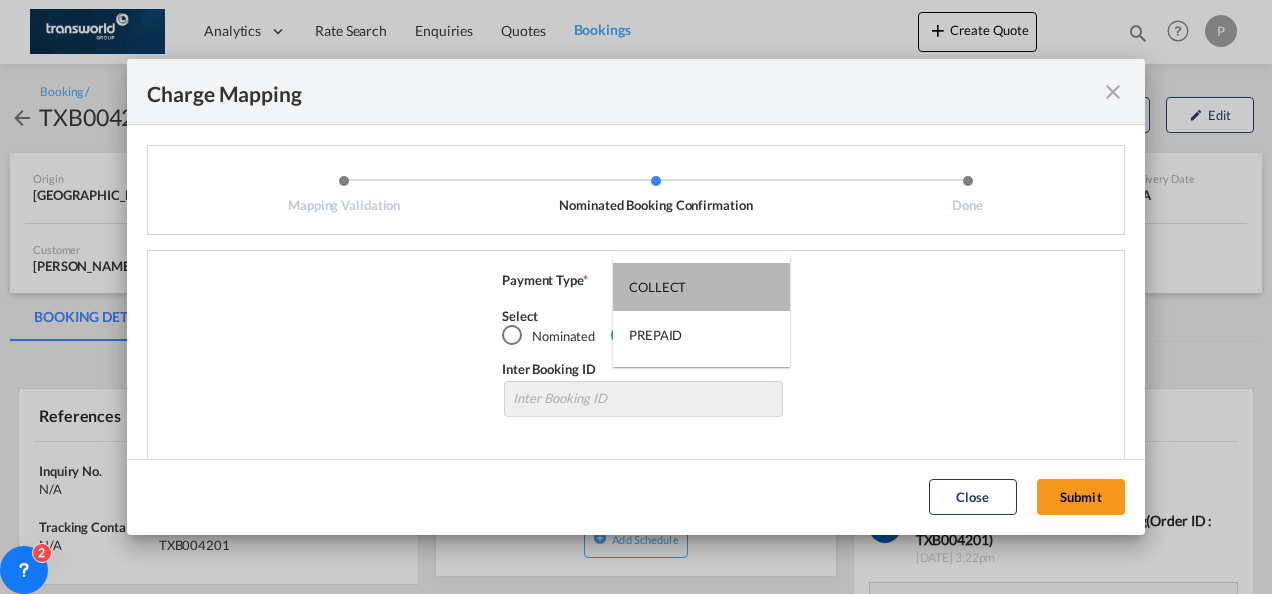 click on "COLLECT" at bounding box center (701, 287) 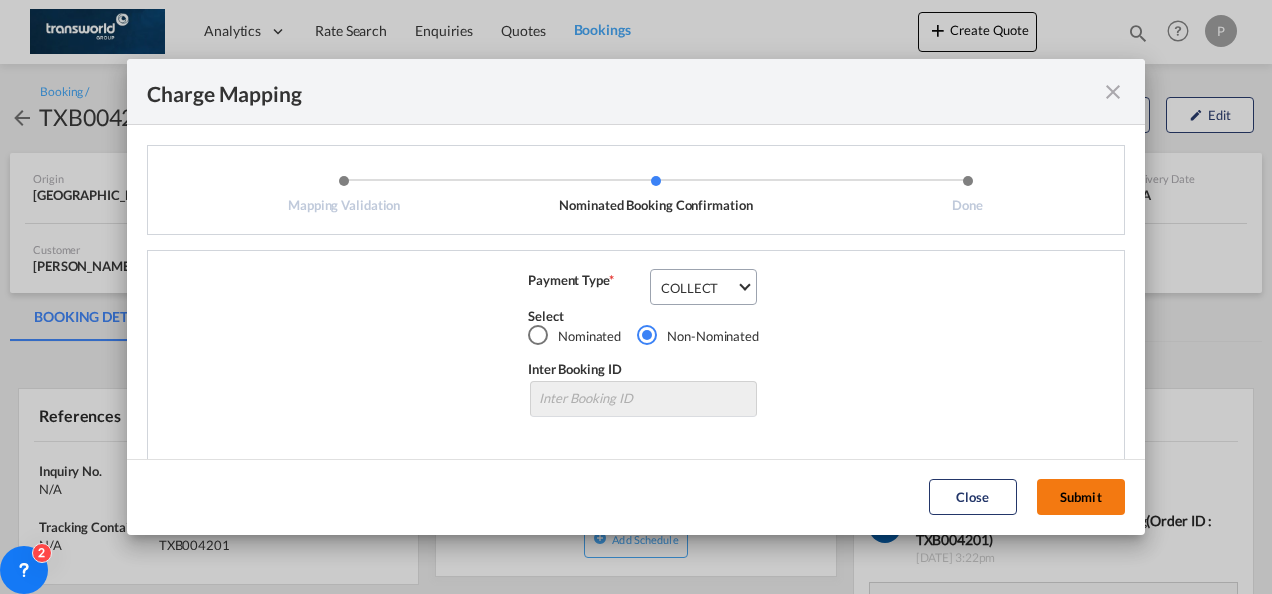 click on "Submit" 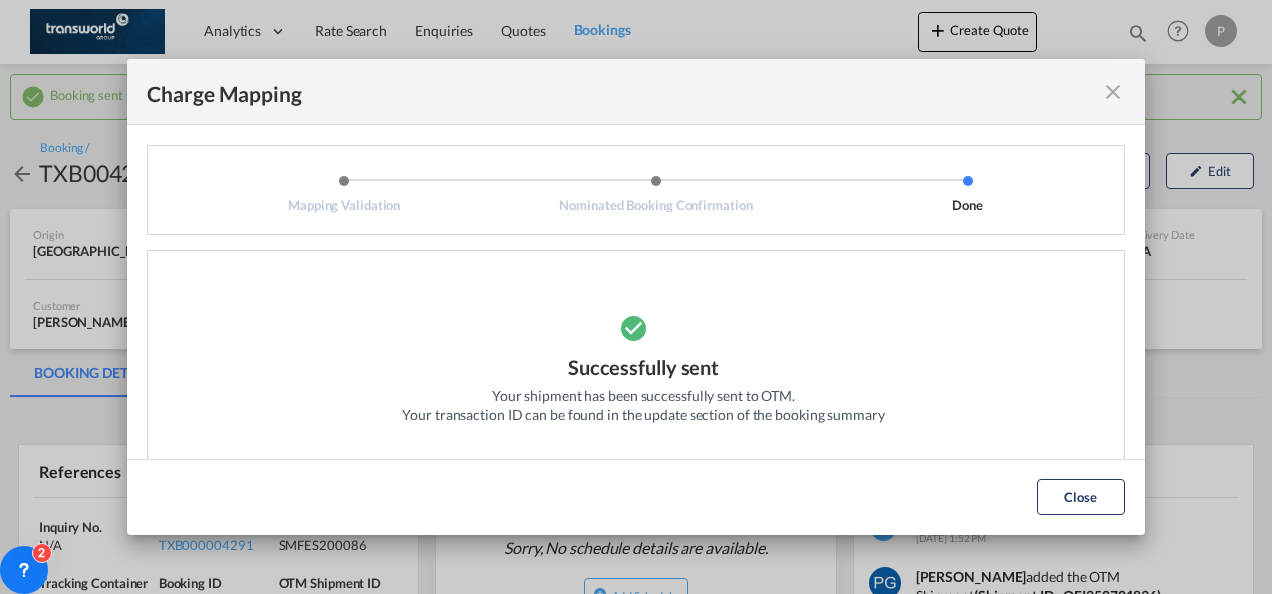 click at bounding box center (1113, 92) 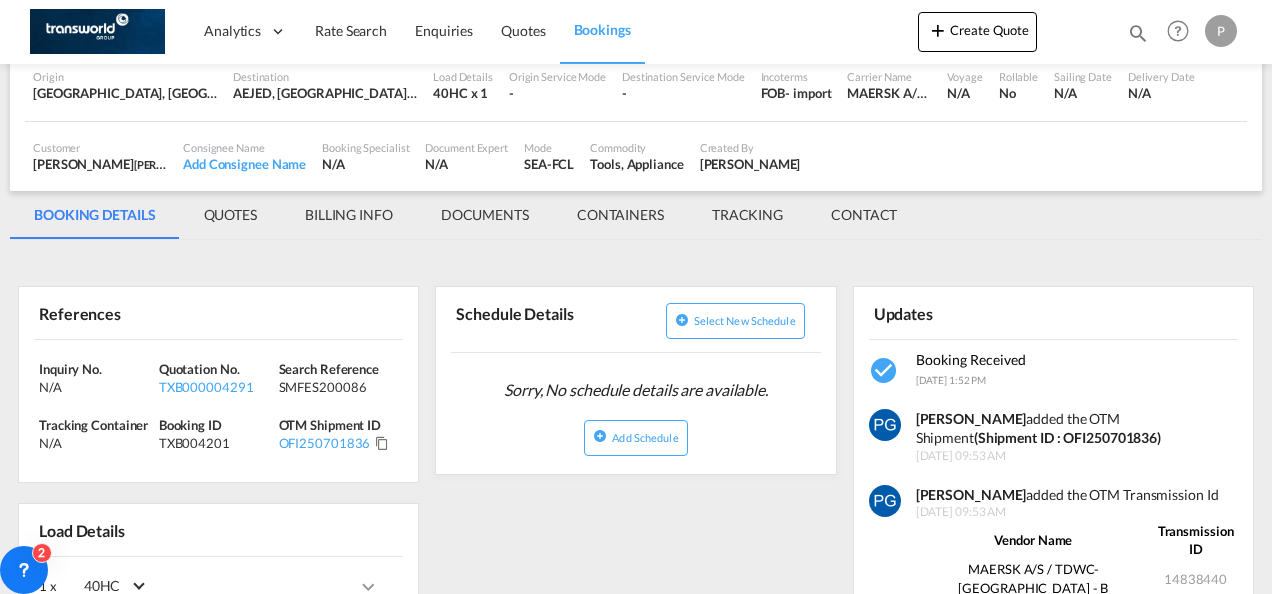 scroll, scrollTop: 165, scrollLeft: 0, axis: vertical 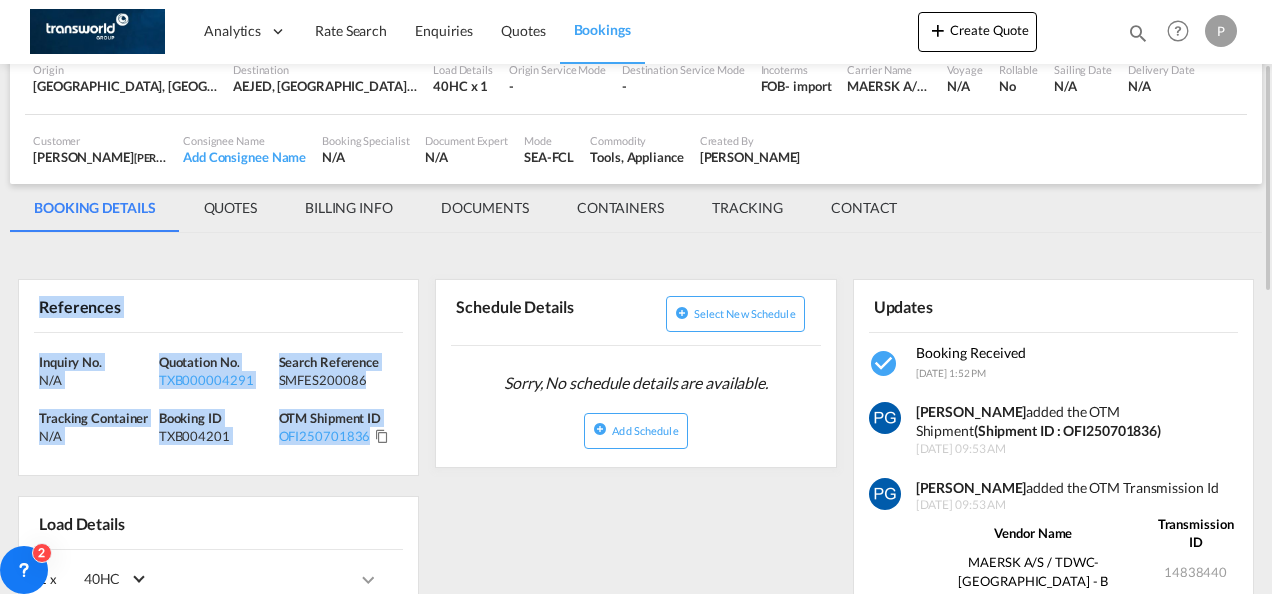 drag, startPoint x: 37, startPoint y: 308, endPoint x: 392, endPoint y: 458, distance: 385.3894 